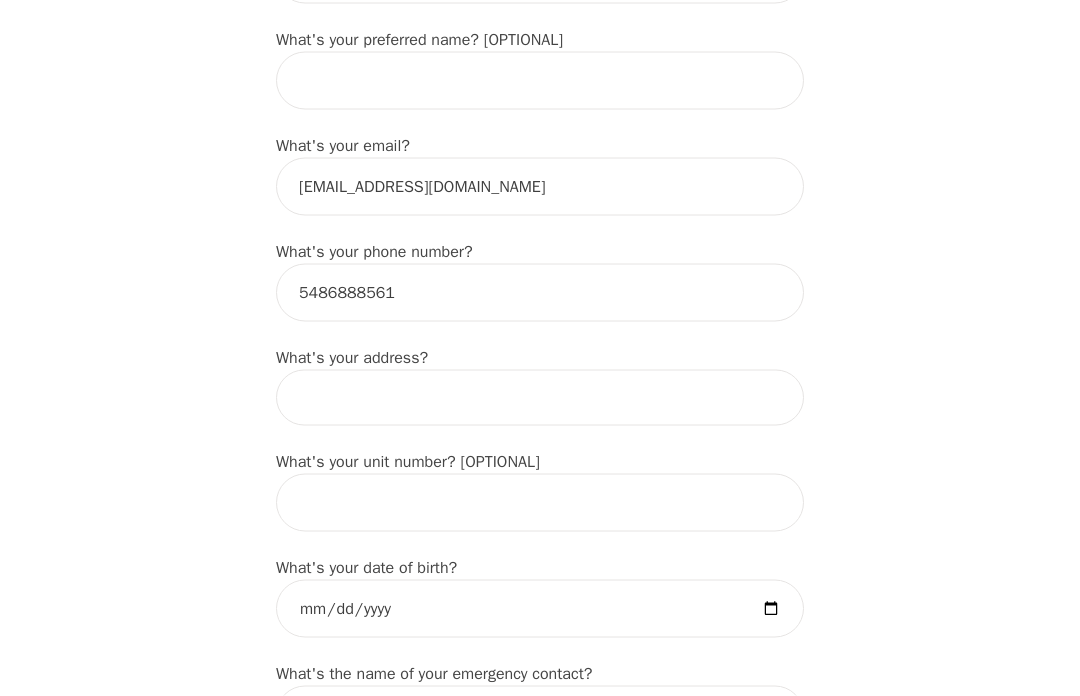 scroll, scrollTop: 501, scrollLeft: 0, axis: vertical 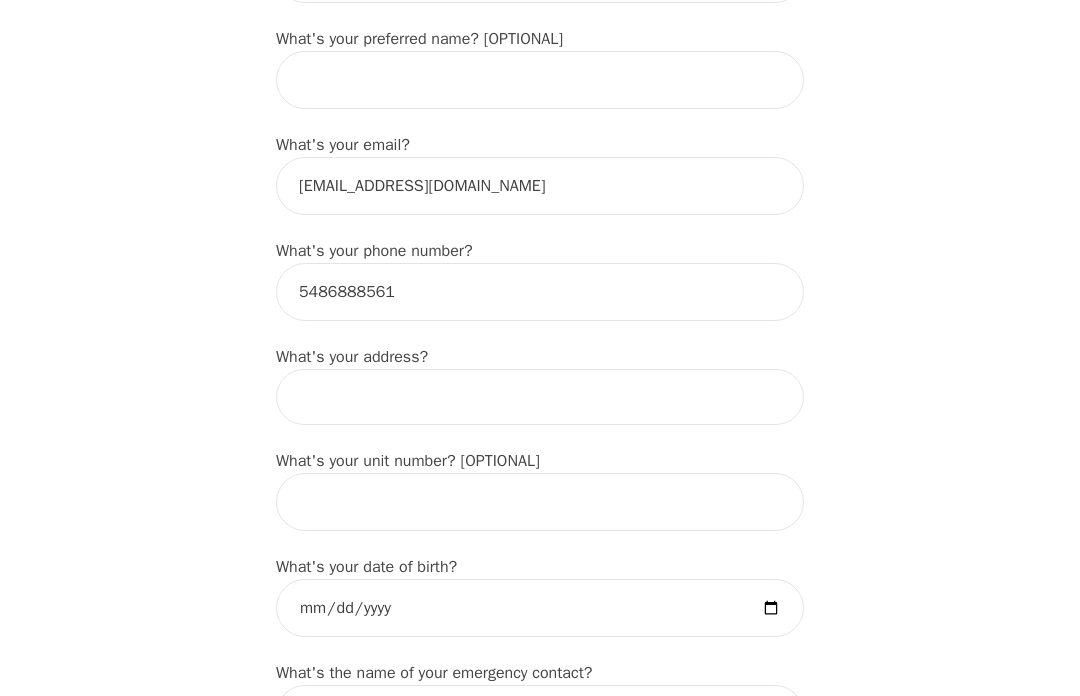 click at bounding box center [540, 397] 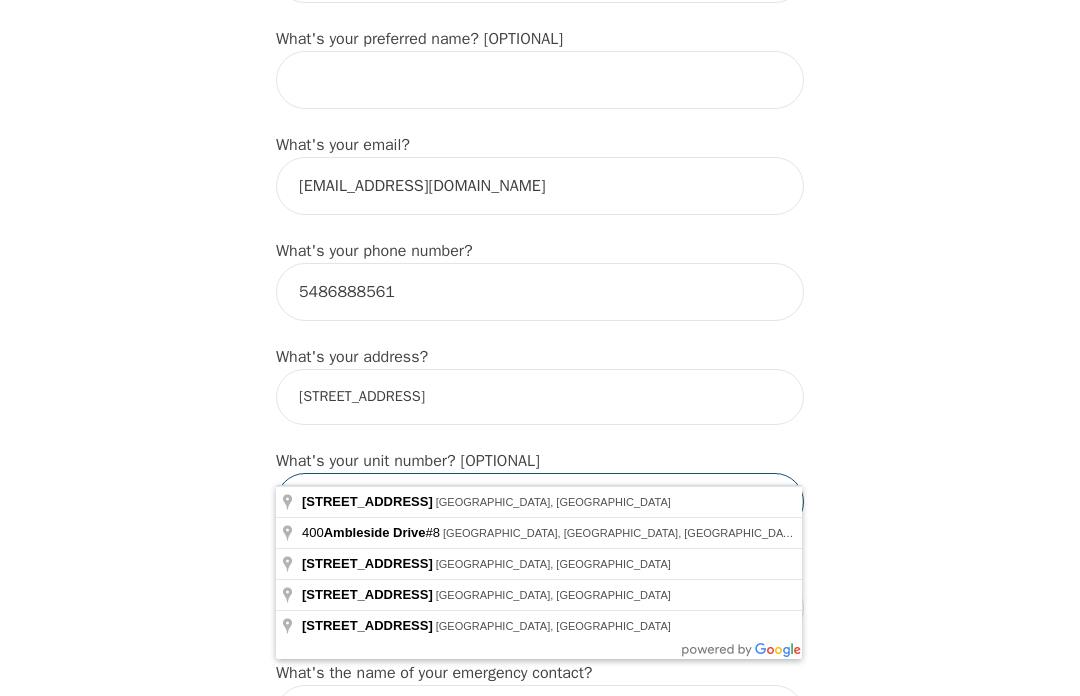 type on "[STREET_ADDRESS]" 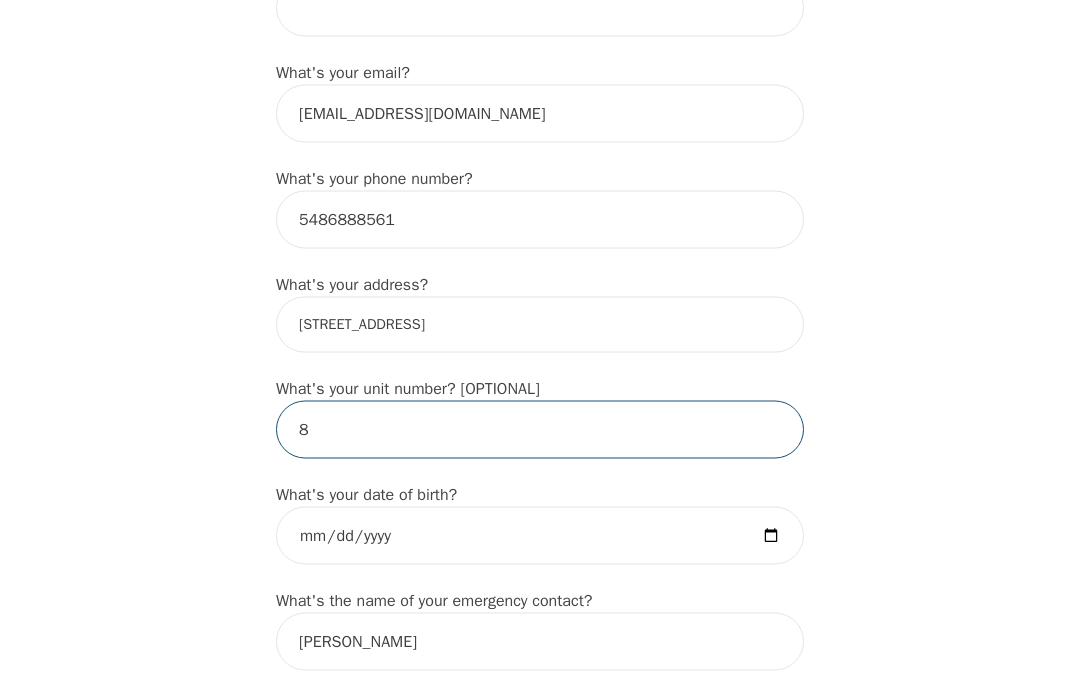 scroll, scrollTop: 574, scrollLeft: 0, axis: vertical 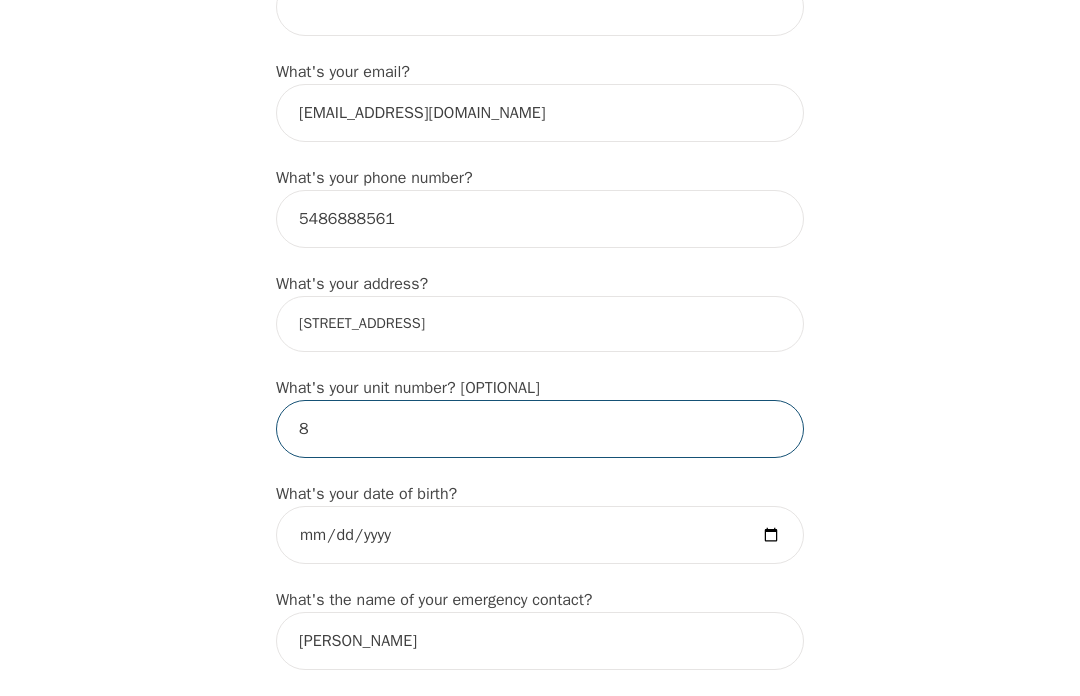 type on "8" 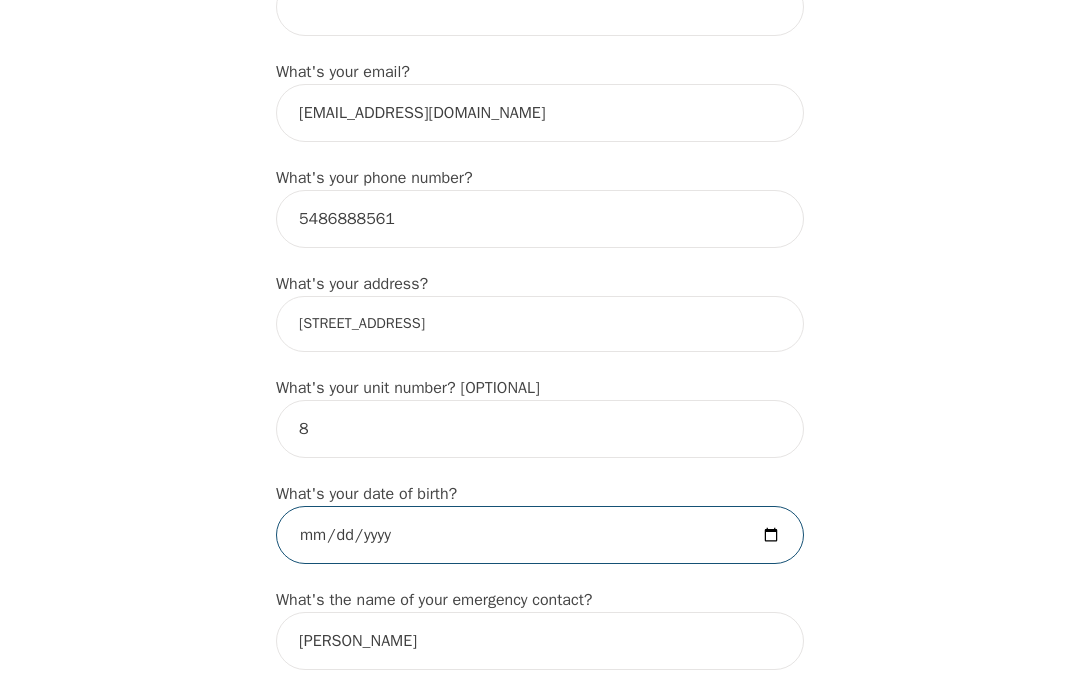 click at bounding box center (540, 535) 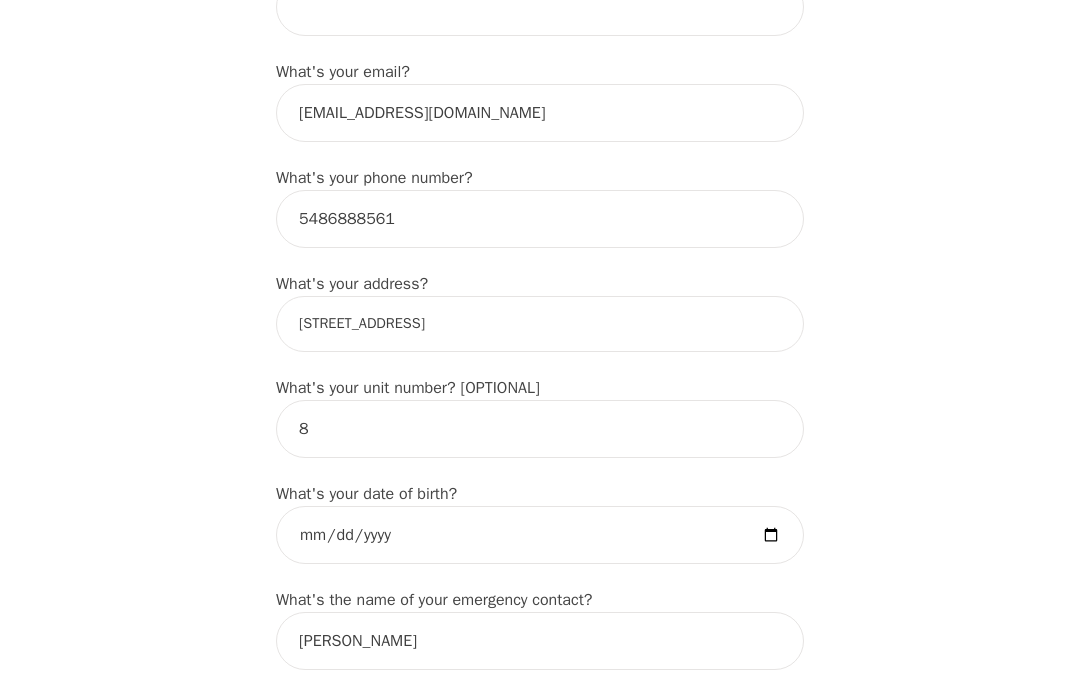 click on "Intake Assessment for [PERSON_NAME] Part 1 of 2: Tell Us About Yourself Please complete the following information before your initial session. This step is crucial to kickstart your therapeutic journey with your therapist: What's your first name? (This will be the name on your insurance receipt) [PERSON_NAME] What's your last name? [PERSON_NAME] What's your preferred name? [OPTIONAL] What's your email? [EMAIL_ADDRESS][DOMAIN_NAME] What's your phone number? [PHONE_NUMBER] What's your address? [STREET_ADDRESS] What's your unit number? [OPTIONAL] 8 What's your date of birth? [DEMOGRAPHIC_DATA] What's the name of your emergency contact? [PERSON_NAME] What's the phone number of your emergency contact? [PHONE_NUMBER] What's the full name of your primary care physician? What's the phone number of your primary care physician? Below are optional questions - Please tell us more about yourself: What is your gender? -Select- [DEMOGRAPHIC_DATA] [DEMOGRAPHIC_DATA] [DEMOGRAPHIC_DATA] [DEMOGRAPHIC_DATA] [DEMOGRAPHIC_DATA] prefer_not_to_say -Select- he/him she/her ze/zir" at bounding box center [540, 935] 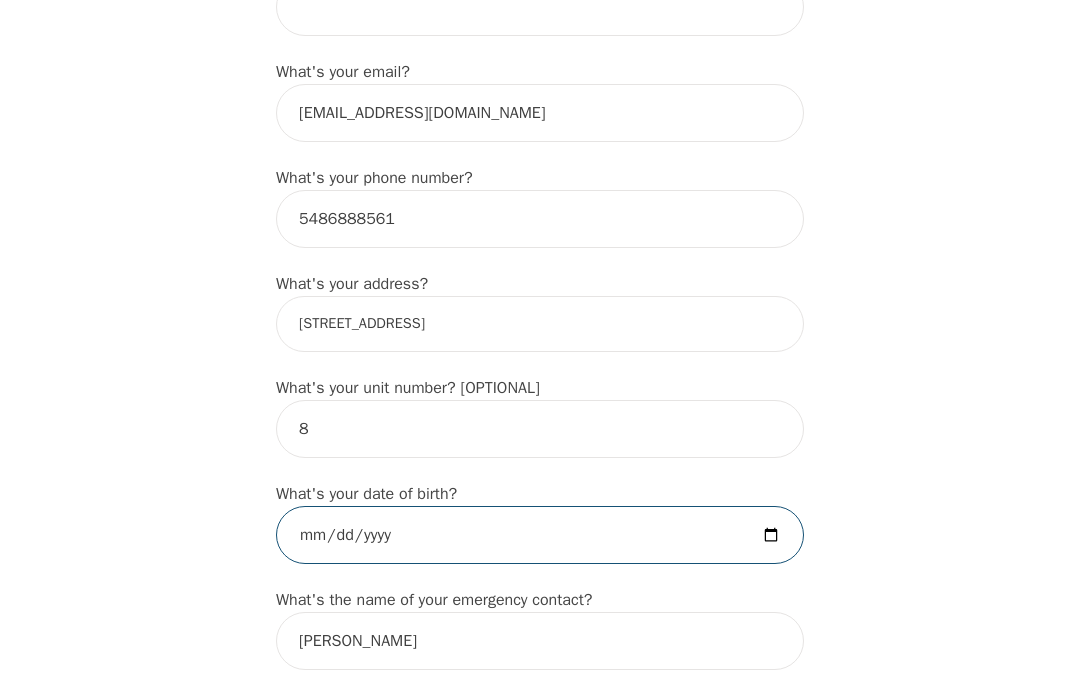 click on "[DATE]" at bounding box center (540, 535) 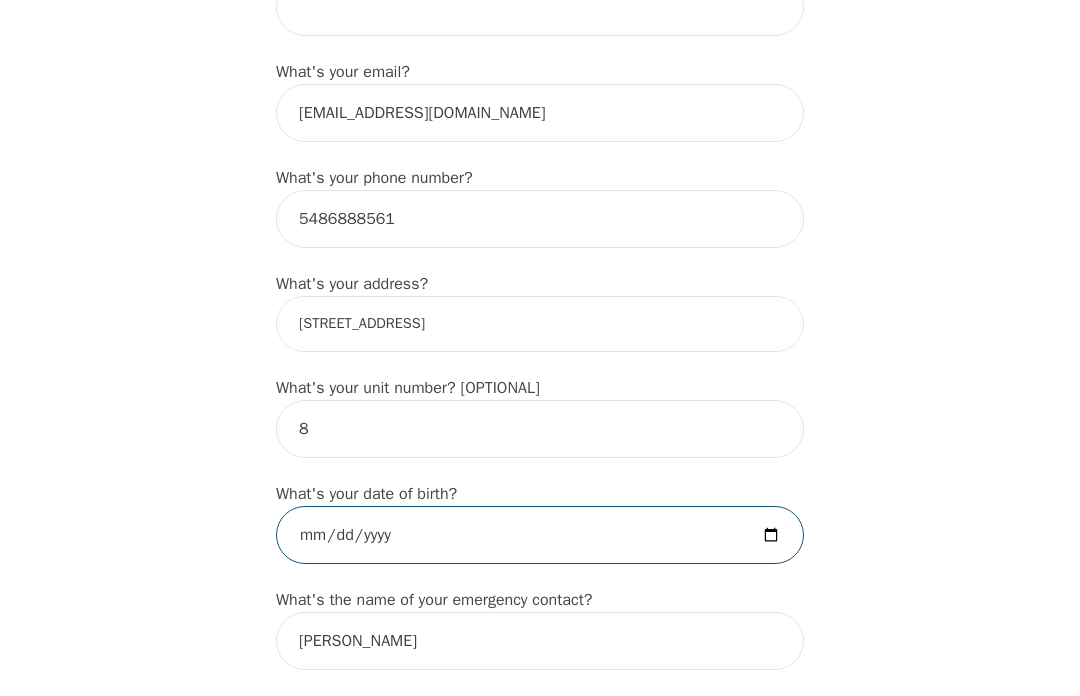 type on "[DATE]" 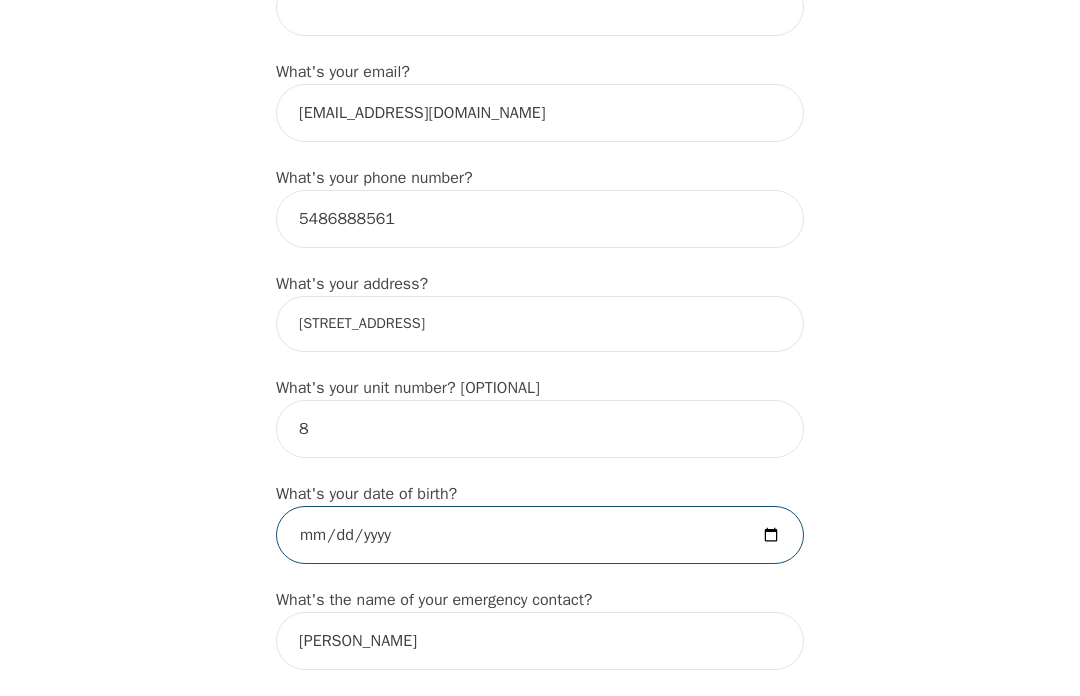 click on "[DATE]" at bounding box center [540, 535] 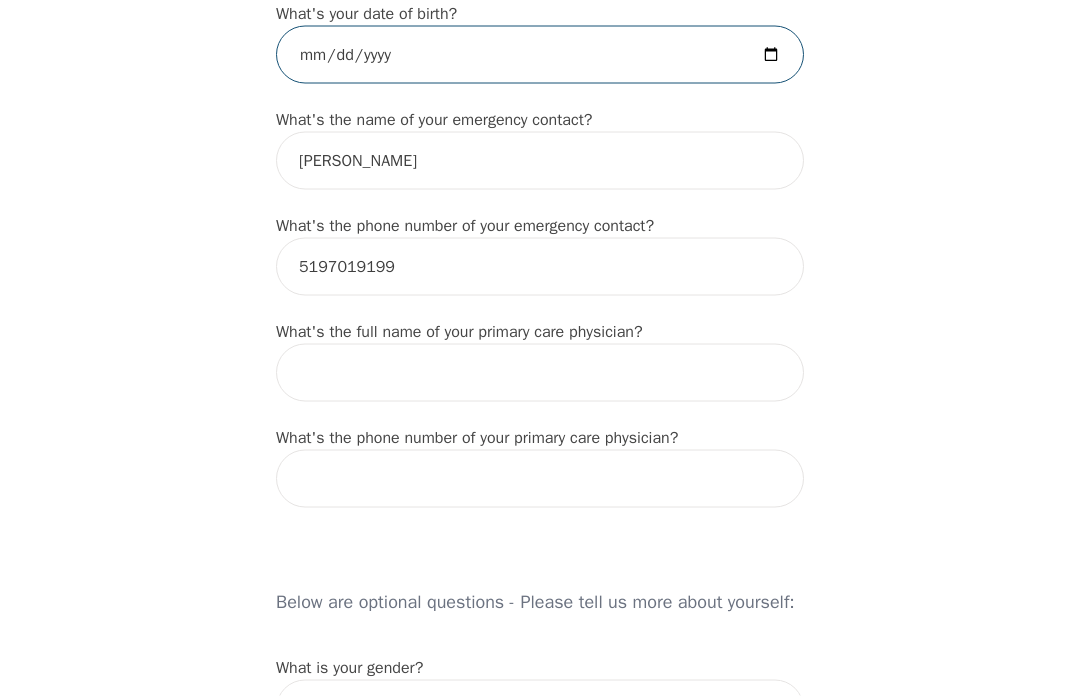 scroll, scrollTop: 1055, scrollLeft: 0, axis: vertical 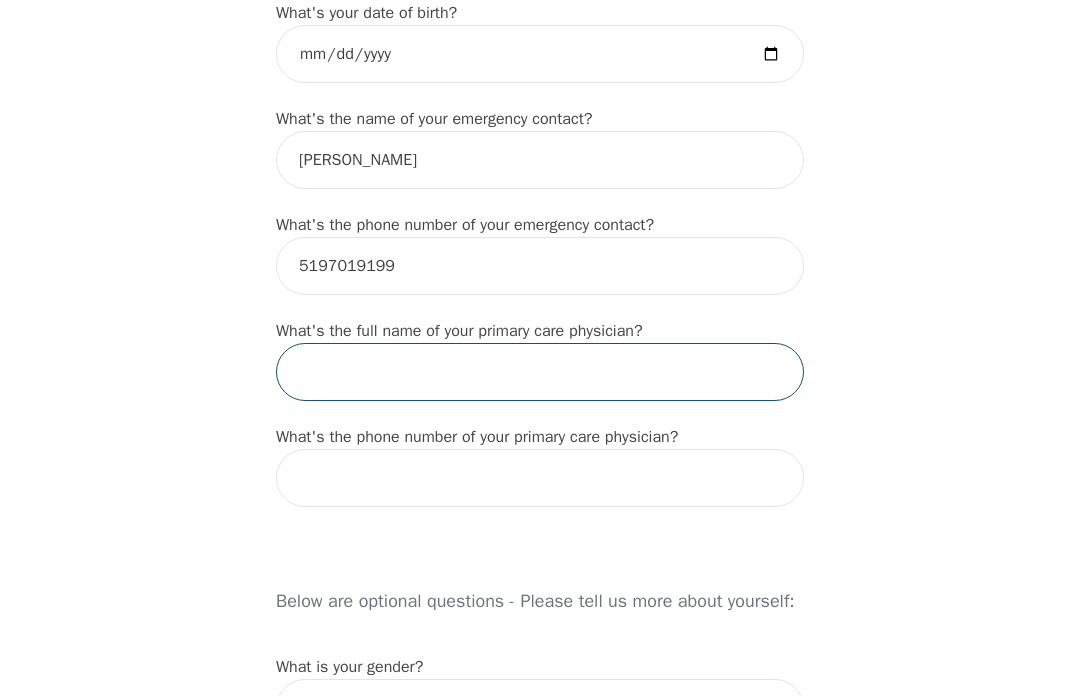 click at bounding box center [540, 372] 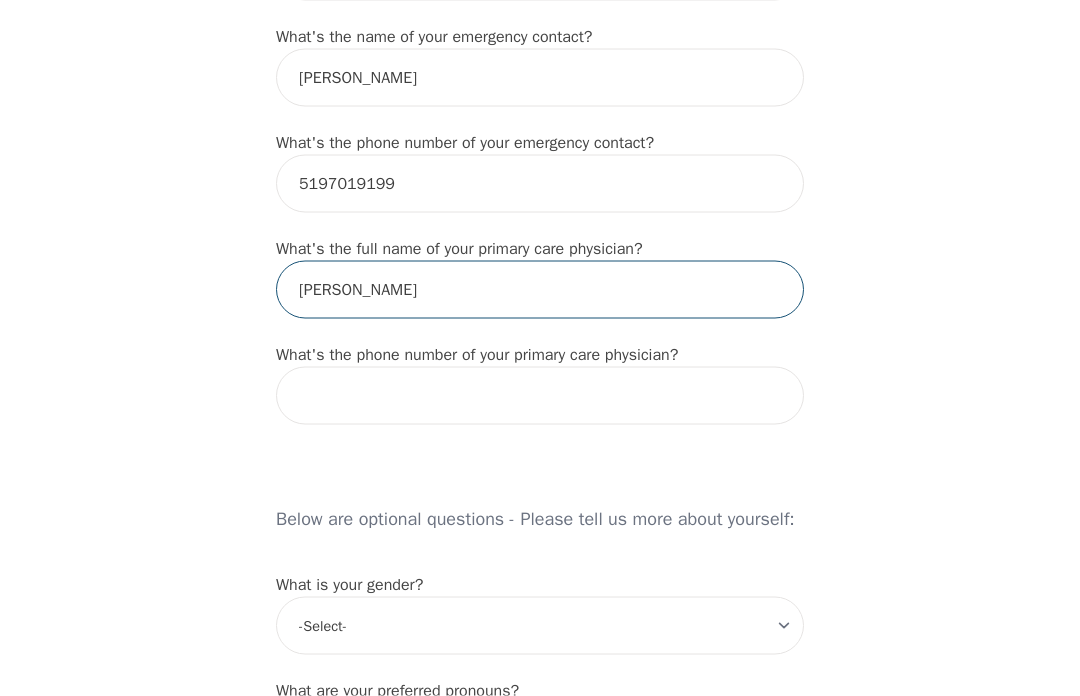 scroll, scrollTop: 1138, scrollLeft: 0, axis: vertical 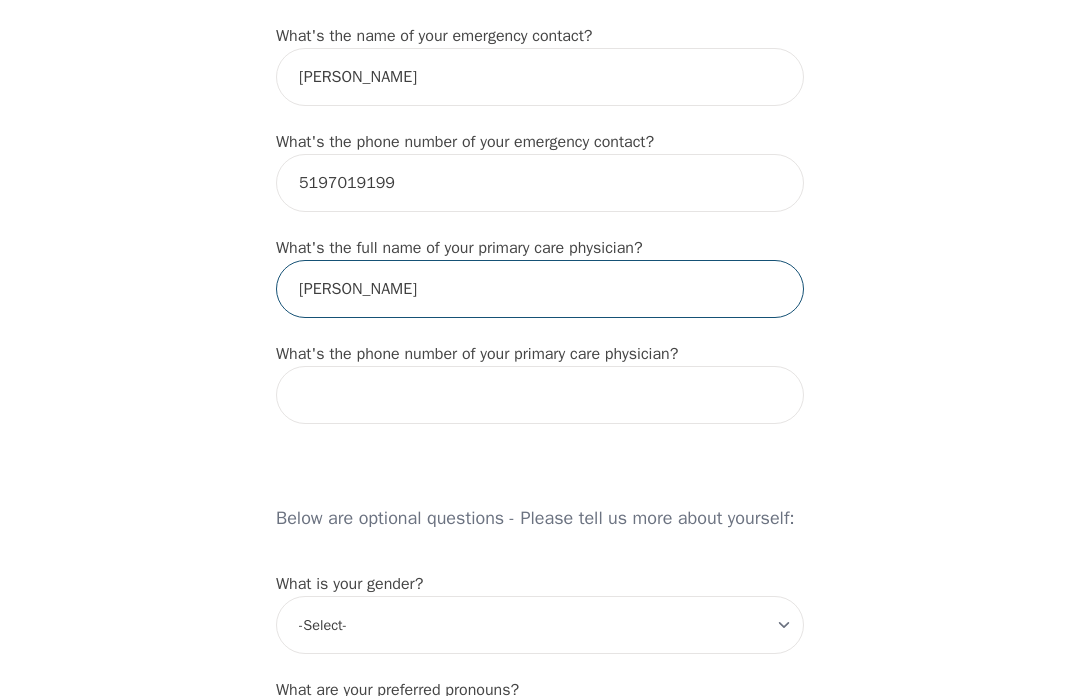 type on "[PERSON_NAME]" 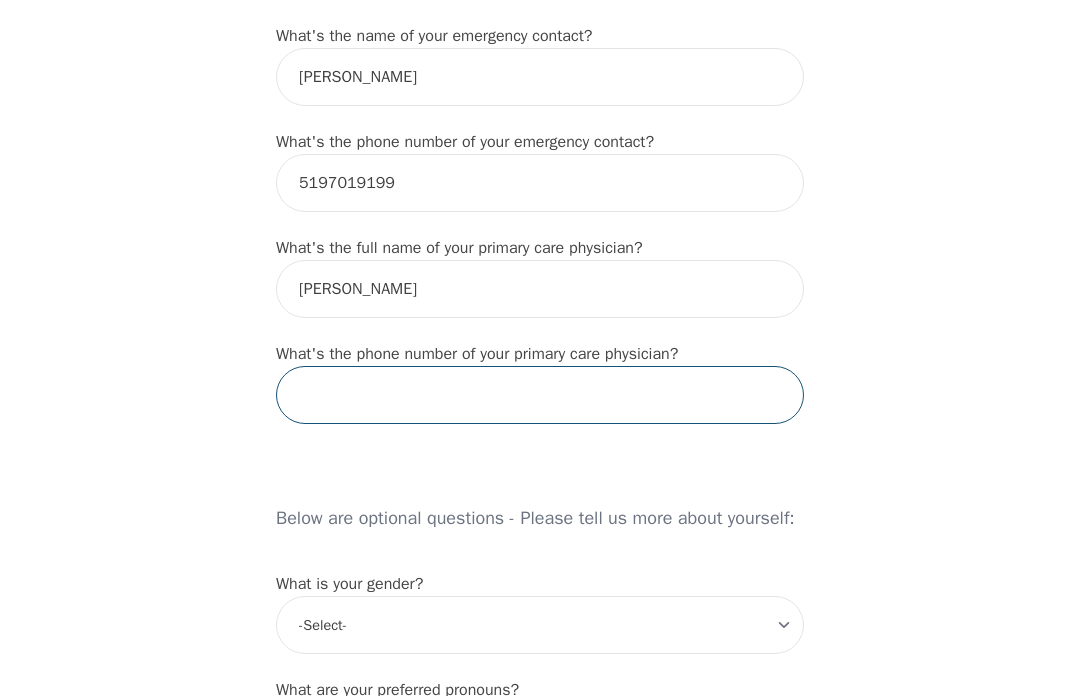 click at bounding box center (540, 395) 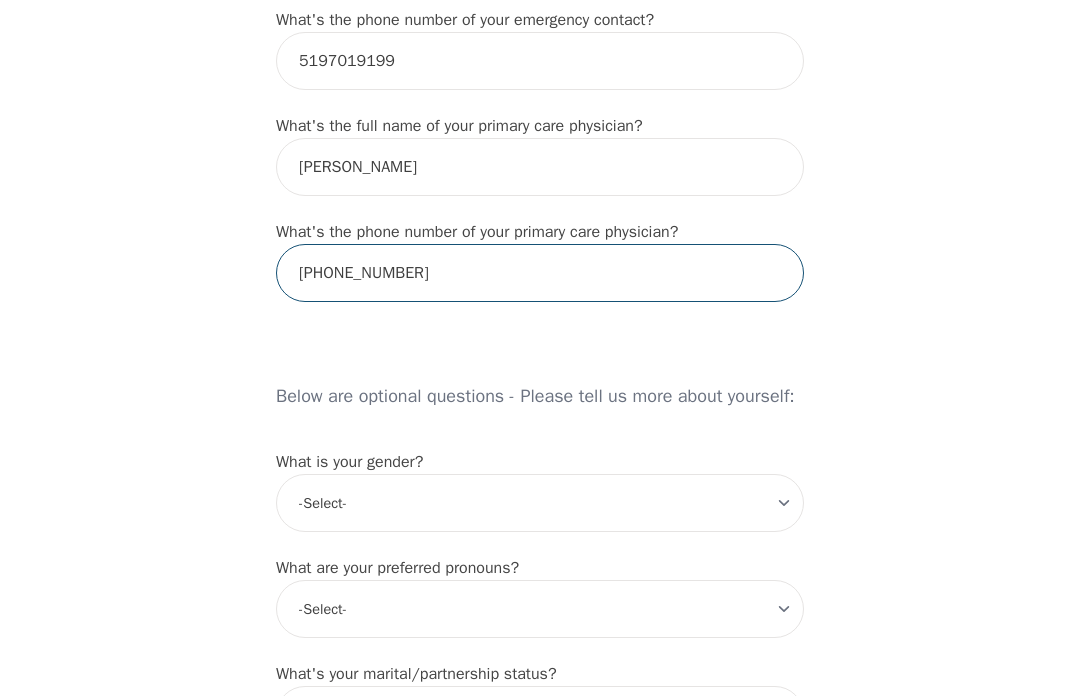 scroll, scrollTop: 1259, scrollLeft: 0, axis: vertical 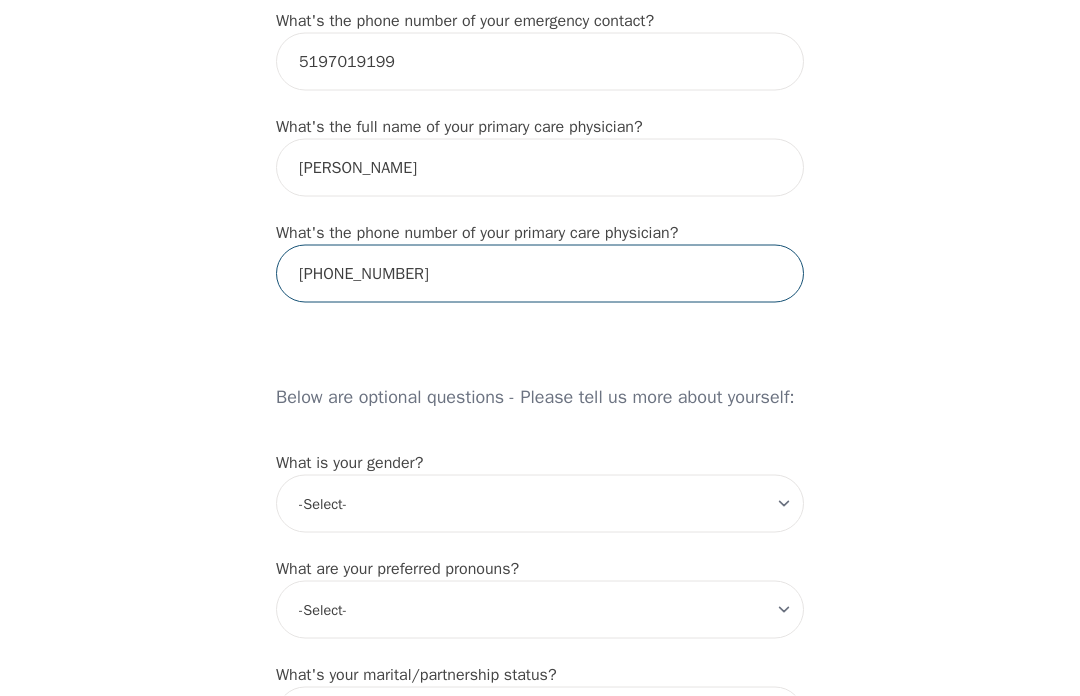 type on "[PHONE_NUMBER]" 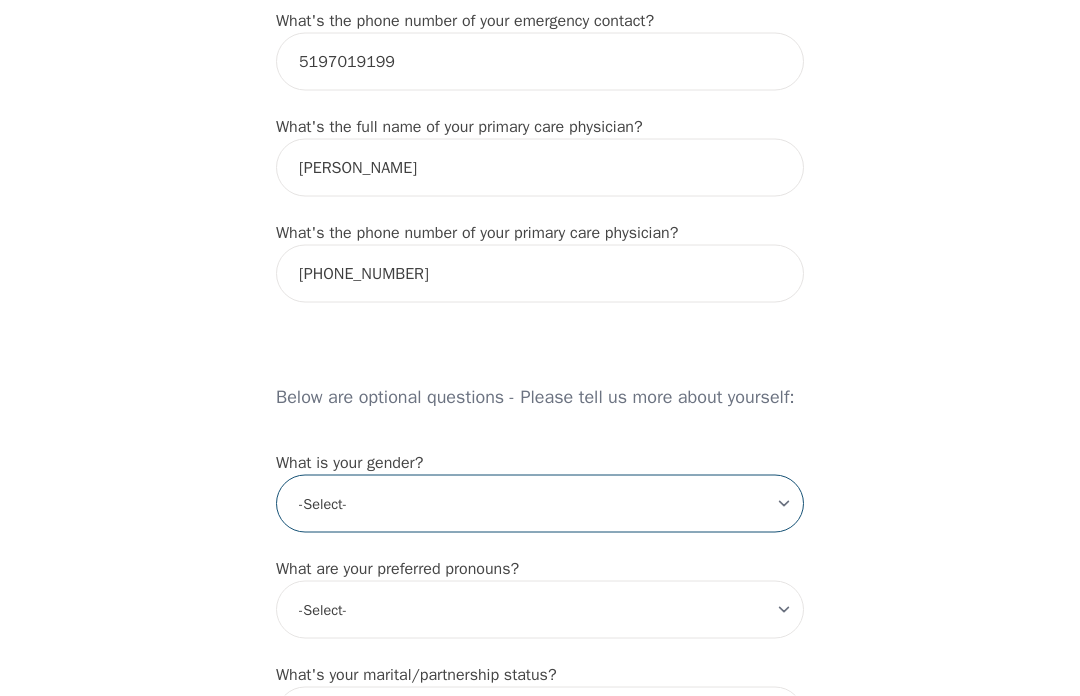 click on "-Select- [DEMOGRAPHIC_DATA] [DEMOGRAPHIC_DATA] [DEMOGRAPHIC_DATA] [DEMOGRAPHIC_DATA] [DEMOGRAPHIC_DATA] prefer_not_to_say" at bounding box center (540, 504) 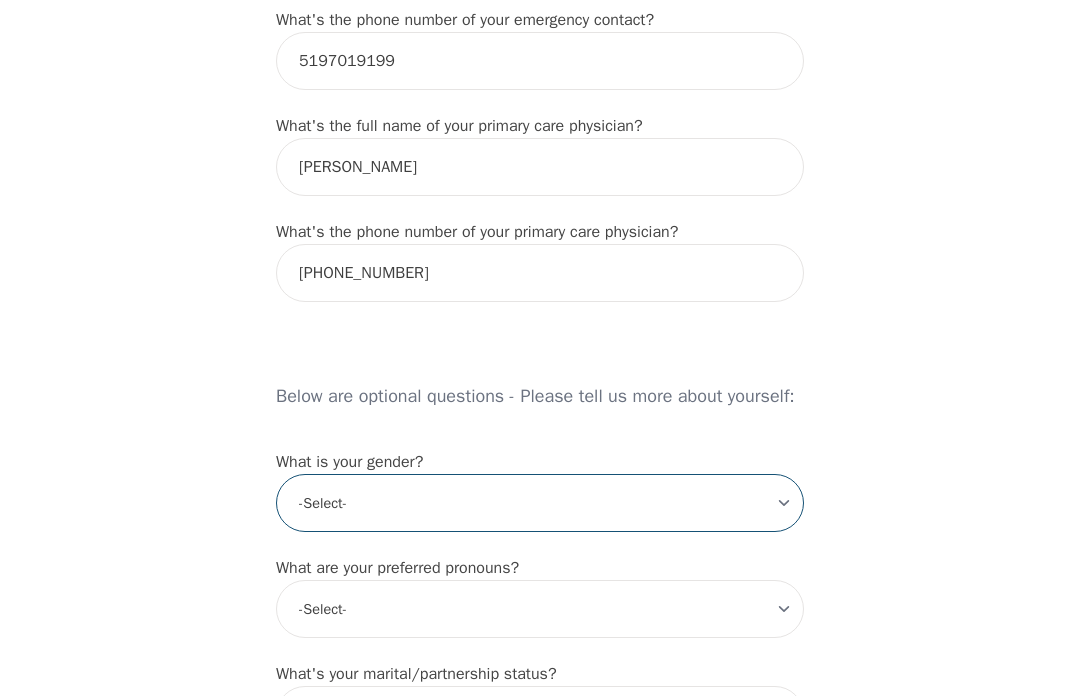 select on "[DEMOGRAPHIC_DATA]" 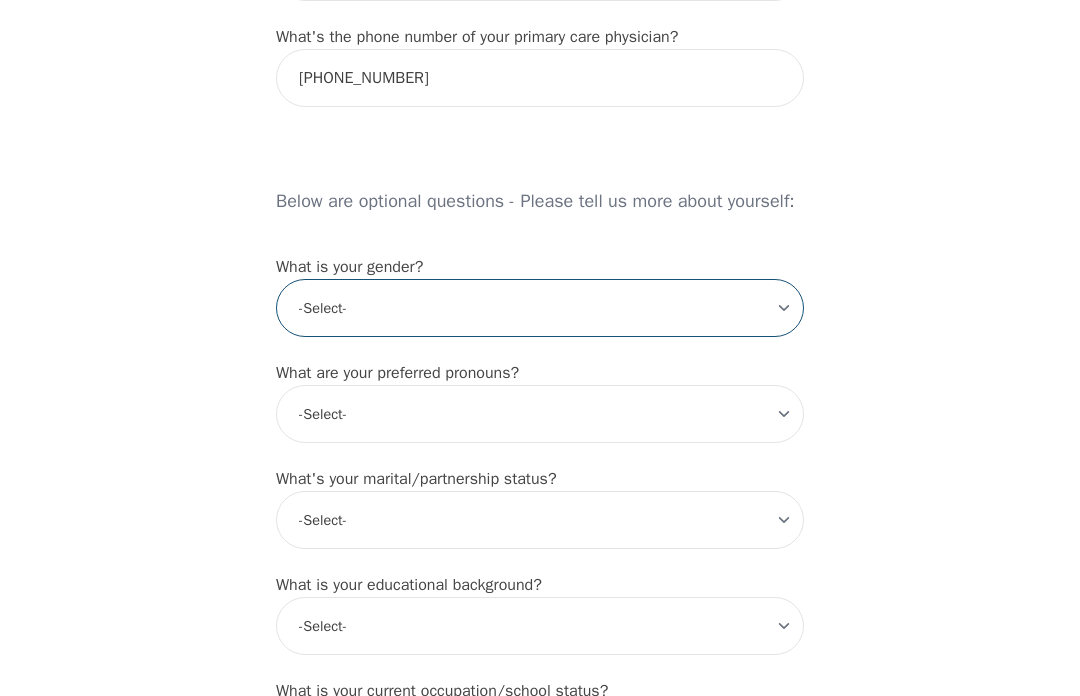 scroll, scrollTop: 1456, scrollLeft: 0, axis: vertical 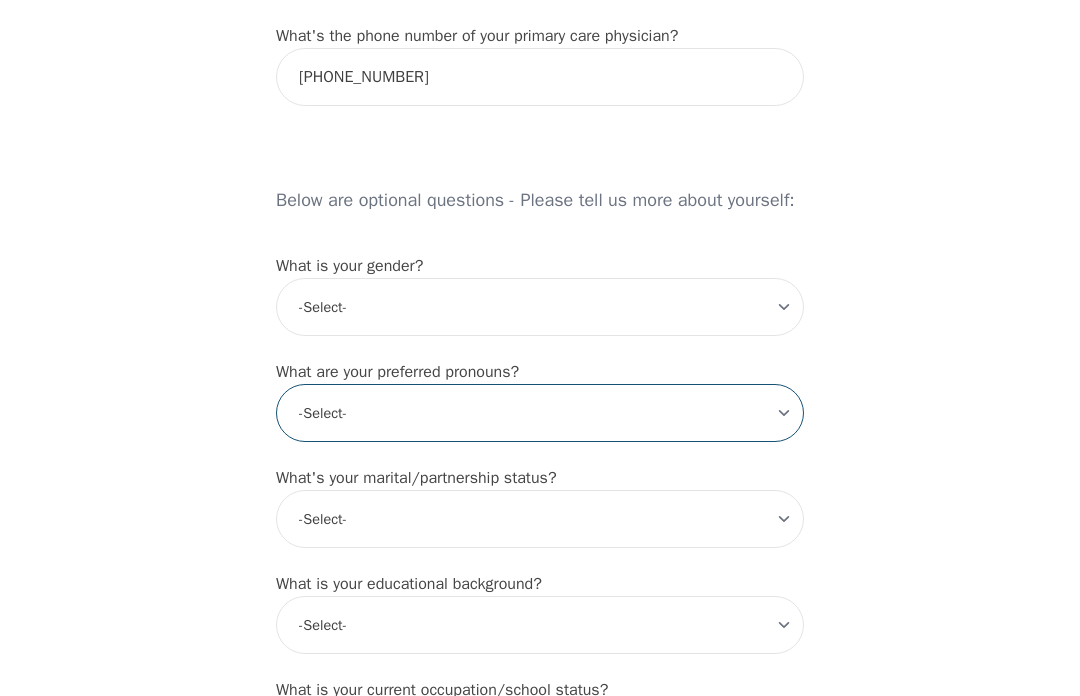 click on "-Select- he/him she/her they/them ze/zir xe/xem ey/em ve/ver tey/ter e/e per/per prefer_not_to_say" at bounding box center (540, 413) 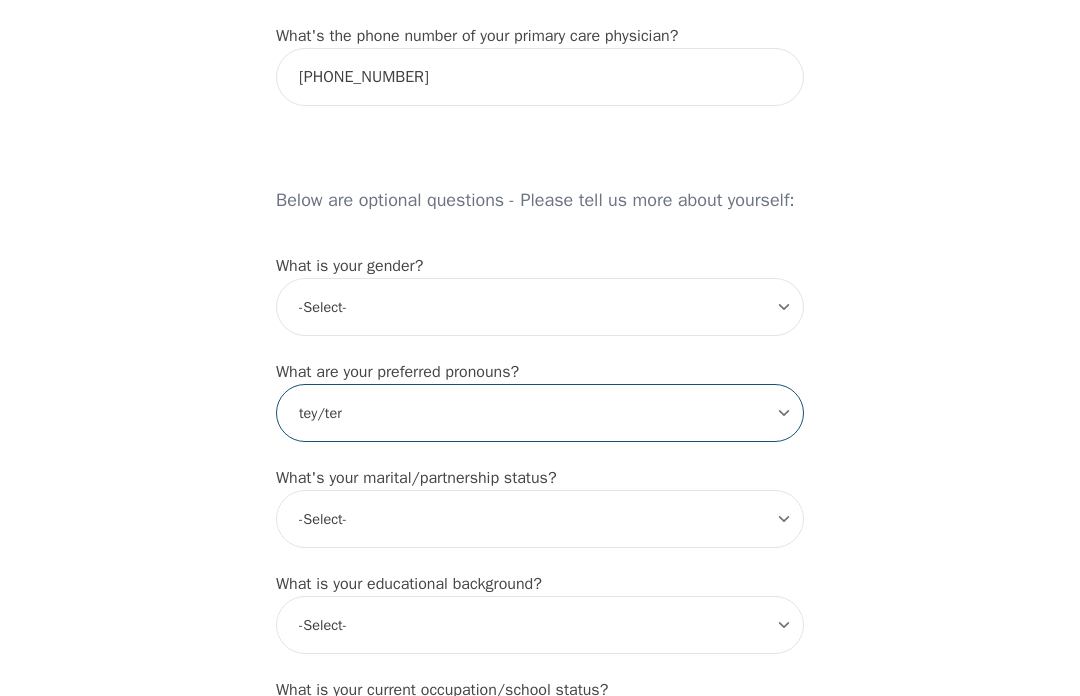 click on "-Select- he/him she/her they/them ze/zir xe/xem ey/em ve/ver tey/ter e/e per/per prefer_not_to_say" at bounding box center [540, 413] 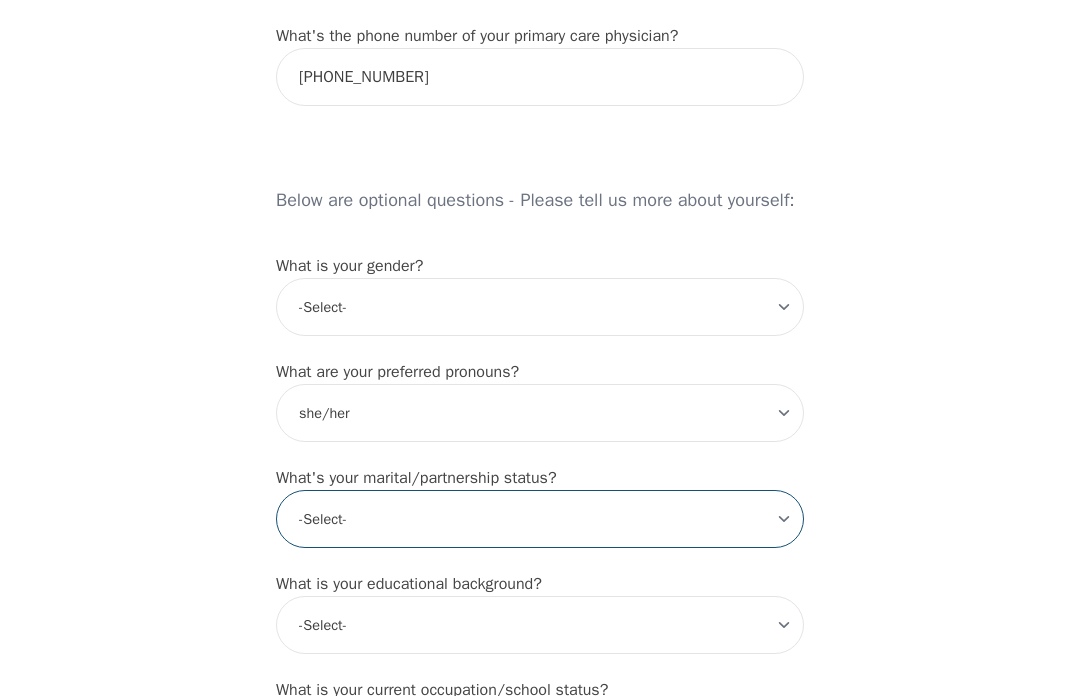 click on "-Select- Single Partnered Married Common Law Widowed Separated Divorced" at bounding box center [540, 519] 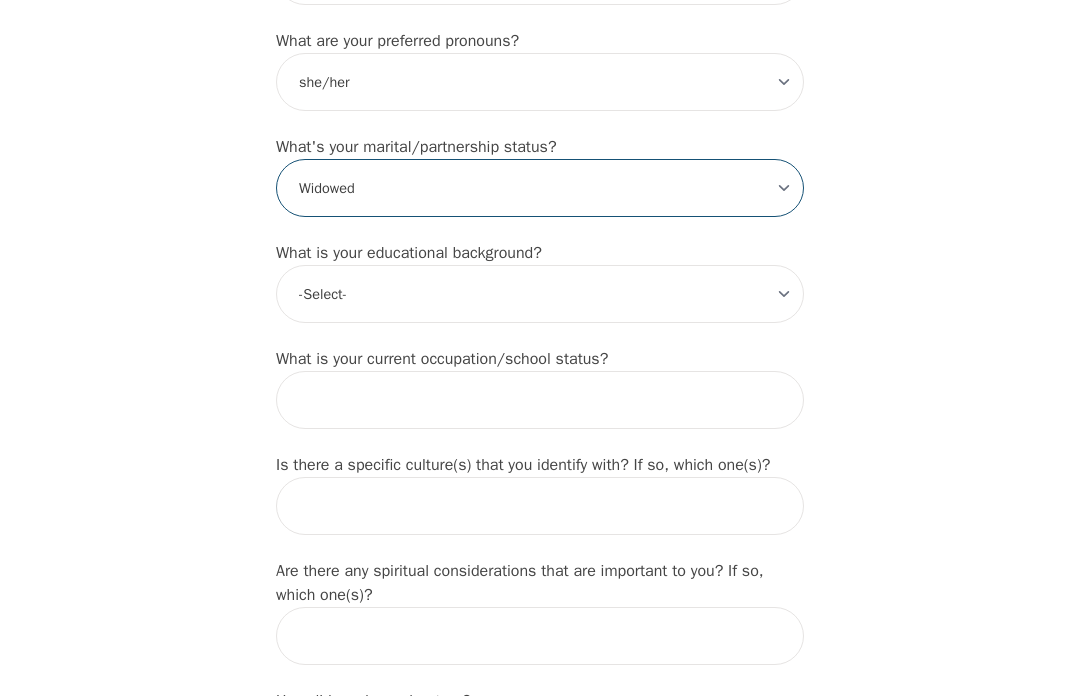 scroll, scrollTop: 1793, scrollLeft: 0, axis: vertical 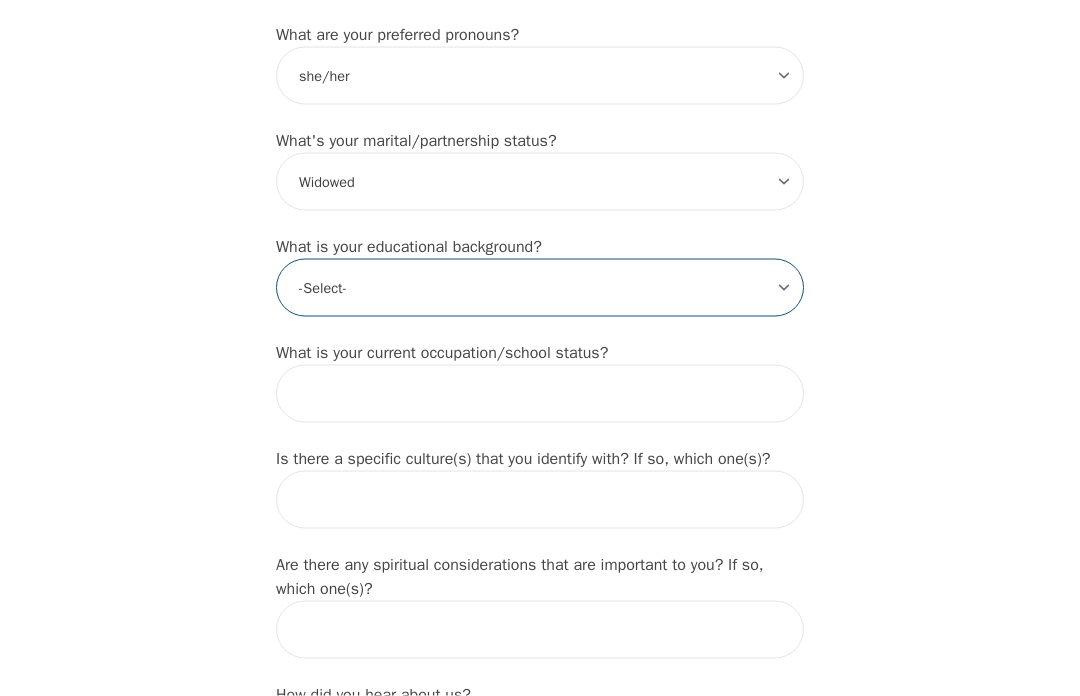 click on "-Select- Less than high school High school Associate degree Bachelor degree Master's degree Professional degree Doctorial degree" at bounding box center [540, 288] 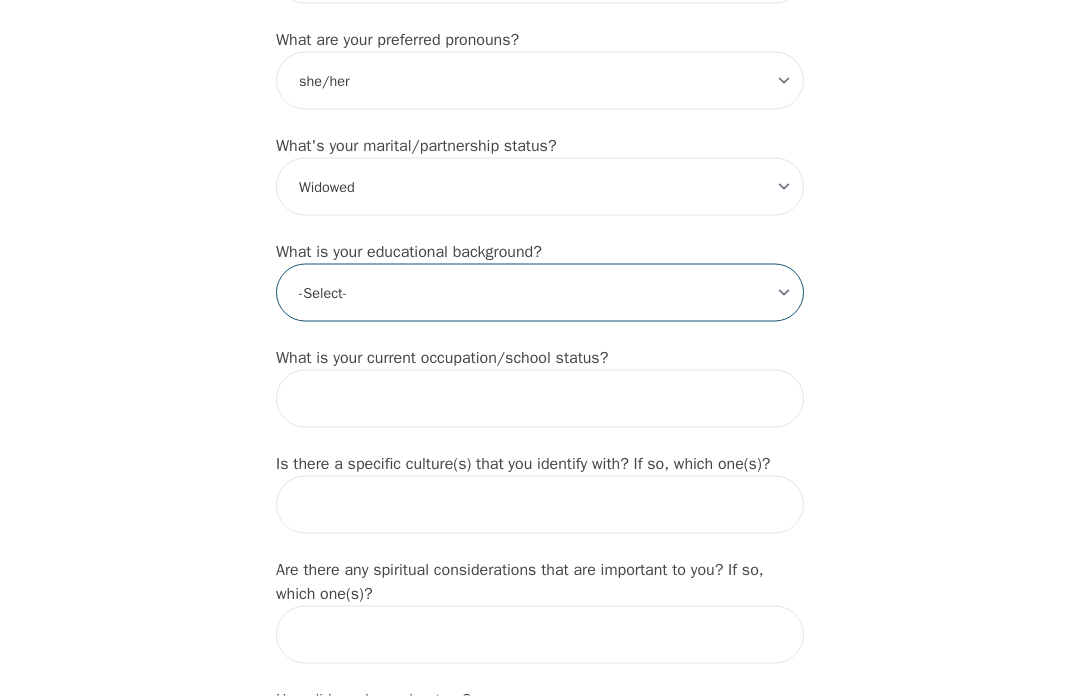 scroll, scrollTop: 1794, scrollLeft: 0, axis: vertical 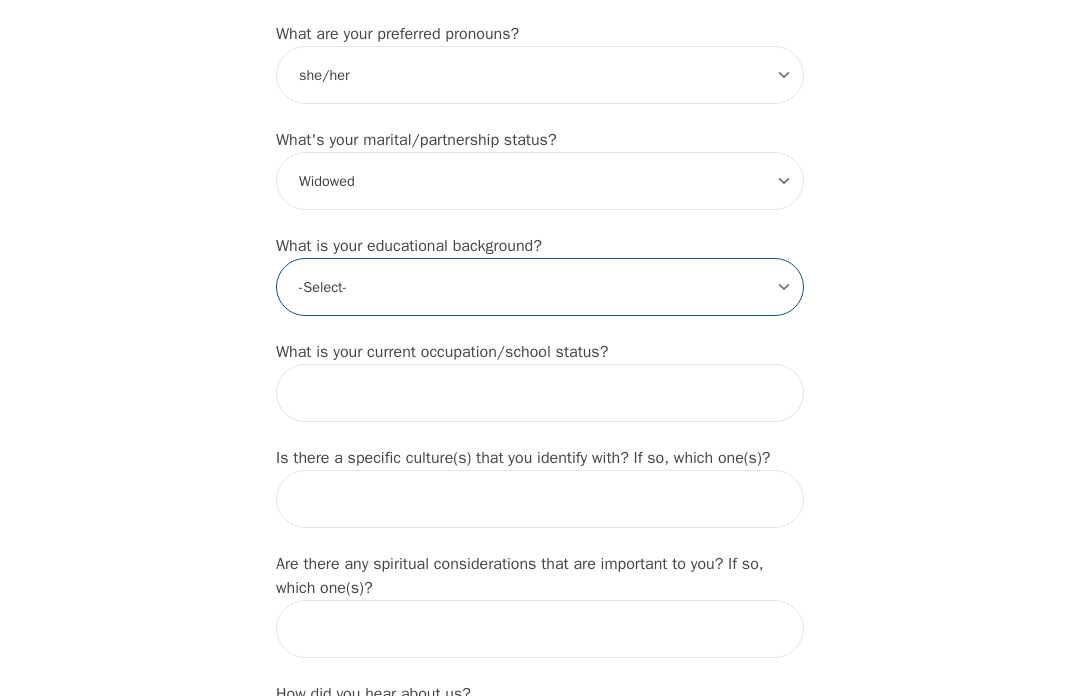 click on "-Select- Less than high school High school Associate degree Bachelor degree Master's degree Professional degree Doctorial degree" at bounding box center [540, 287] 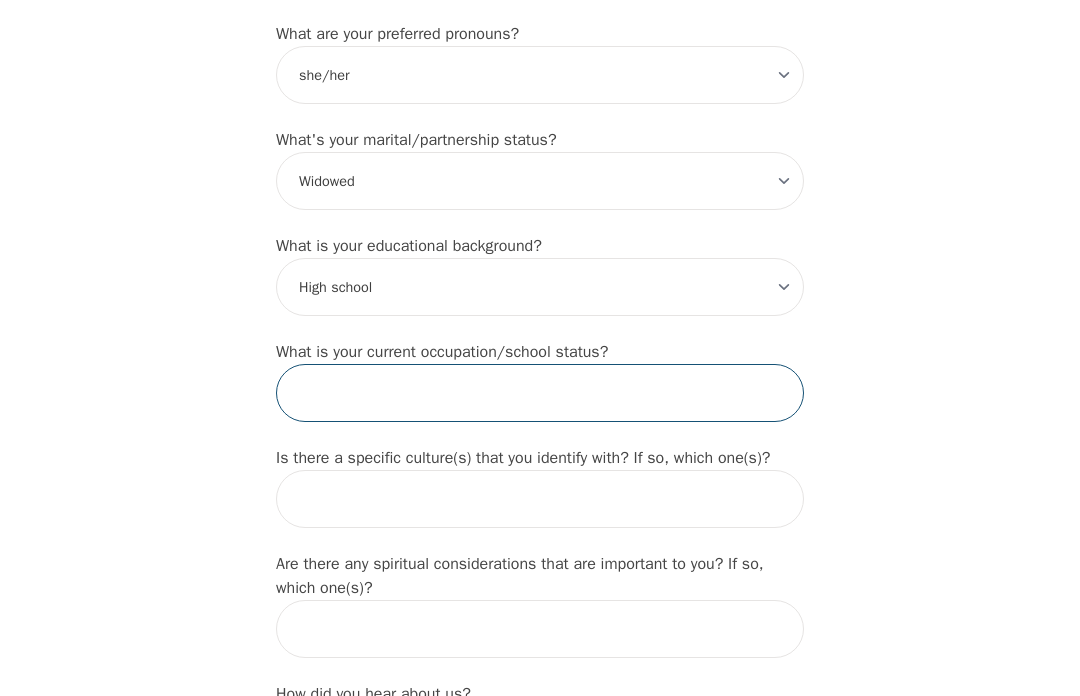 click at bounding box center (540, 393) 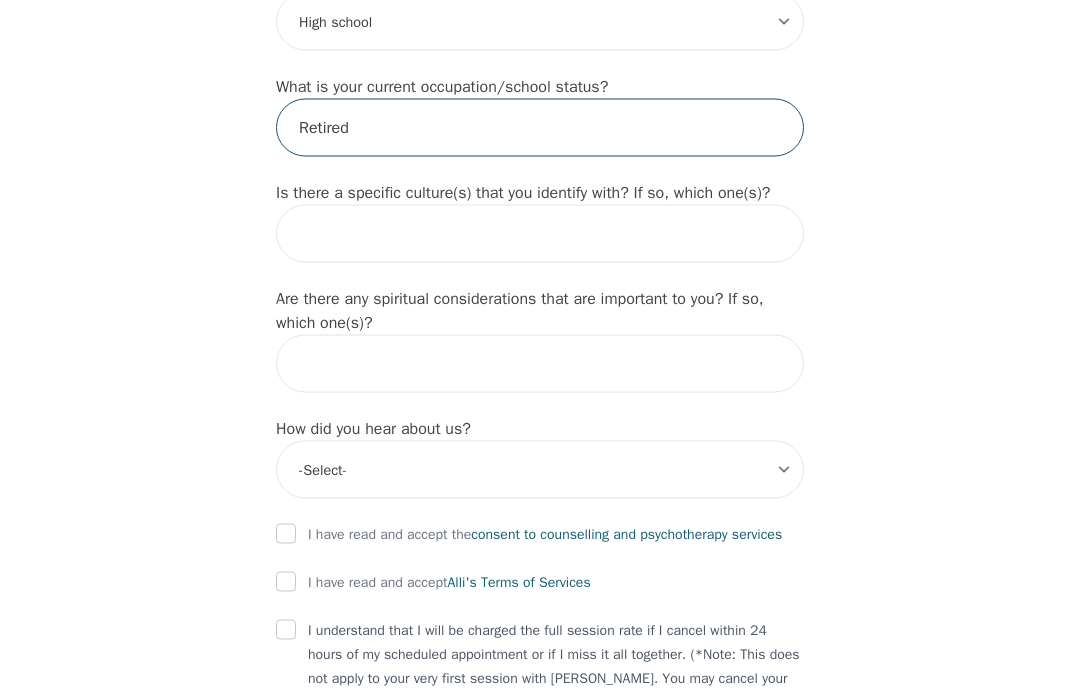 scroll, scrollTop: 2072, scrollLeft: 0, axis: vertical 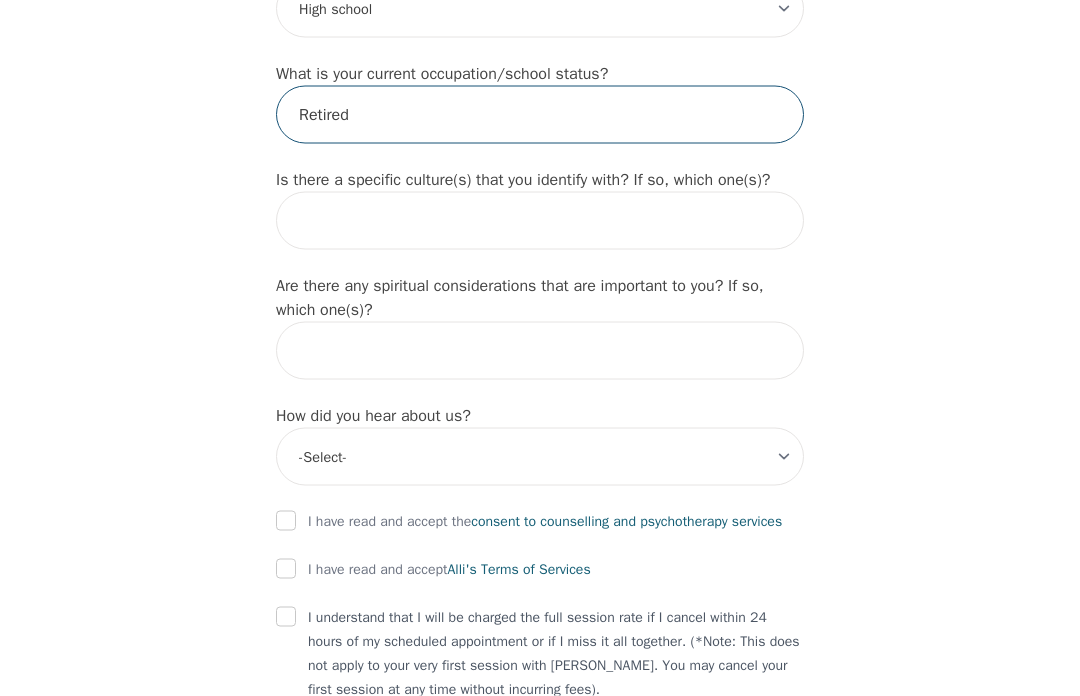 type on "Retired" 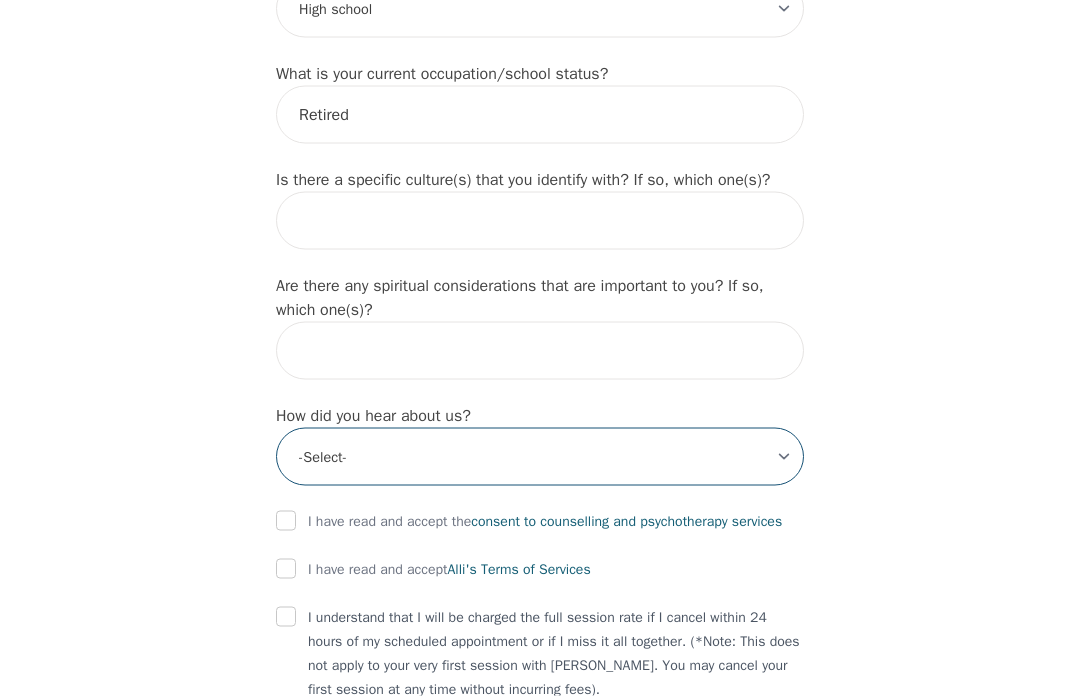 click on "-Select- Physician/Specialist Friend Facebook Instagram Google Search Google Ads Facebook/Instagram Ads Other" at bounding box center (540, 457) 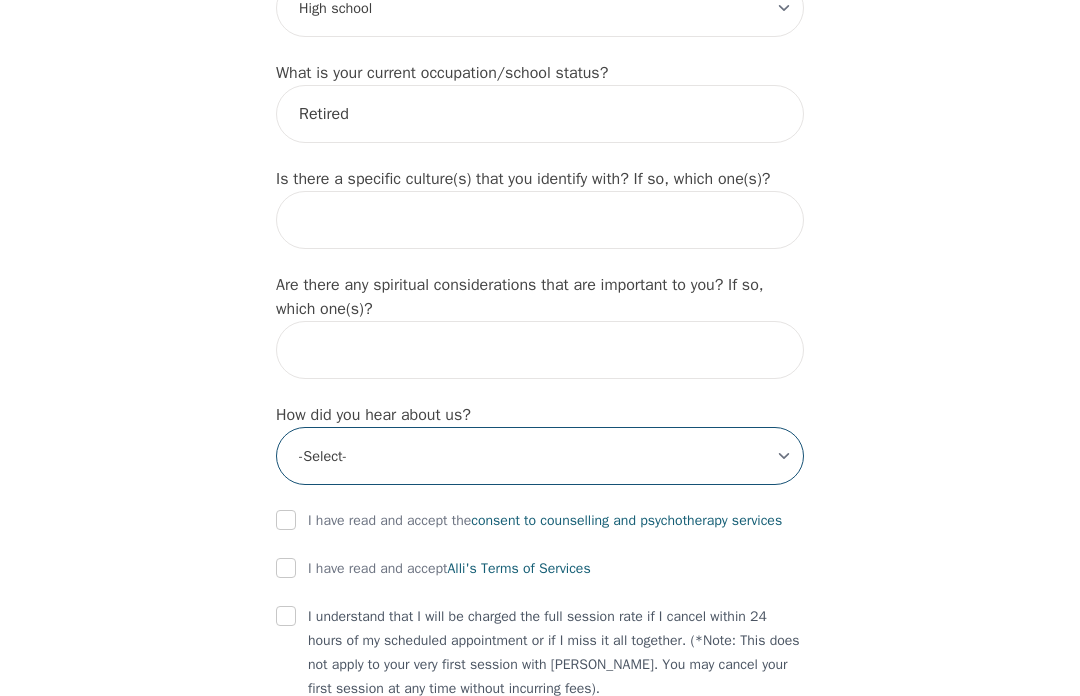 select on "Other" 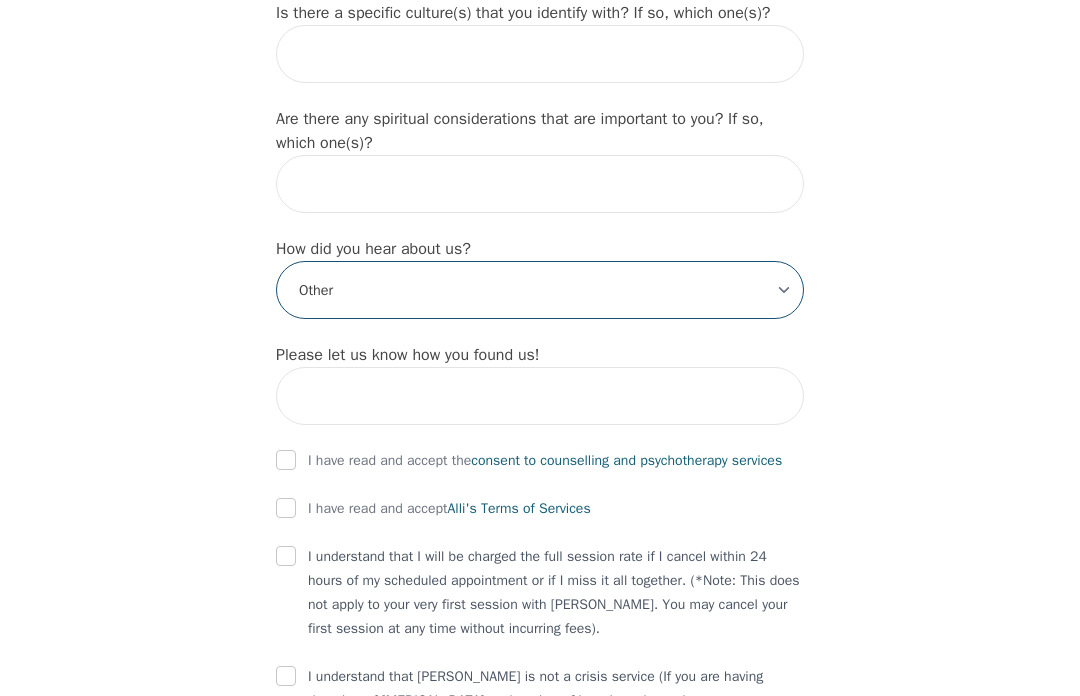 scroll, scrollTop: 2250, scrollLeft: 0, axis: vertical 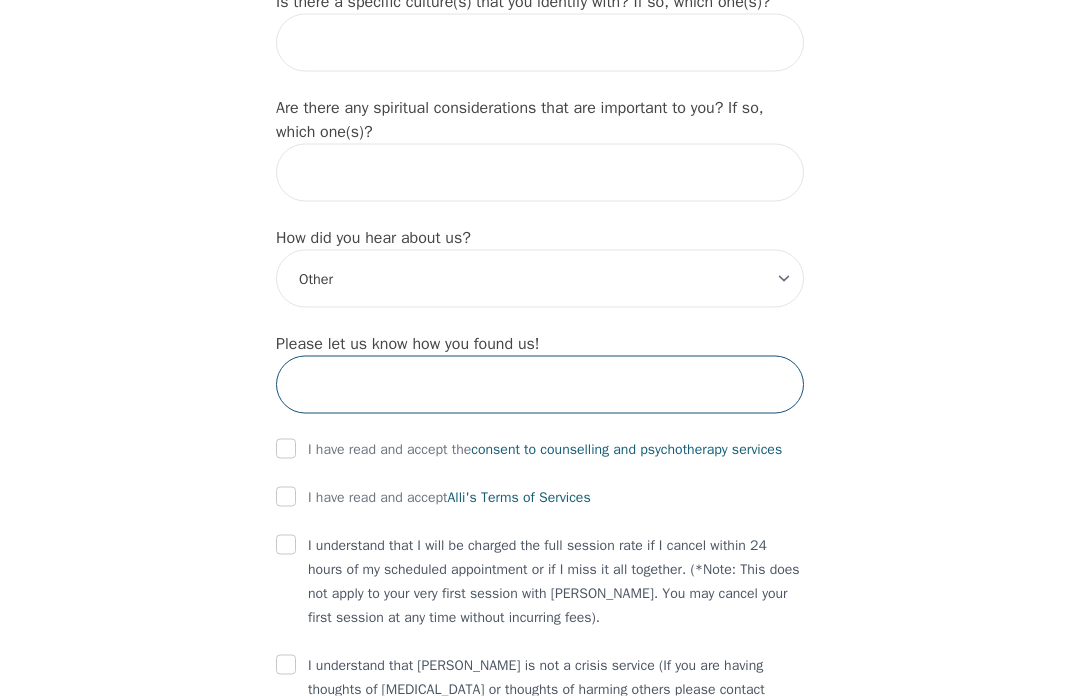 click at bounding box center (540, 385) 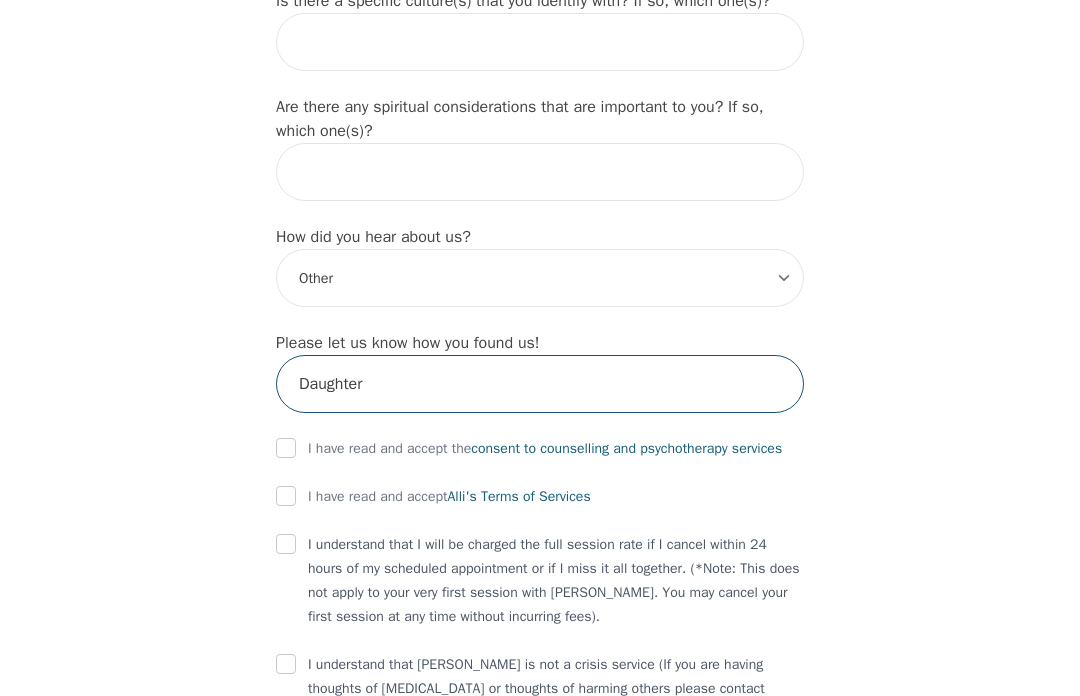 type on "Daughter" 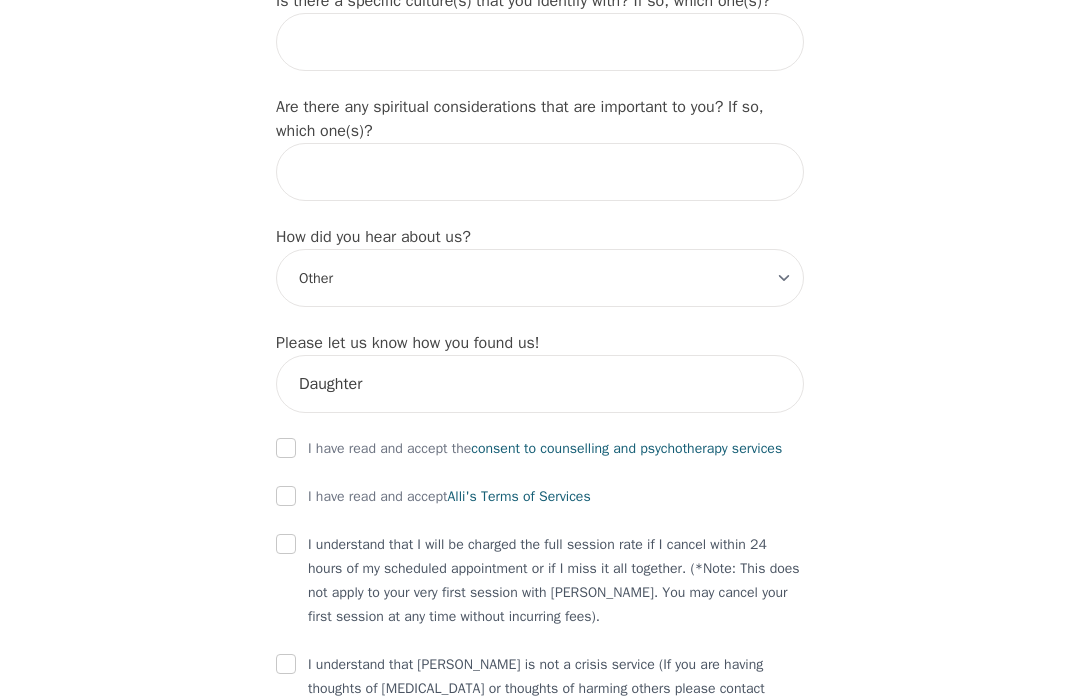 click on "I have read and accept the  consent to counselling and [MEDICAL_DATA] services" at bounding box center (540, 449) 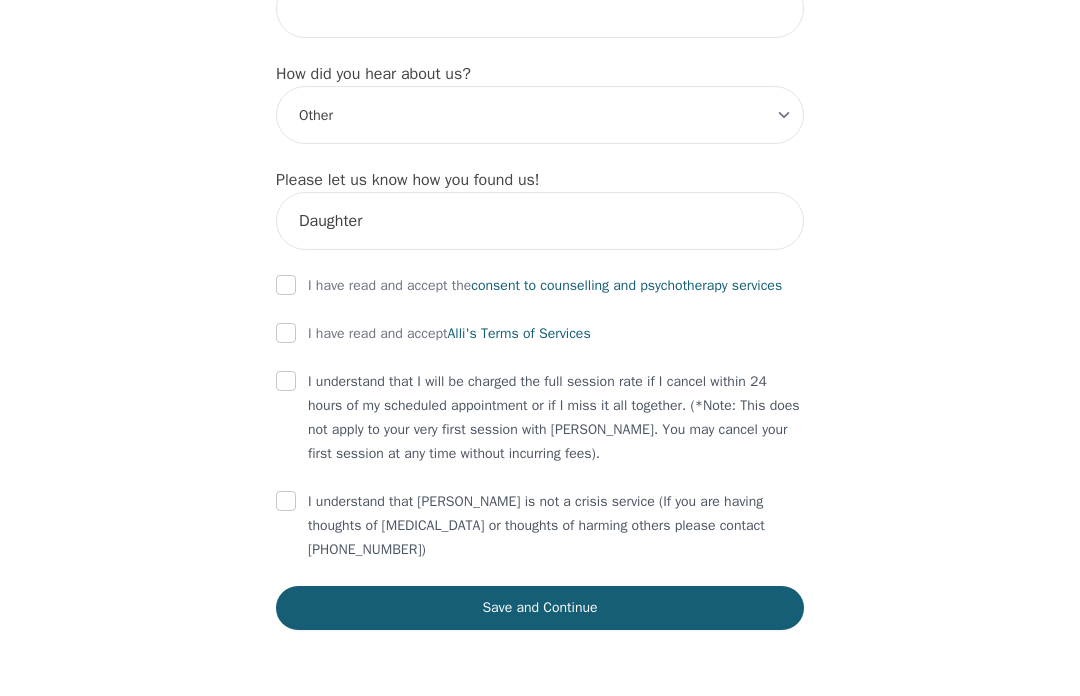 scroll, scrollTop: 2419, scrollLeft: 0, axis: vertical 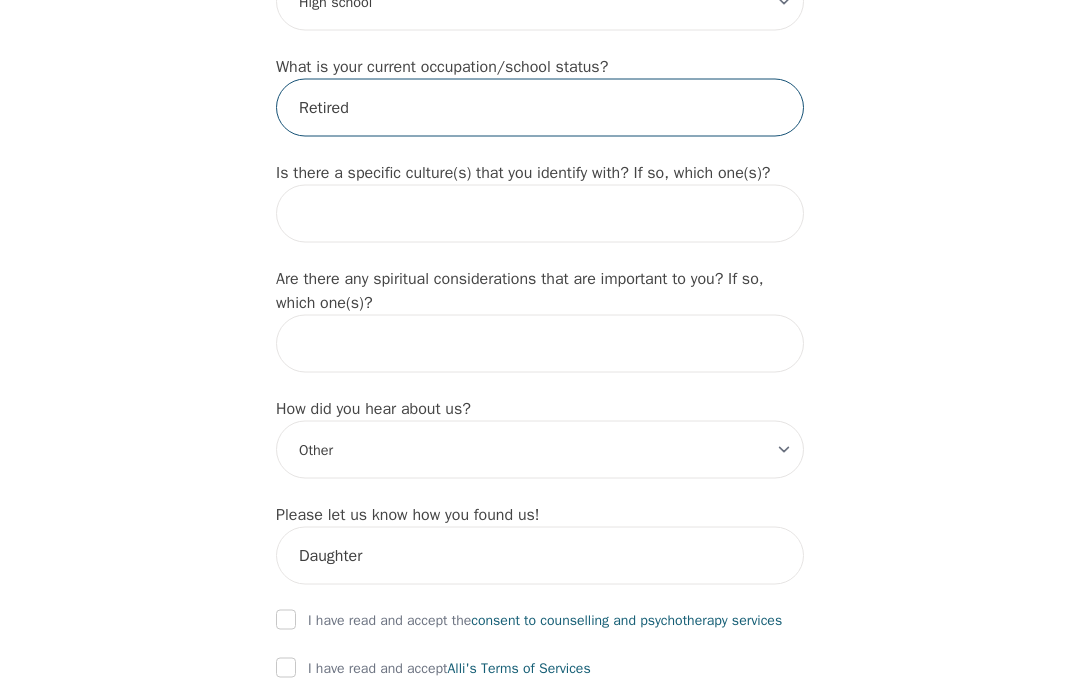 click on "Retired" at bounding box center (540, 108) 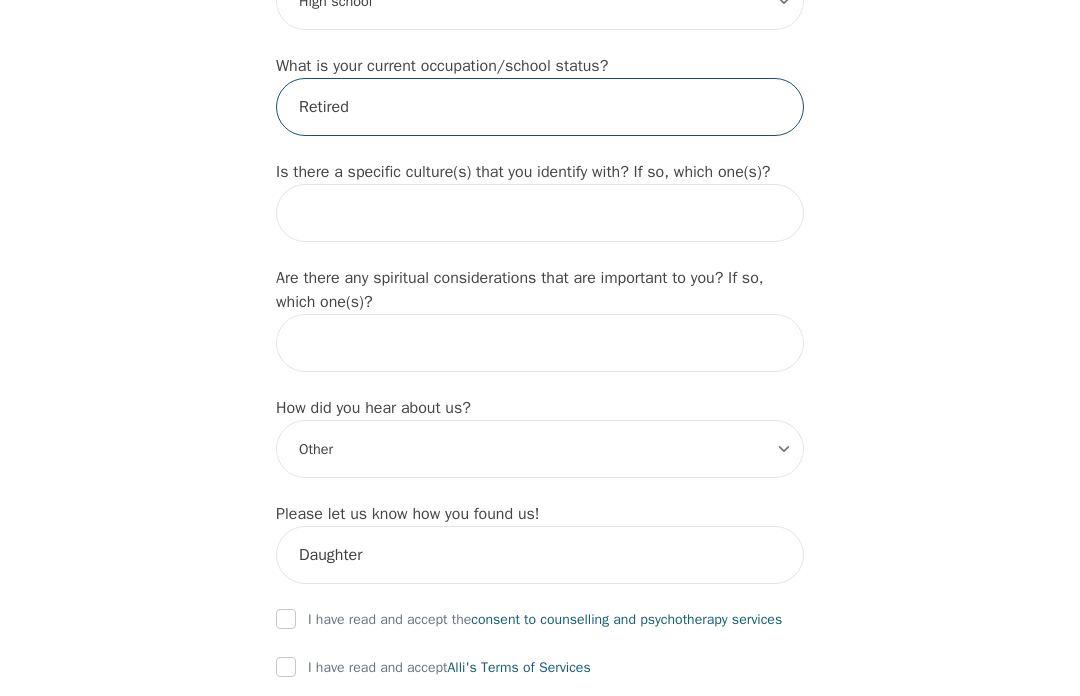 click on "Retired" at bounding box center (540, 107) 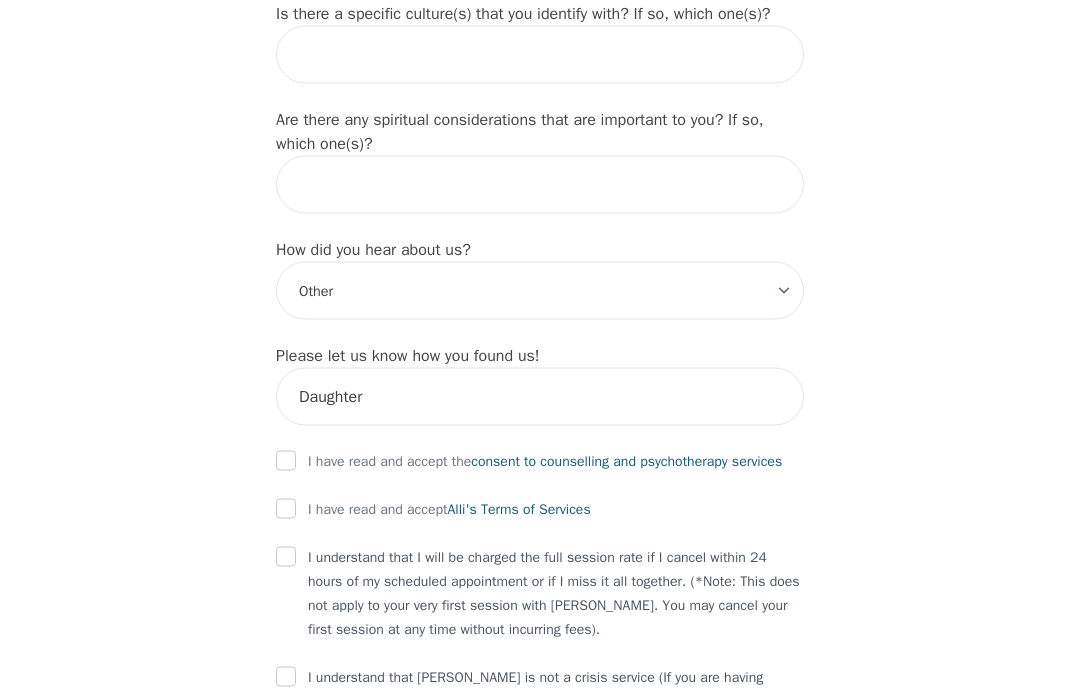 scroll, scrollTop: 2248, scrollLeft: 0, axis: vertical 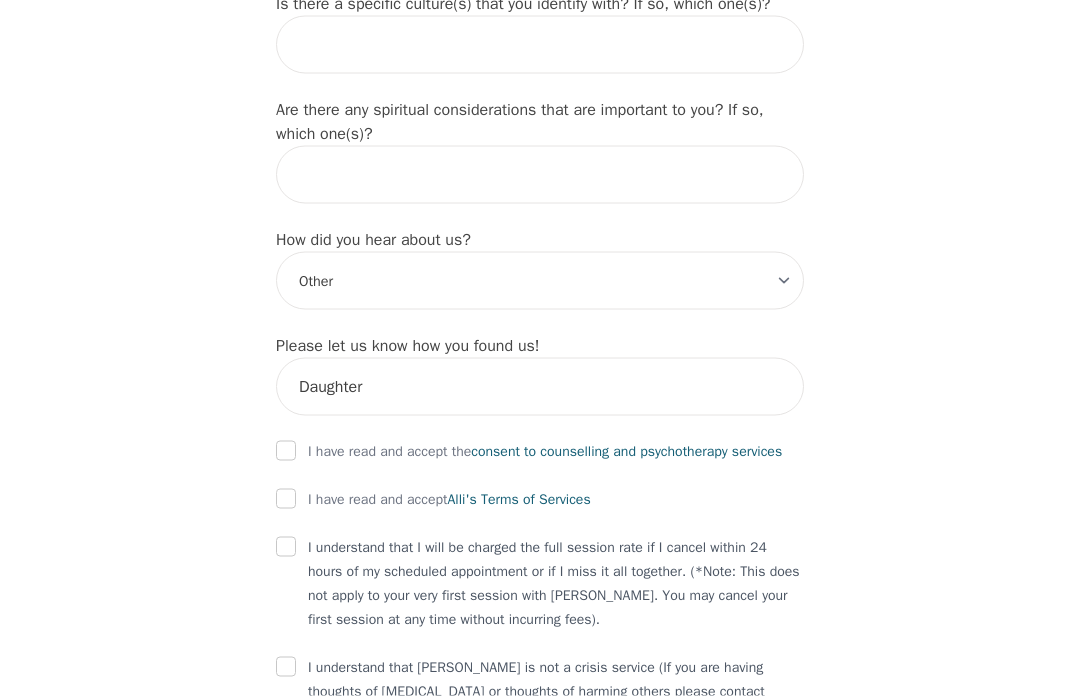 type on "Retired    Year of birth is.  [DEMOGRAPHIC_DATA]" 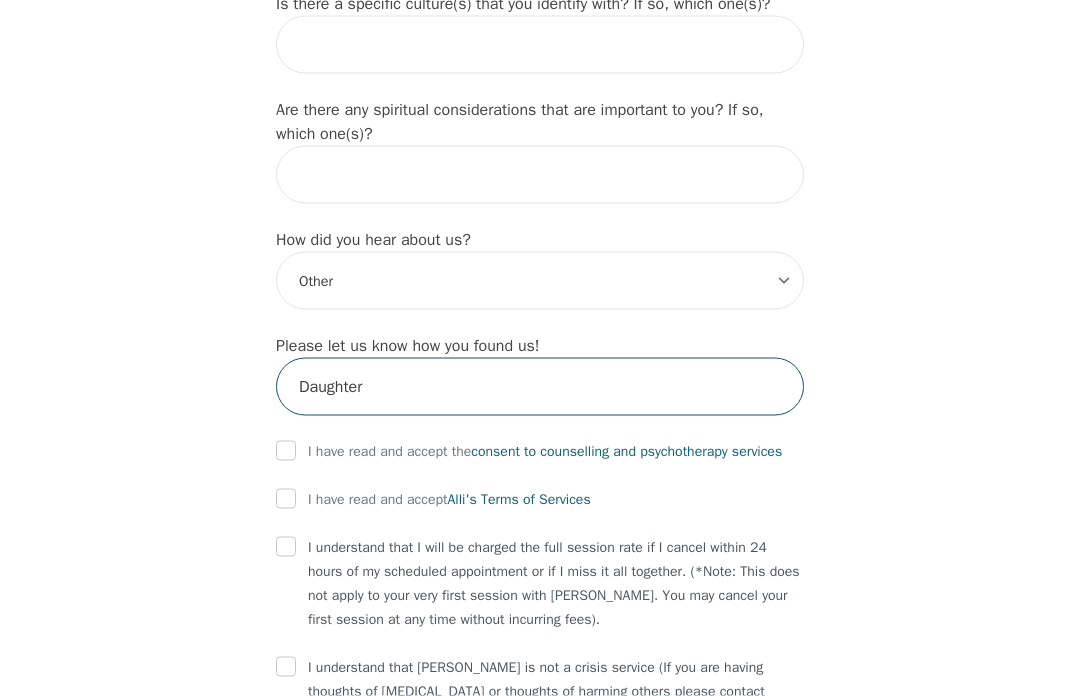 click on "Daughter" at bounding box center [540, 387] 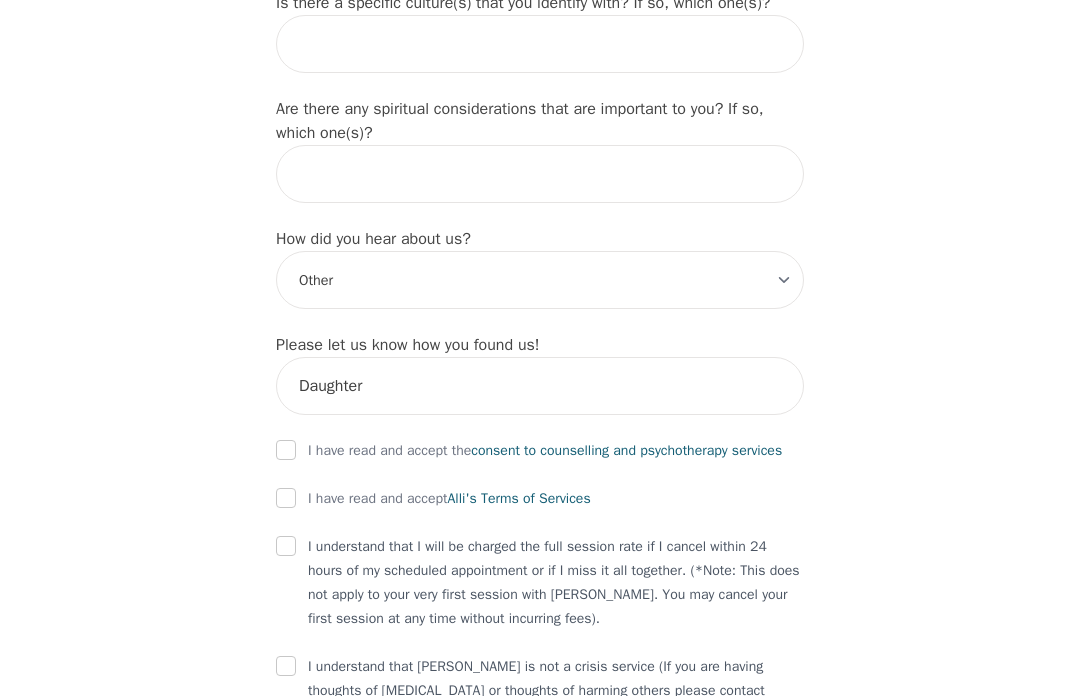 click on "Intake Assessment for [PERSON_NAME] Part 1 of 2: Tell Us About Yourself Please complete the following information before your initial session. This step is crucial to kickstart your therapeutic journey with your therapist: What's your first name? (This will be the name on your insurance receipt) [PERSON_NAME] What's your last name? [PERSON_NAME] What's your preferred name? [OPTIONAL] What's your email? [EMAIL_ADDRESS][DOMAIN_NAME] What's your phone number? [PHONE_NUMBER] What's your address? [STREET_ADDRESS] What's your unit number? [OPTIONAL] 8 What's your date of birth? [DEMOGRAPHIC_DATA] What's the name of your emergency contact? [PERSON_NAME] What's the phone number of your emergency contact? [PHONE_NUMBER] What's the full name of your primary care physician? [PERSON_NAME] What's the phone number of your primary care physician? [PHONE_NUMBER] Below are optional questions - Please tell us more about yourself: What is your gender? -Select- [DEMOGRAPHIC_DATA] [DEMOGRAPHIC_DATA] [DEMOGRAPHIC_DATA] [DEMOGRAPHIC_DATA] [DEMOGRAPHIC_DATA] prefer_not_to_say he/him" at bounding box center [540, -687] 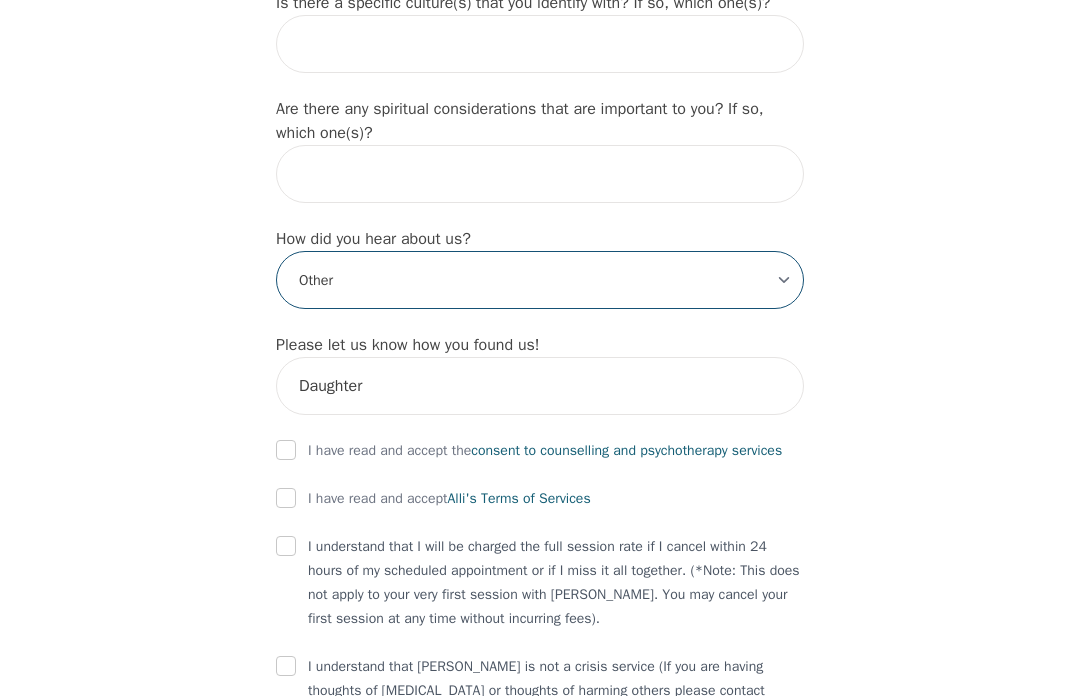 click on "-Select- Physician/Specialist Friend Facebook Instagram Google Search Google Ads Facebook/Instagram Ads Other" at bounding box center [540, 280] 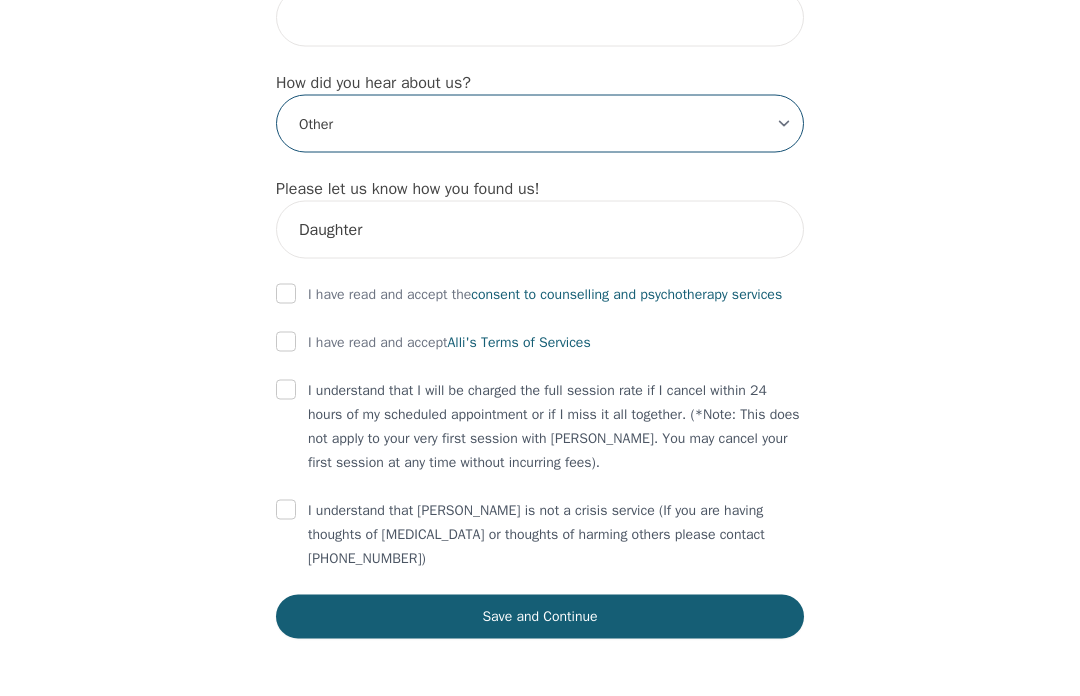 scroll, scrollTop: 2407, scrollLeft: 0, axis: vertical 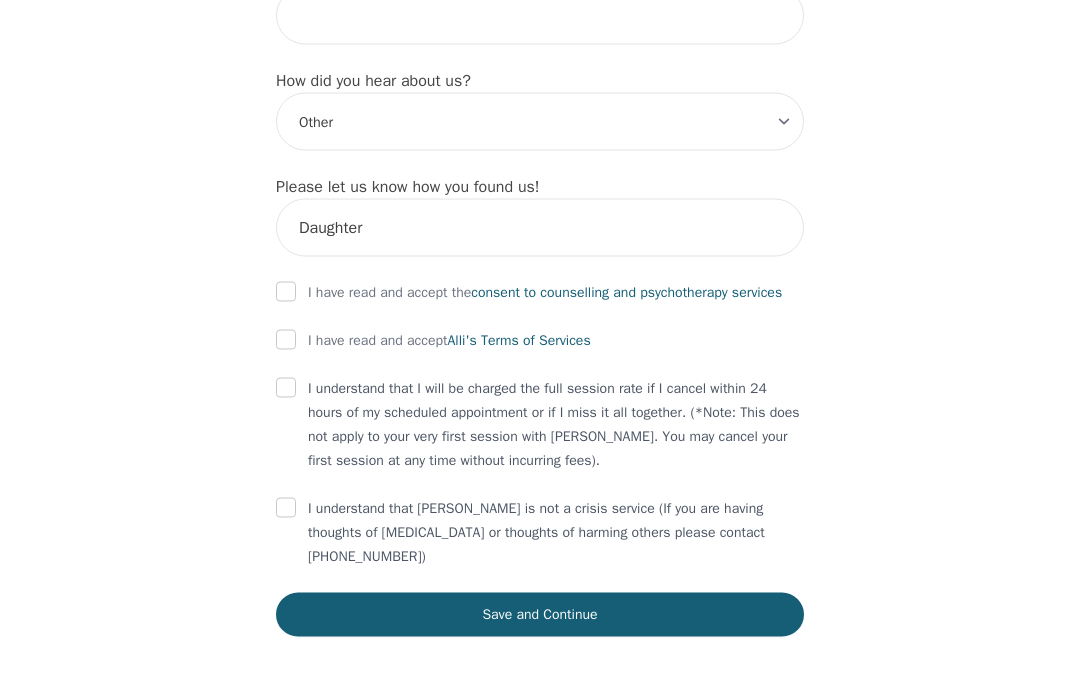 click on "consent to counselling and psychotherapy services" at bounding box center (626, 292) 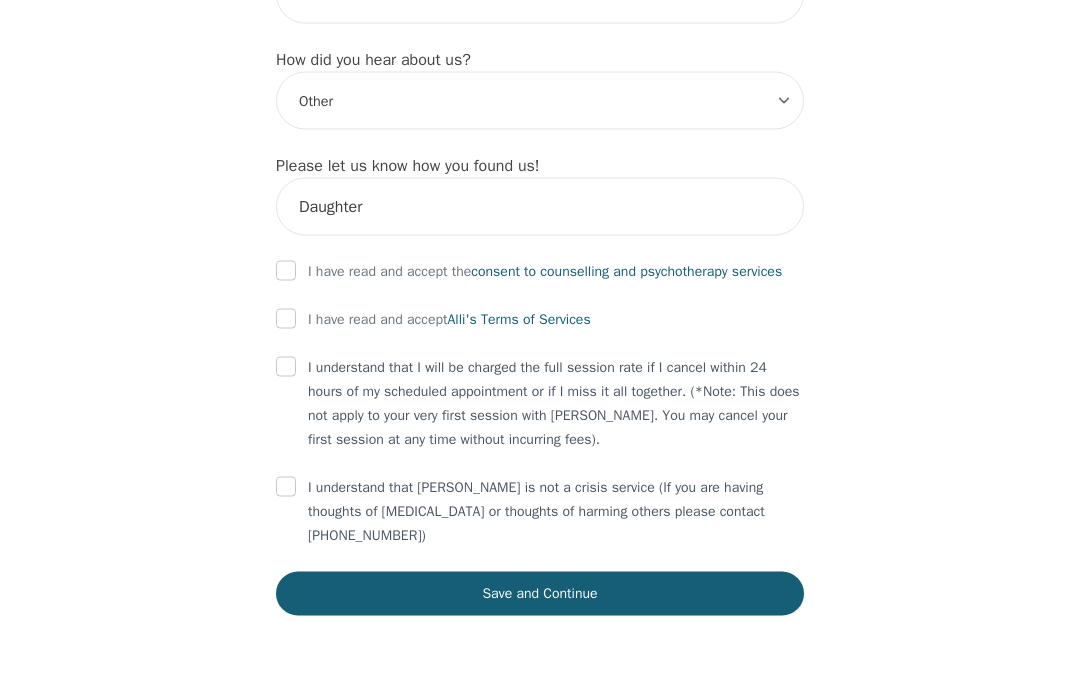 scroll, scrollTop: 11, scrollLeft: 0, axis: vertical 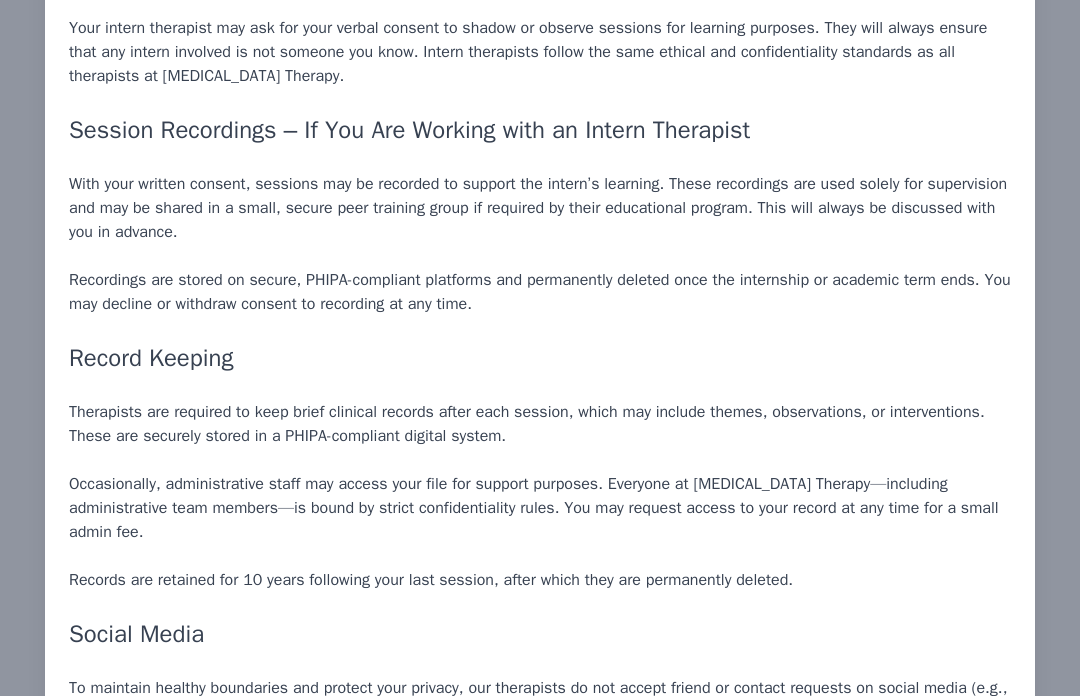 click on "Recordings are stored on secure, PHIPA-compliant platforms and permanently deleted once the internship or academic term ends. You may decline or withdraw consent to recording at any time." at bounding box center (540, 292) 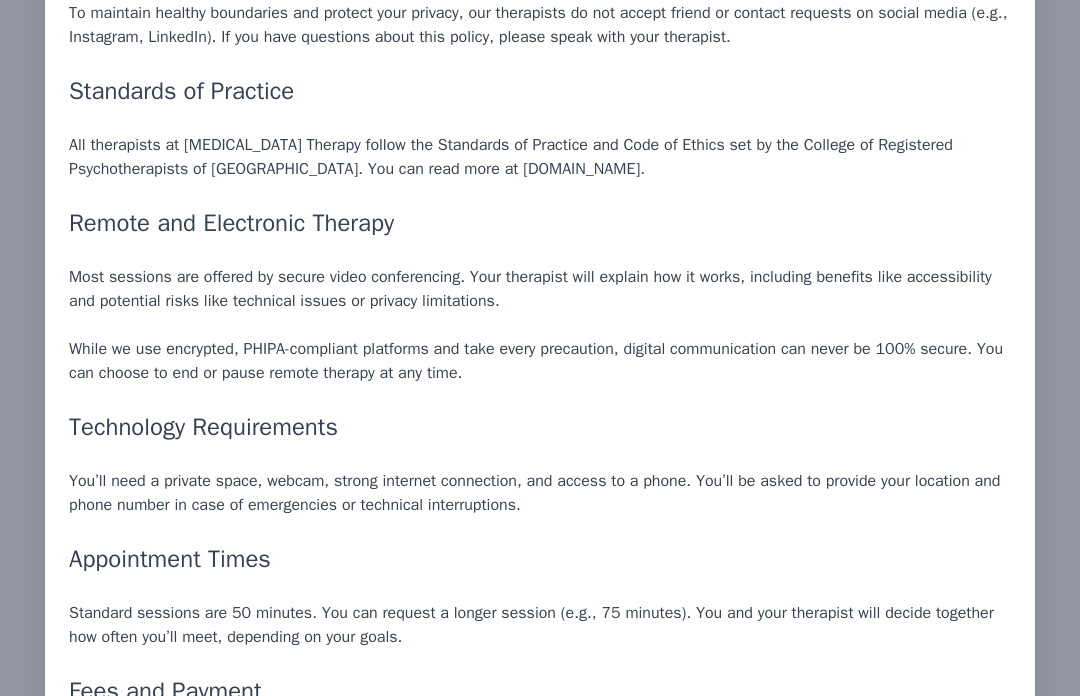 scroll, scrollTop: 1976, scrollLeft: 0, axis: vertical 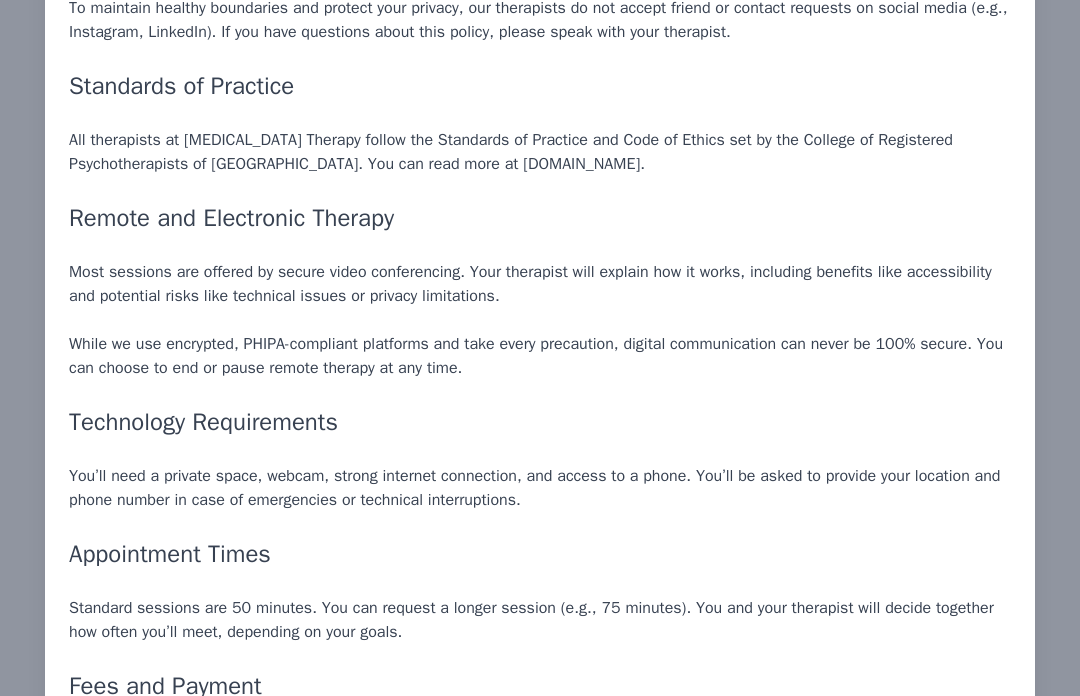 click on "Remote and Electronic Therapy" at bounding box center (540, 218) 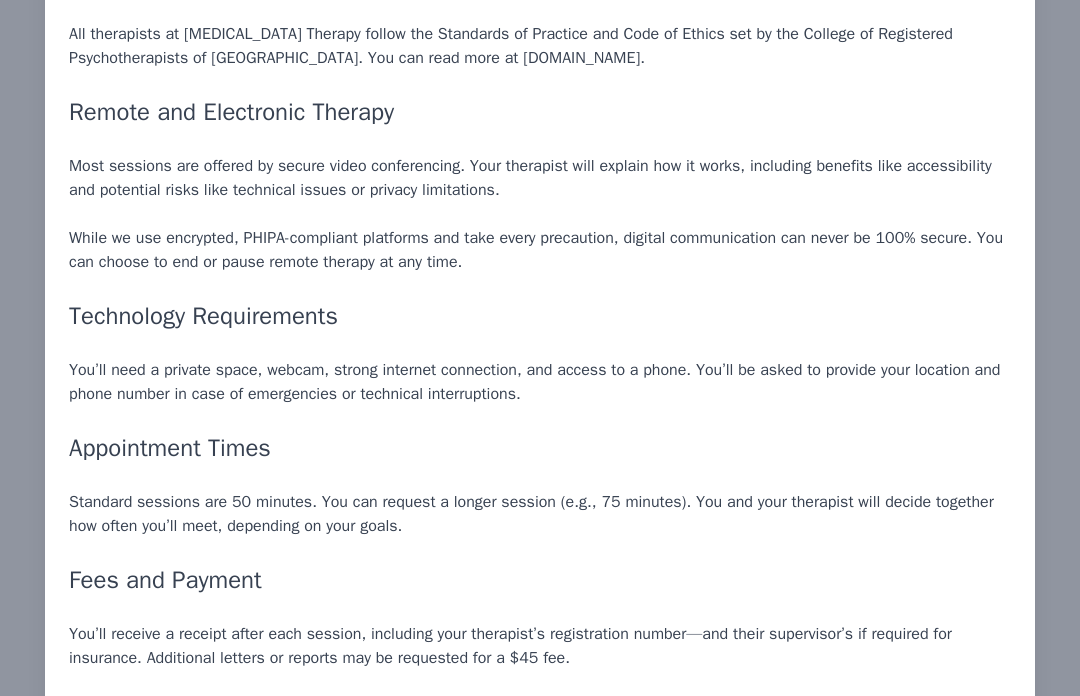scroll, scrollTop: 2091, scrollLeft: 0, axis: vertical 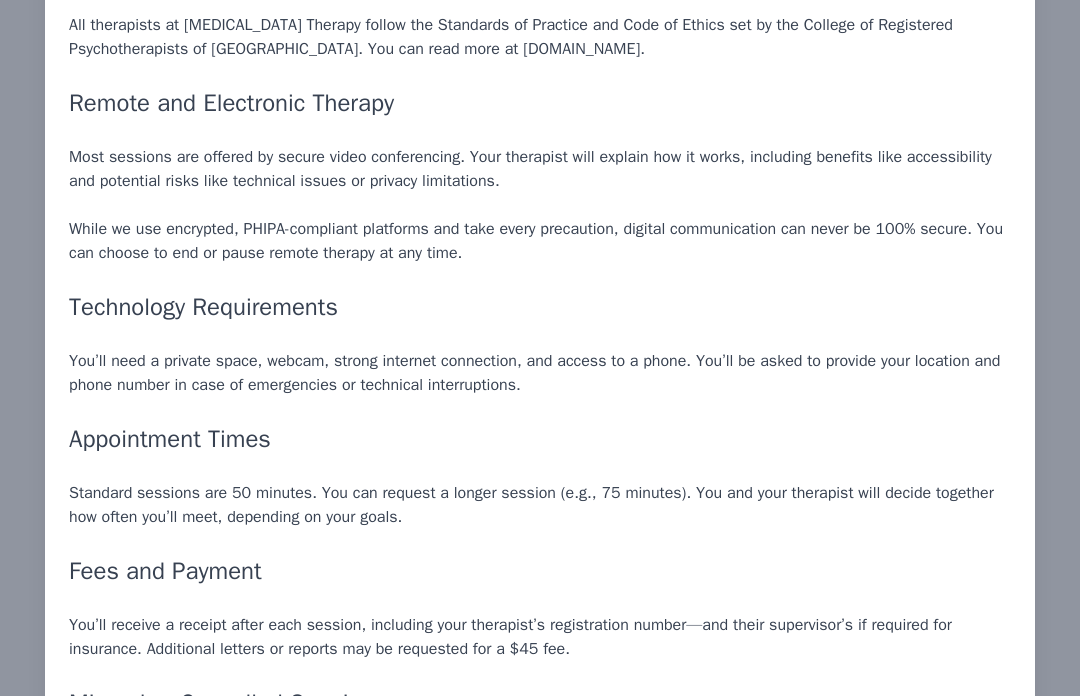 click on "Most sessions are offered by secure video conferencing. Your therapist will explain how it works, including benefits like accessibility and potential risks like technical issues or privacy limitations." at bounding box center (540, 169) 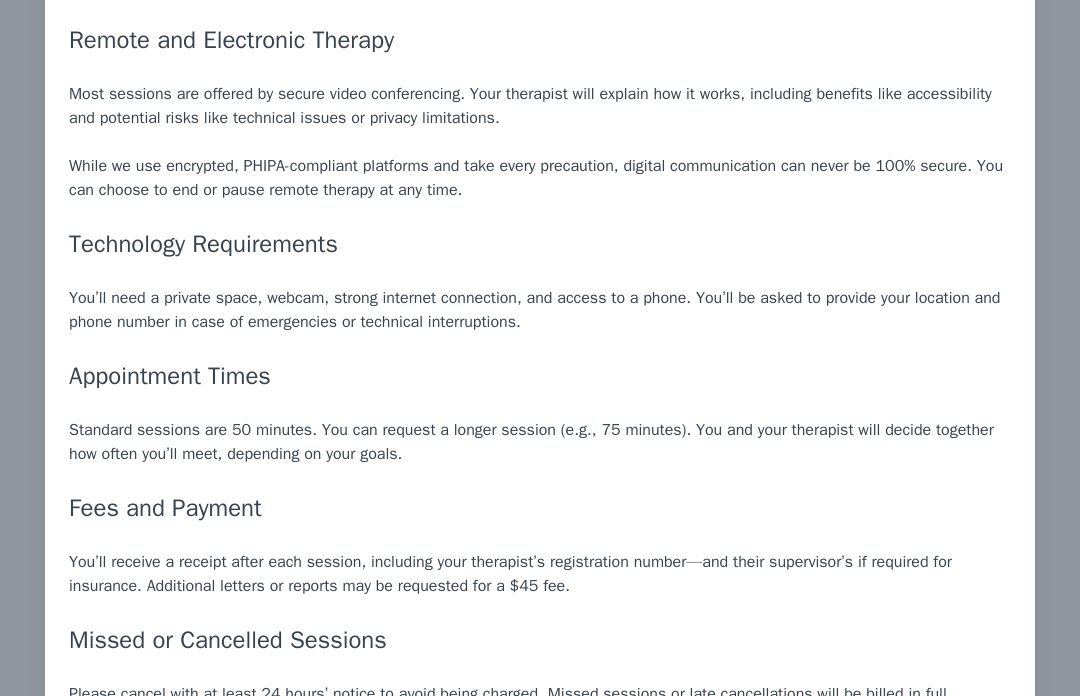 scroll, scrollTop: 2159, scrollLeft: 0, axis: vertical 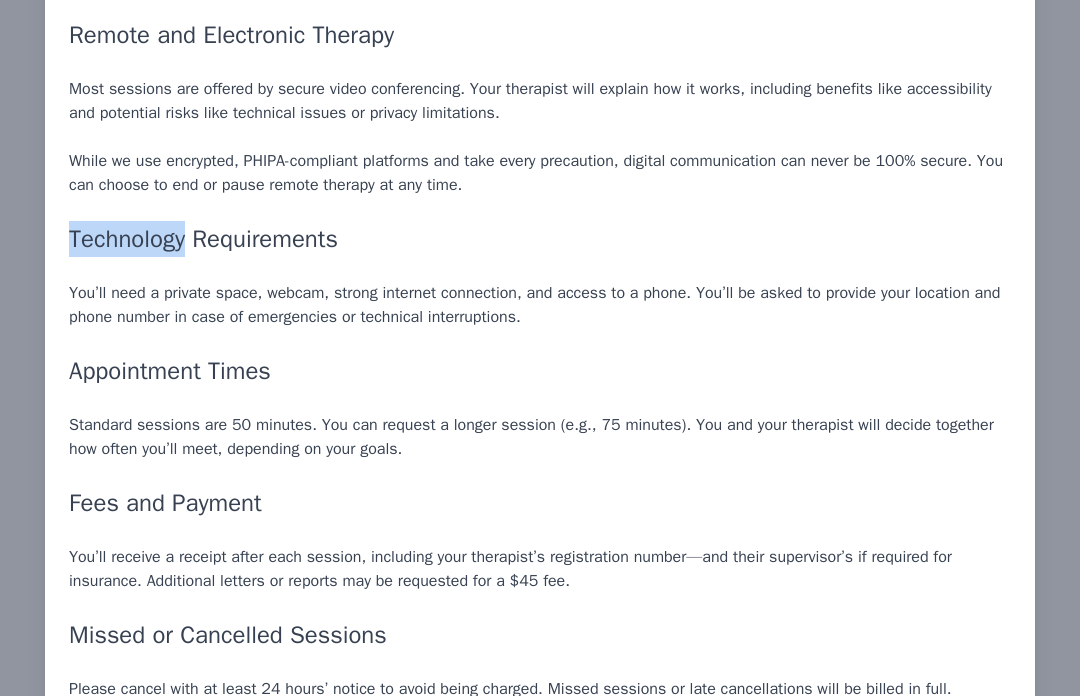 click on "Most sessions are offered by secure video conferencing. Your therapist will explain how it works, including benefits like accessibility and potential risks like technical issues or privacy limitations." at bounding box center (540, 101) 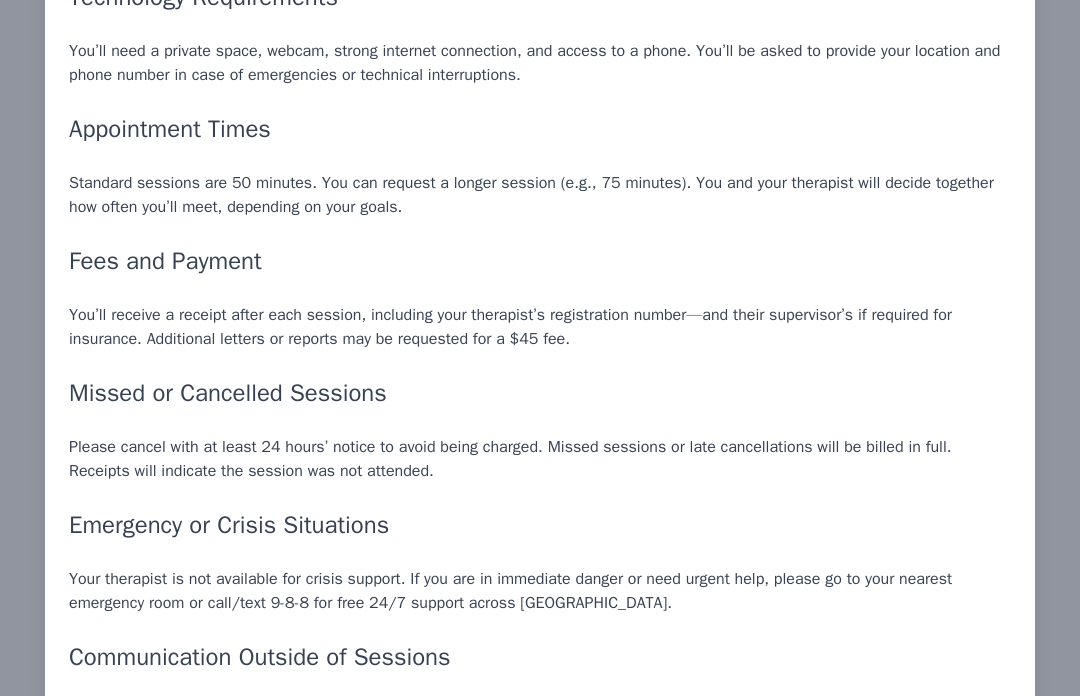 scroll, scrollTop: 2403, scrollLeft: 0, axis: vertical 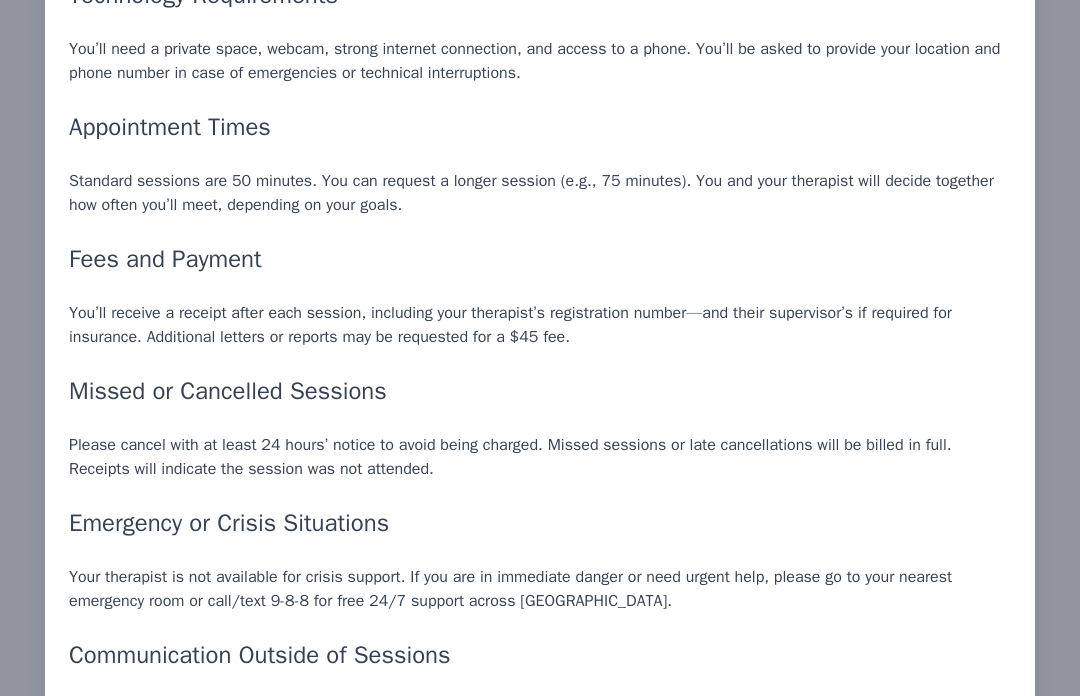 click on "[MEDICAL_DATA] Therapy Informed Consent
General Information
Therapy is both a personal experience and a formal agreement. This consent provides a clear framework for how you and your therapist will work together. You're encouraged to ask questions at any time. Please read through this carefully and indicate your agreement by signing at the end.
Confidentiality
Your privacy matters. All personal health information is protected under Ontario’s Personal Health Information Protection Act (PHIPA). This law outlines how your information can be collected, used, shared, and stored.
Your session notes and communications are securely stored and never shared without your consent—except in specific situations outlined below.
Limitations to Confidentiality
There are rare cases where confidentiality must be broken:
● If we suspect abuse or neglect of a child or vulnerable person
● If we believe you're at risk of seriously harming yourself or others" at bounding box center (540, -573) 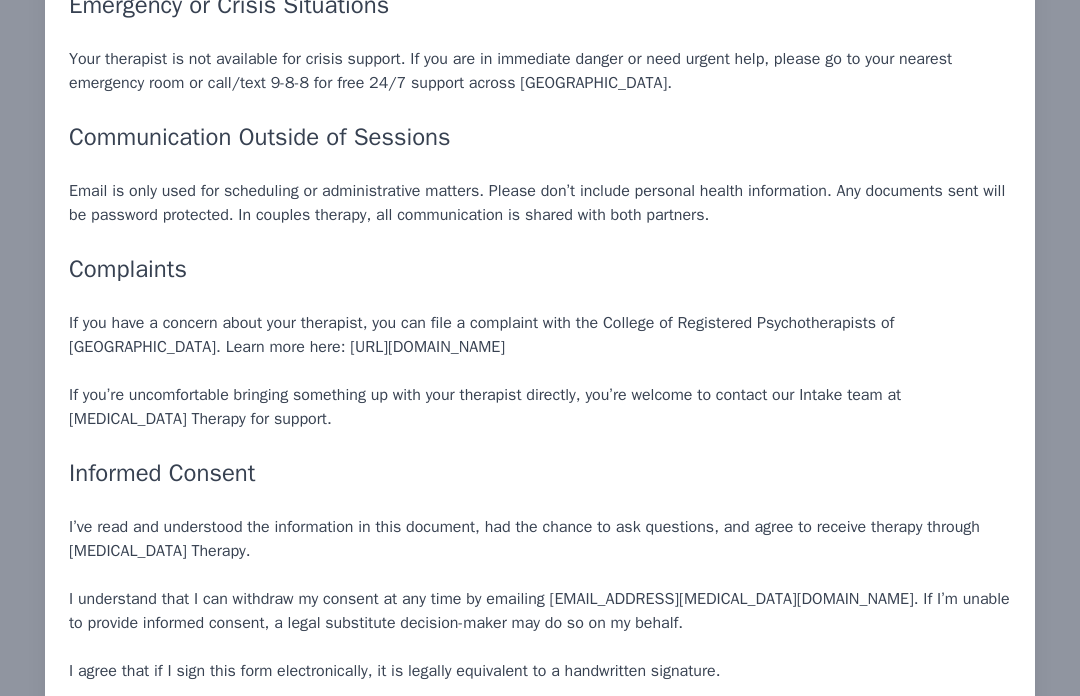 scroll, scrollTop: 2919, scrollLeft: 0, axis: vertical 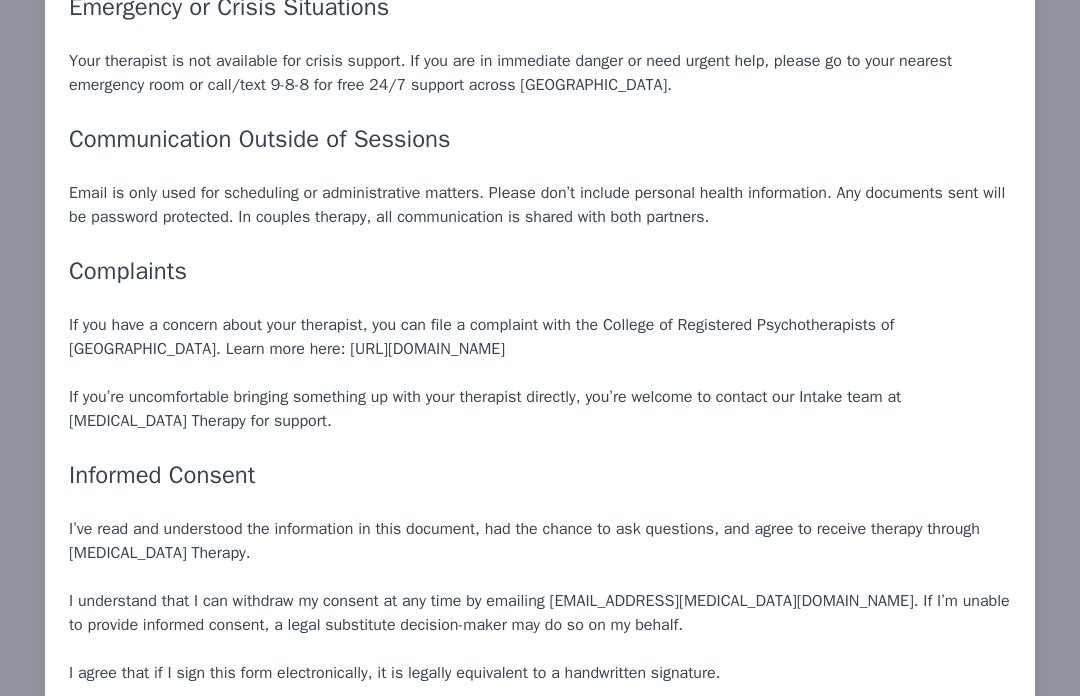click on "I agree that if I sign this form electronically, it is legally equivalent to a handwritten signature." at bounding box center (540, 673) 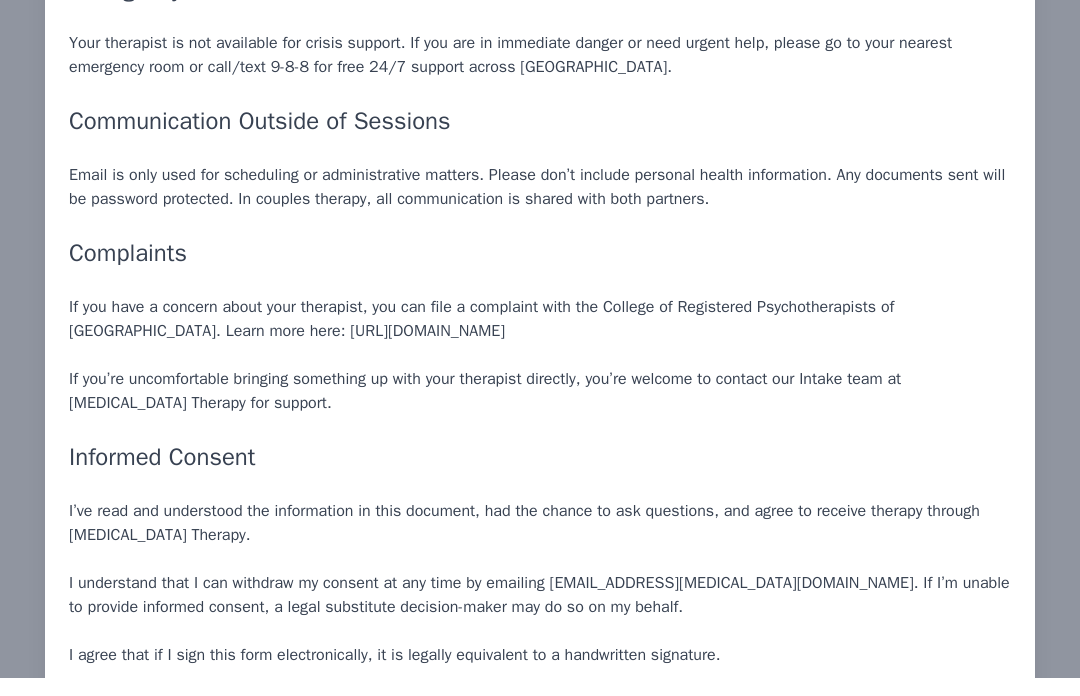 scroll, scrollTop: 0, scrollLeft: 0, axis: both 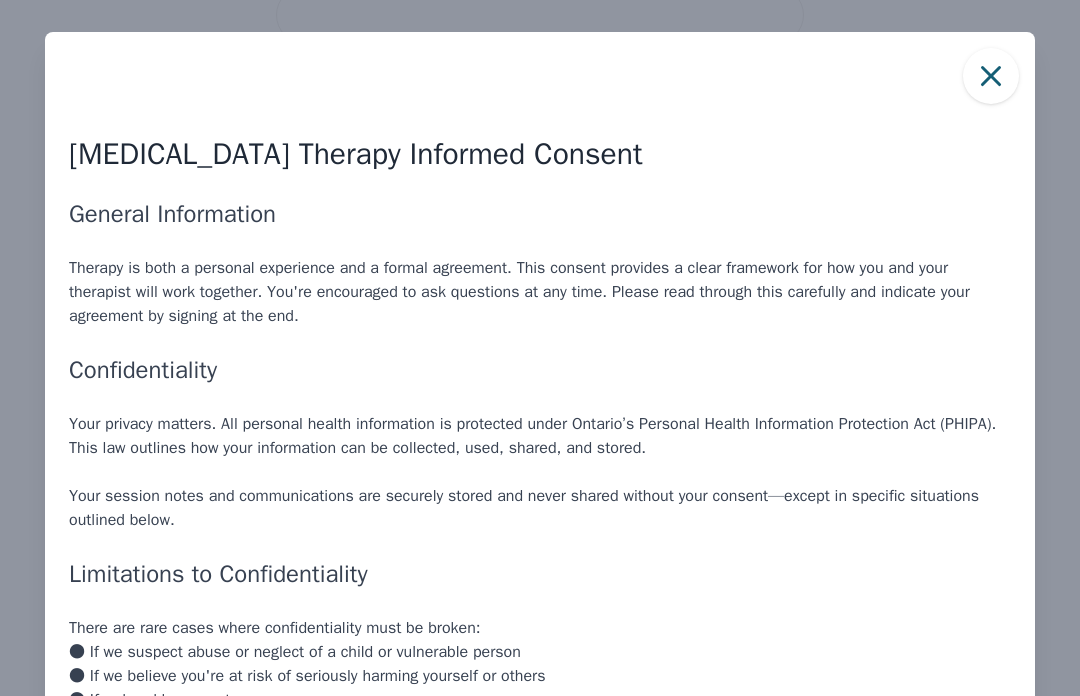 click 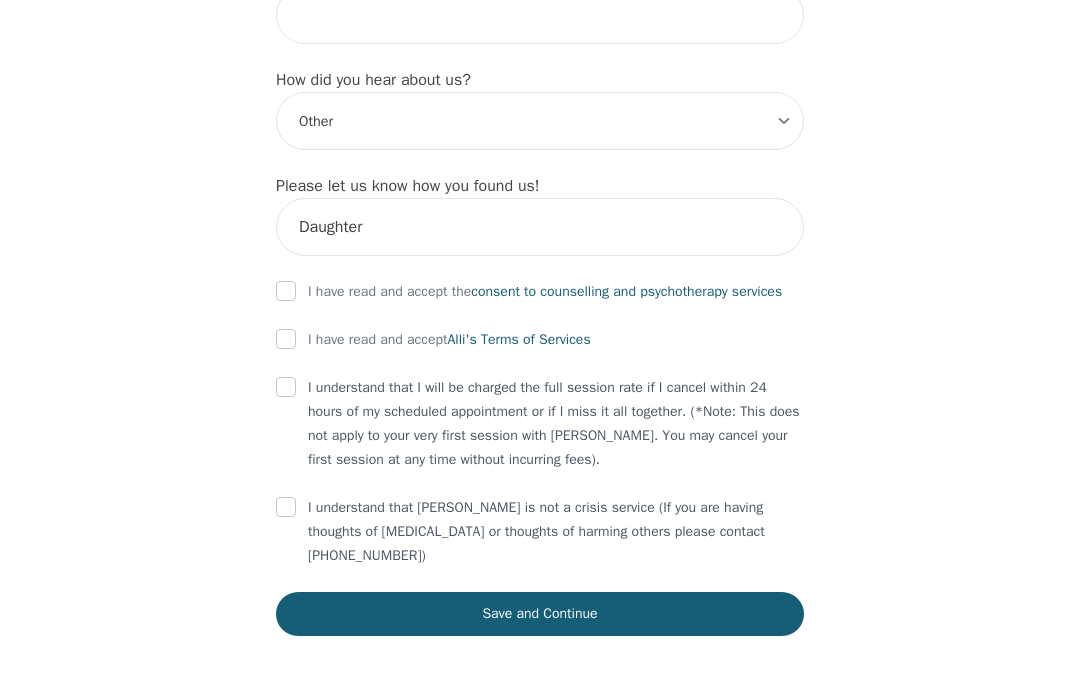 click at bounding box center (286, 291) 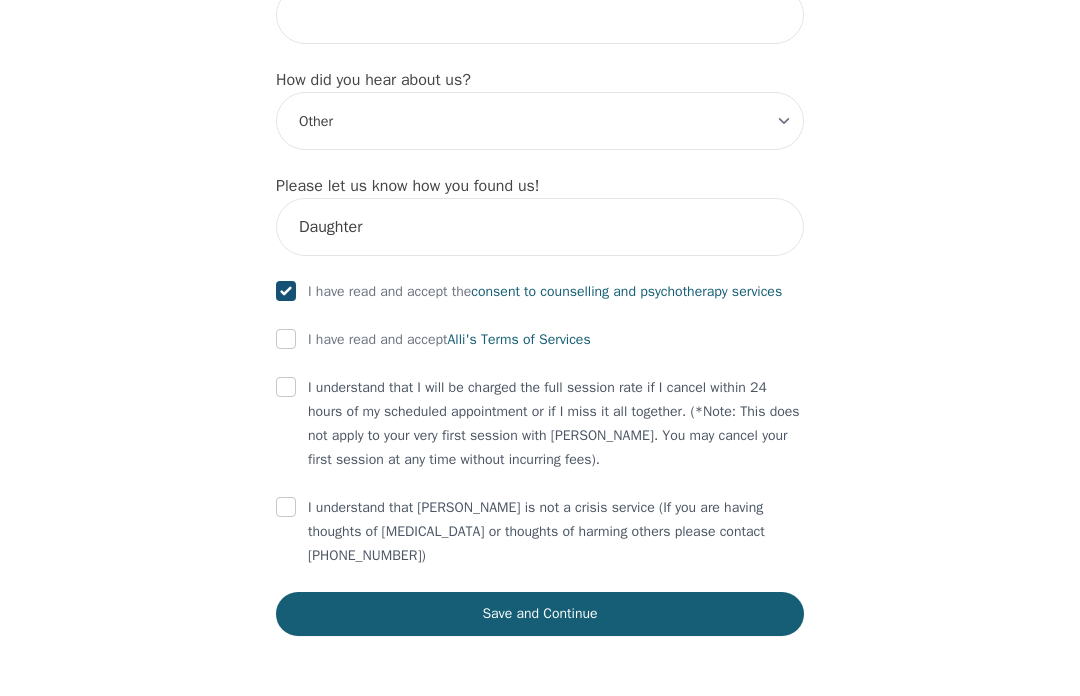 checkbox on "true" 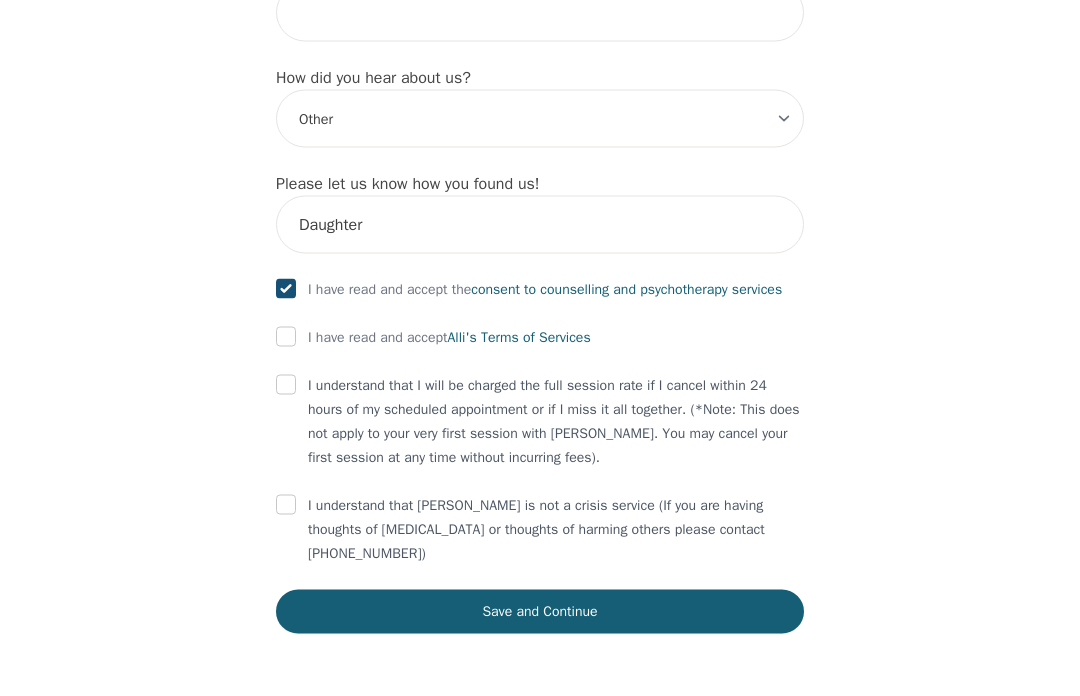 scroll, scrollTop: 2419, scrollLeft: 0, axis: vertical 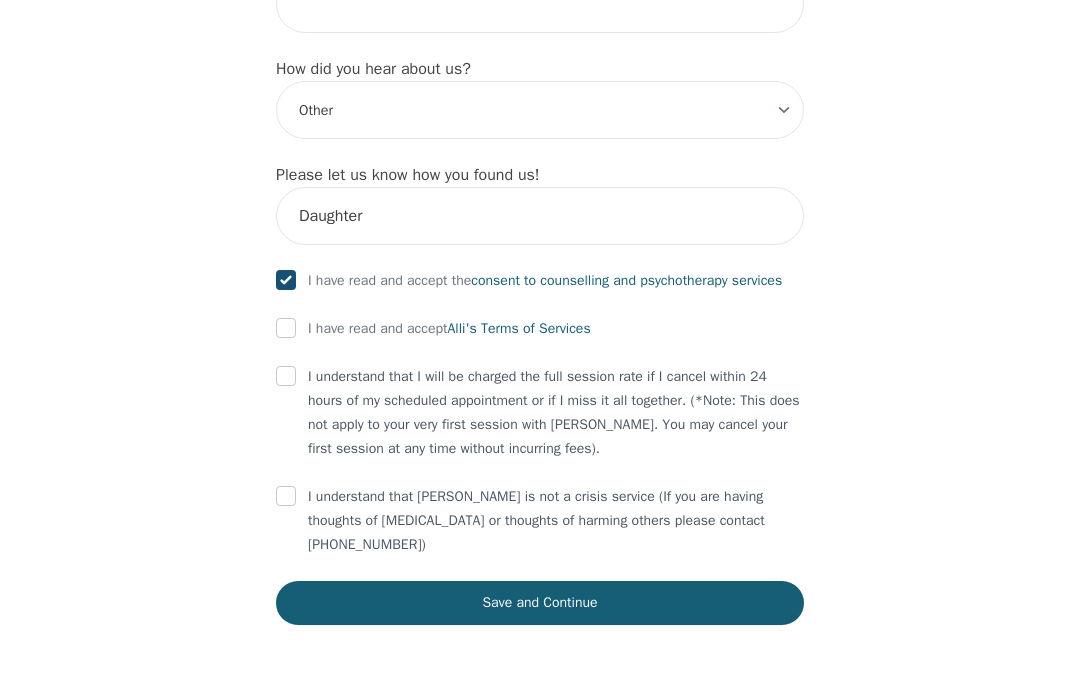 click at bounding box center [286, 328] 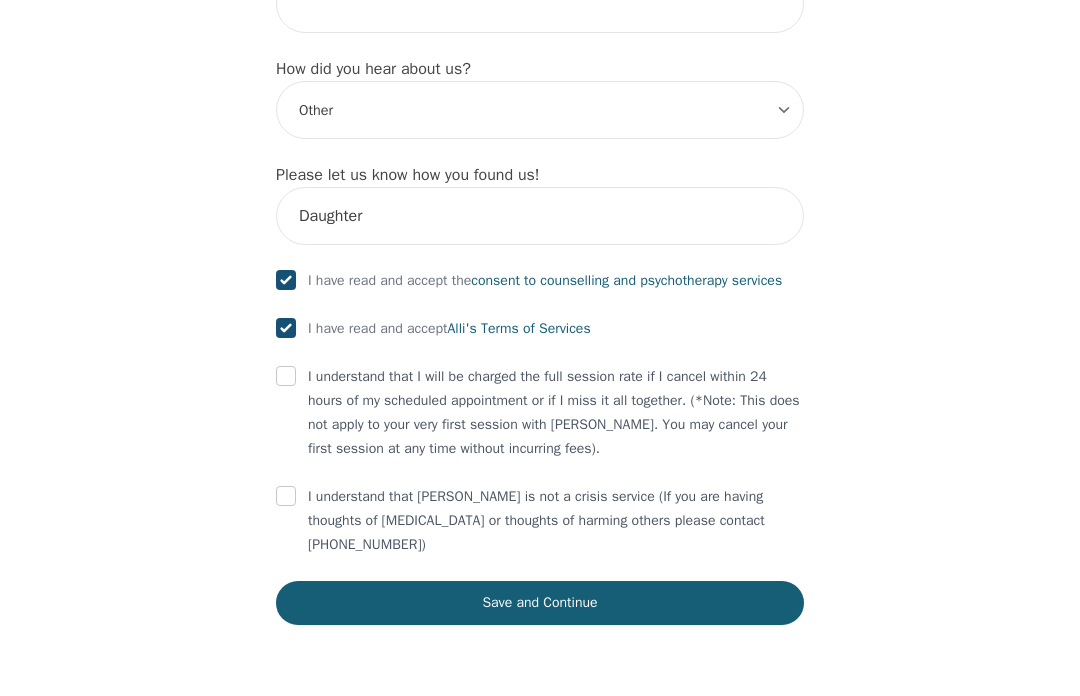 click at bounding box center (286, 376) 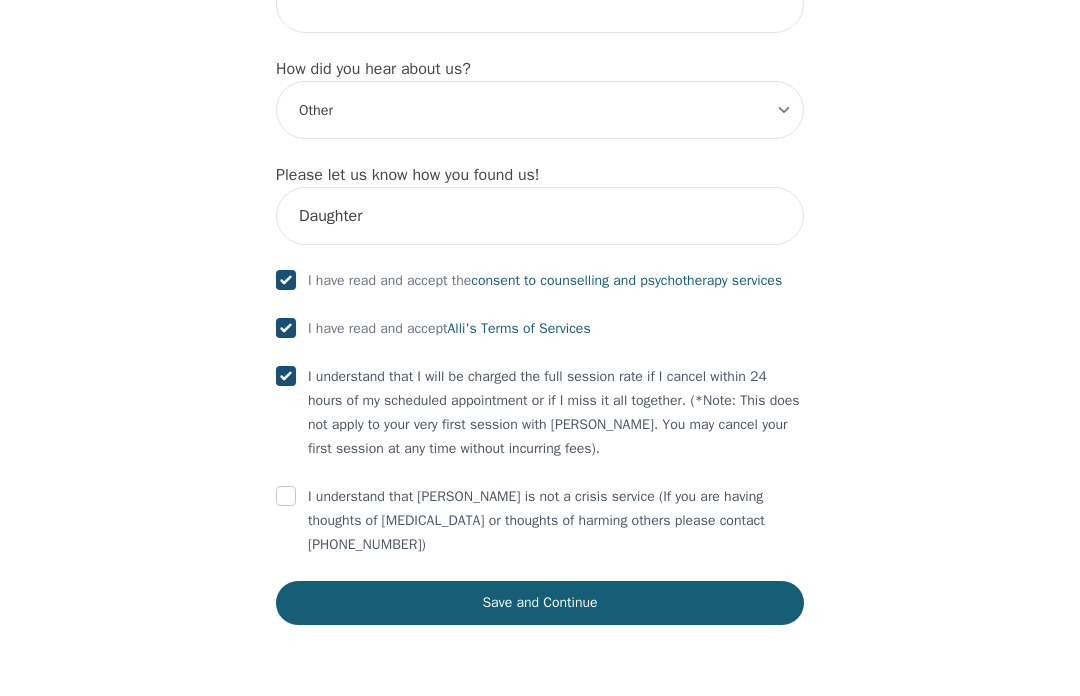 checkbox on "true" 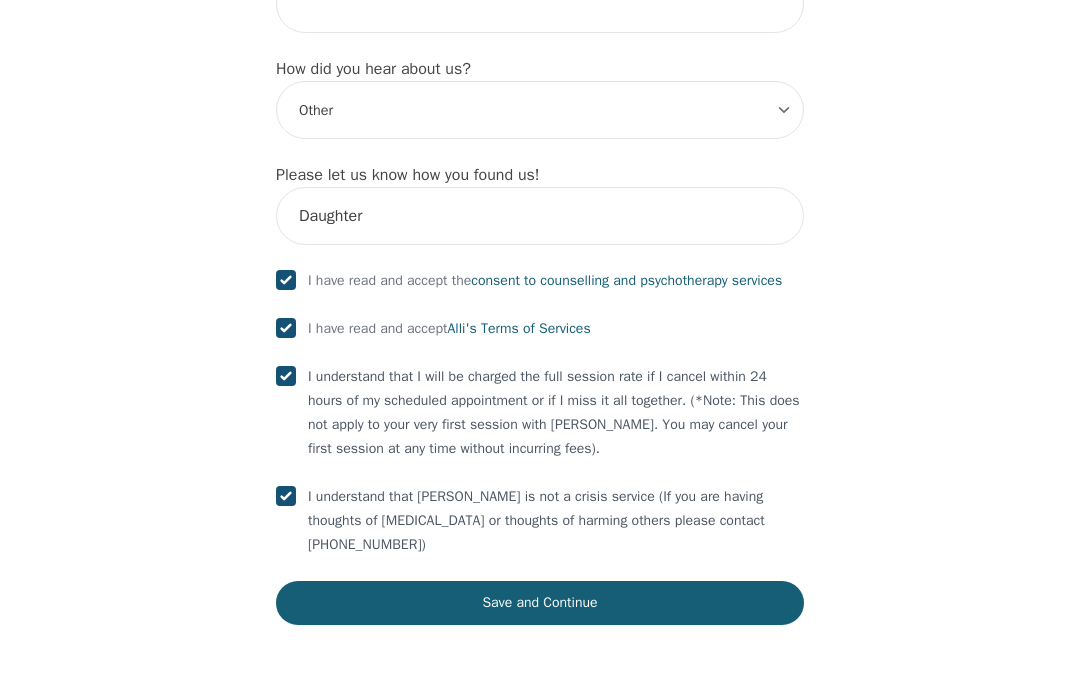 checkbox on "true" 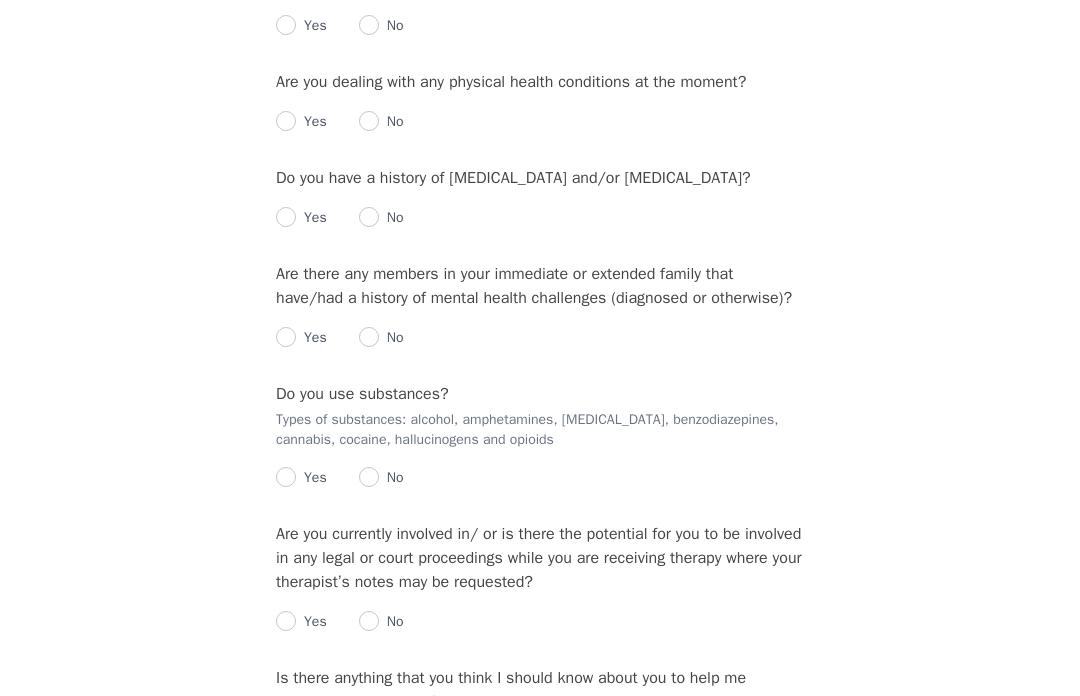 scroll, scrollTop: 0, scrollLeft: 0, axis: both 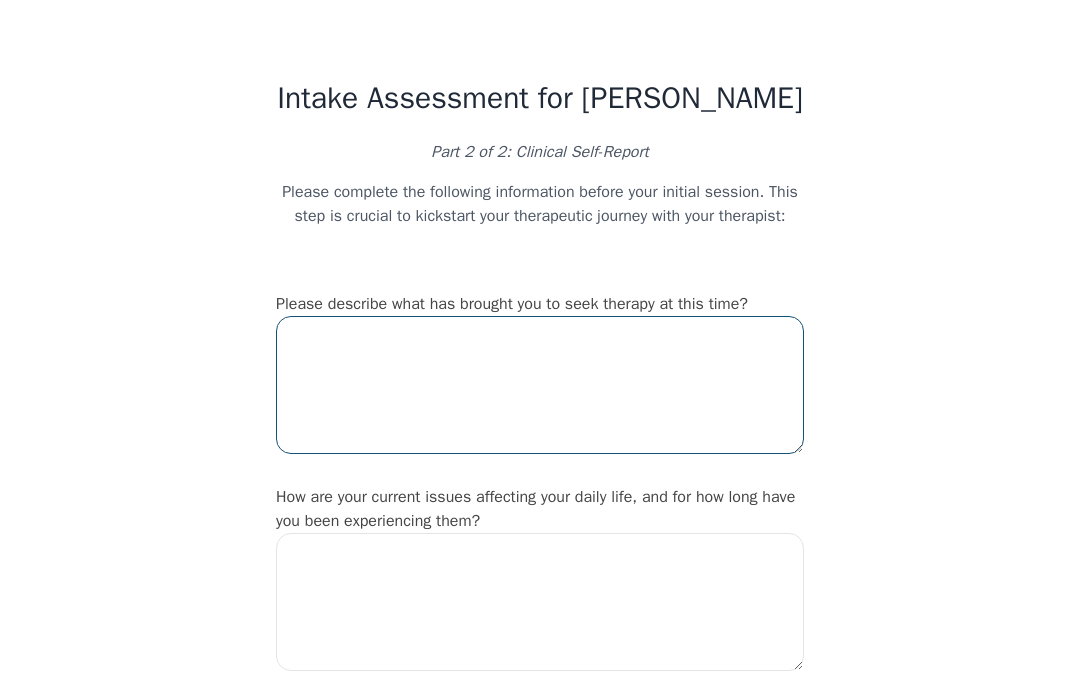click at bounding box center [540, 385] 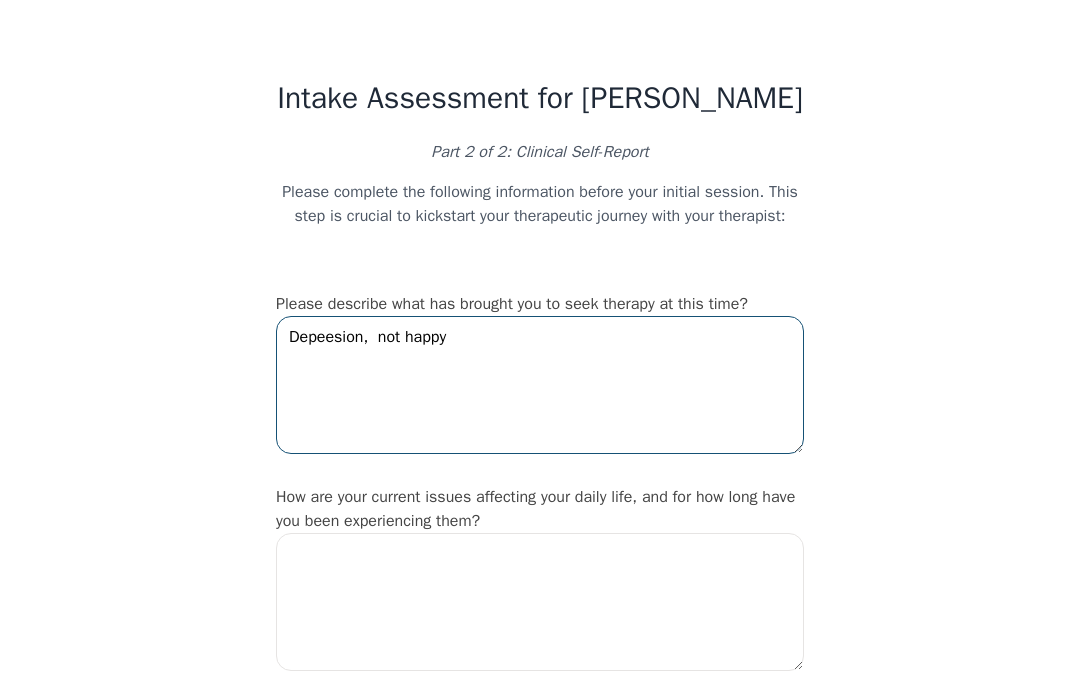 click on "Depeesion,  not happy" at bounding box center (540, 385) 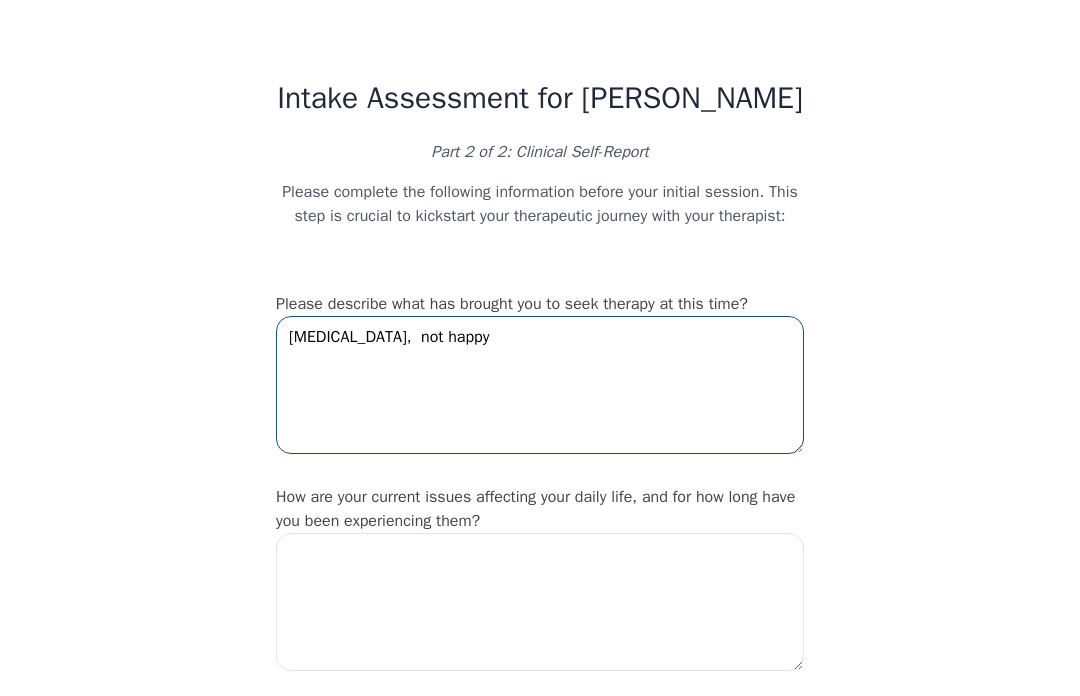 click on "[MEDICAL_DATA],  not happy" at bounding box center [540, 385] 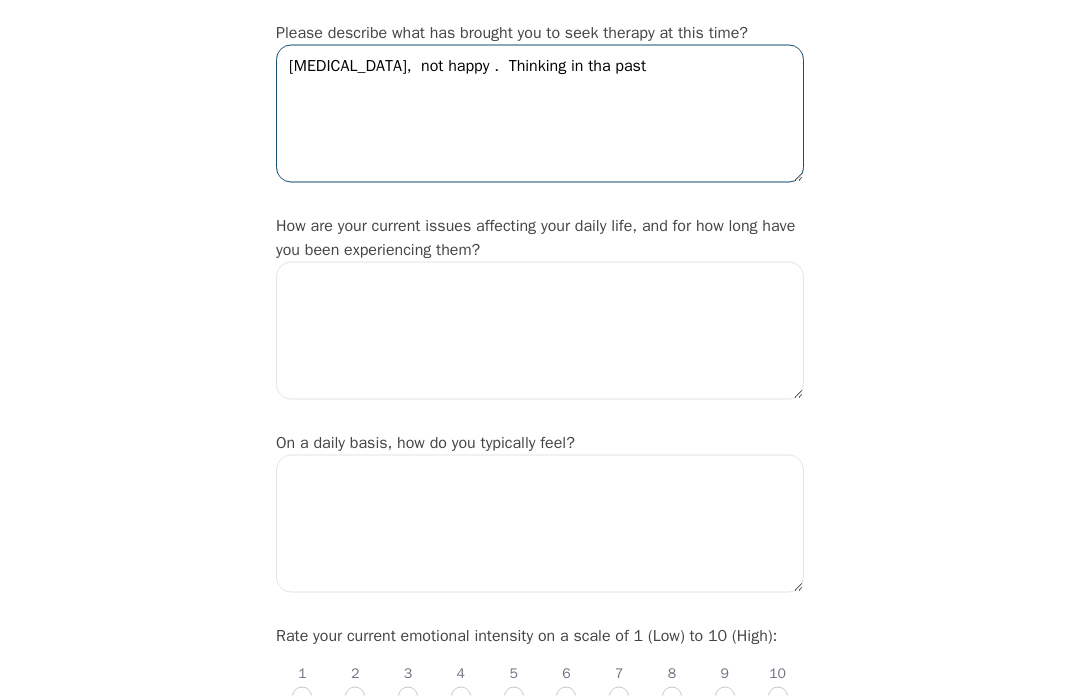 scroll, scrollTop: 276, scrollLeft: 0, axis: vertical 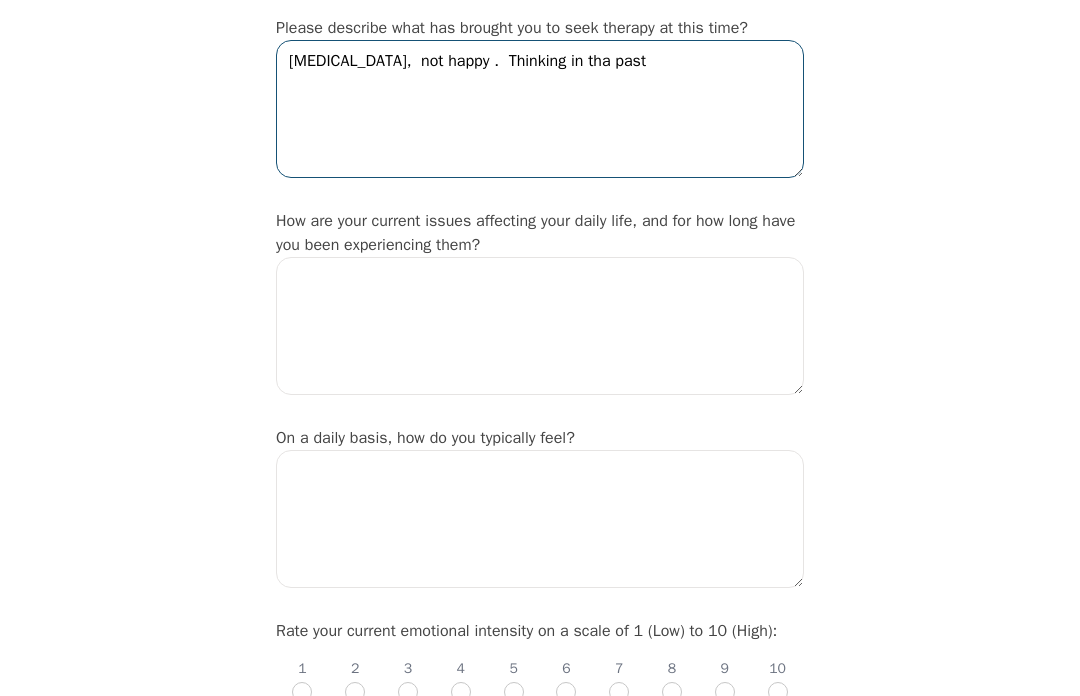 type on "[MEDICAL_DATA],  not happy .  Thinking in tha past" 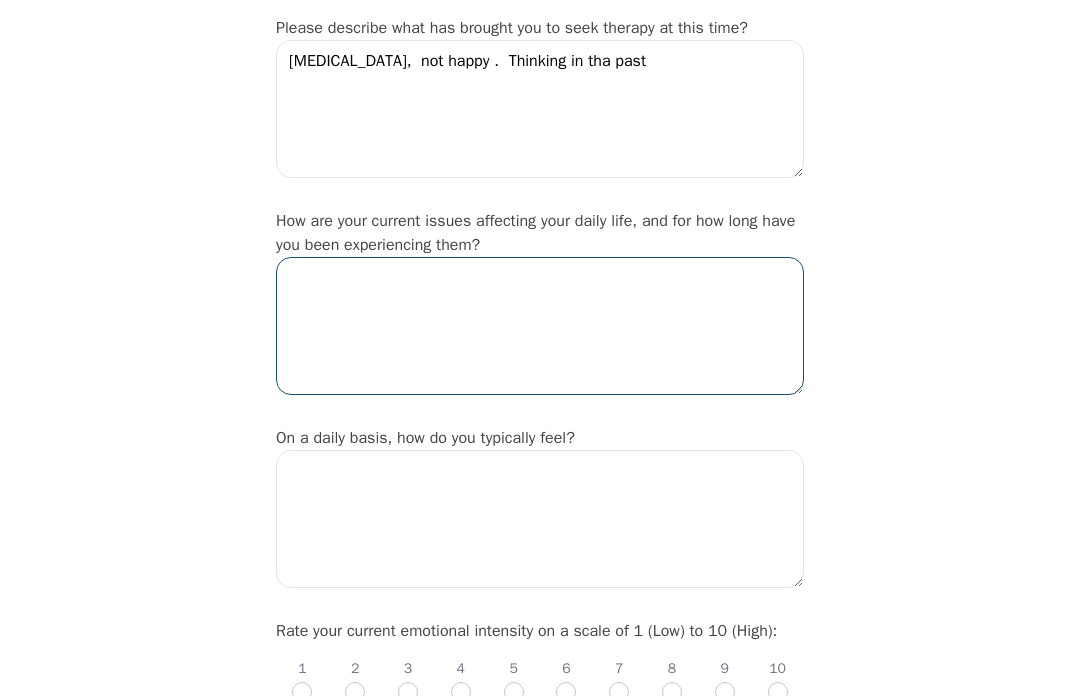 click at bounding box center (540, 326) 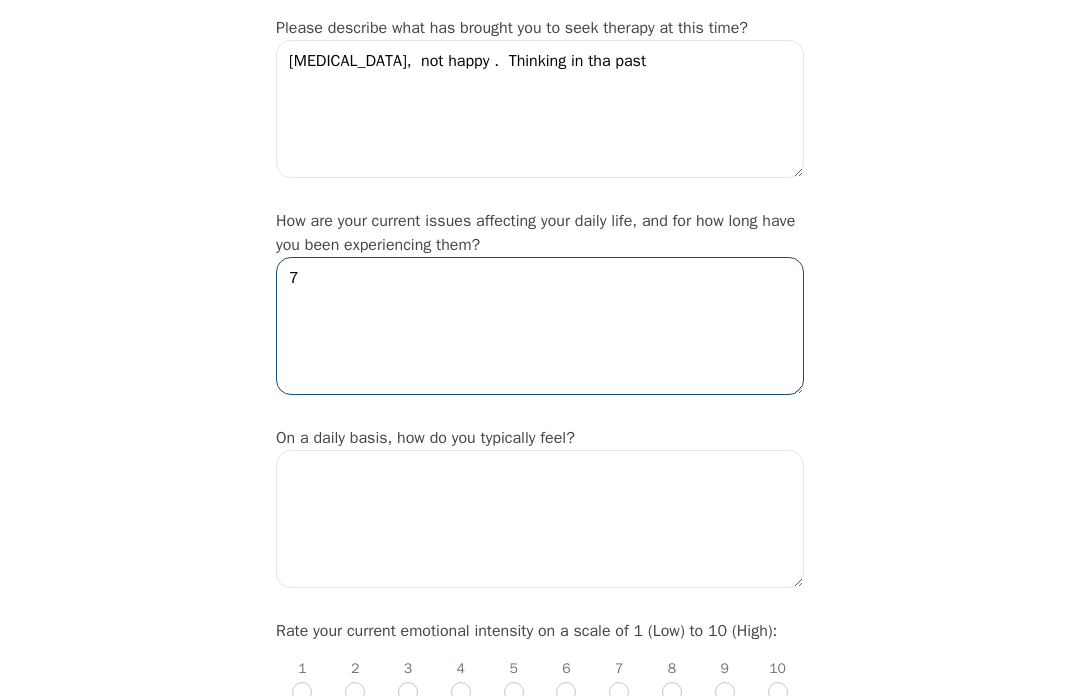 click on "7" at bounding box center [540, 326] 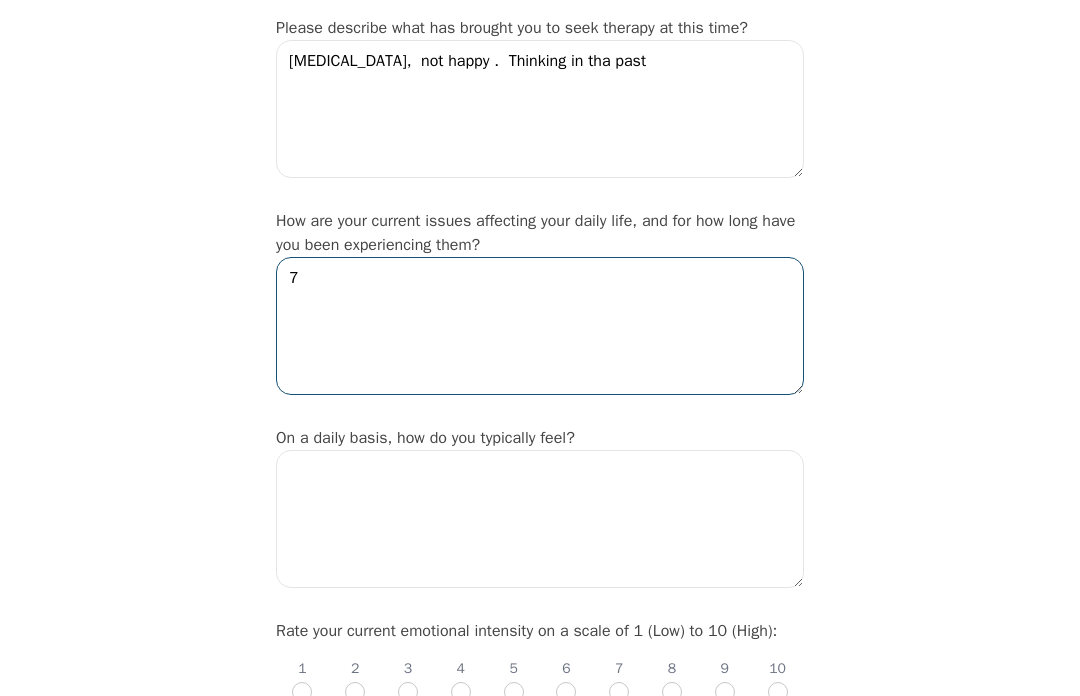 type on "7" 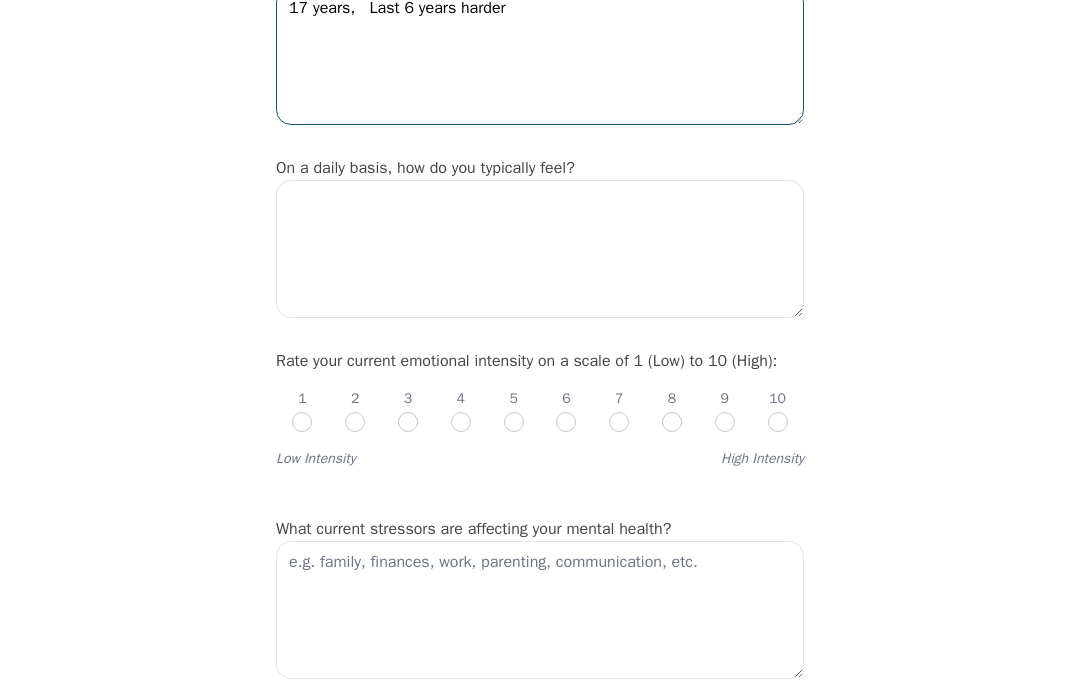 scroll, scrollTop: 554, scrollLeft: 0, axis: vertical 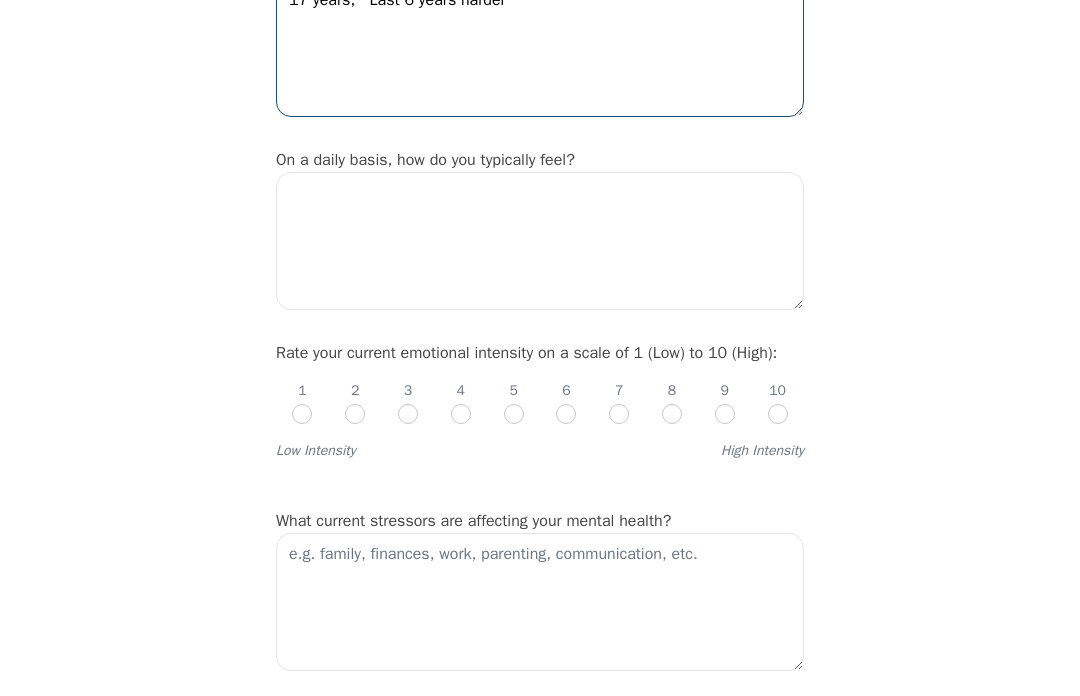 type on "17 years,   Last 6 years harder" 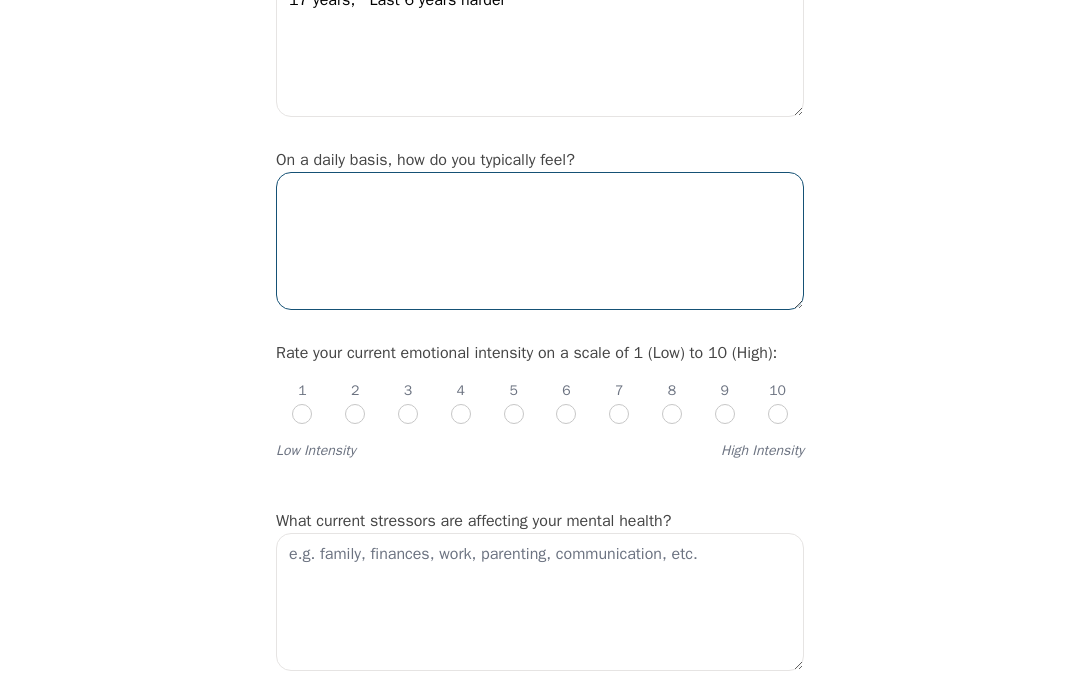 click at bounding box center [540, 241] 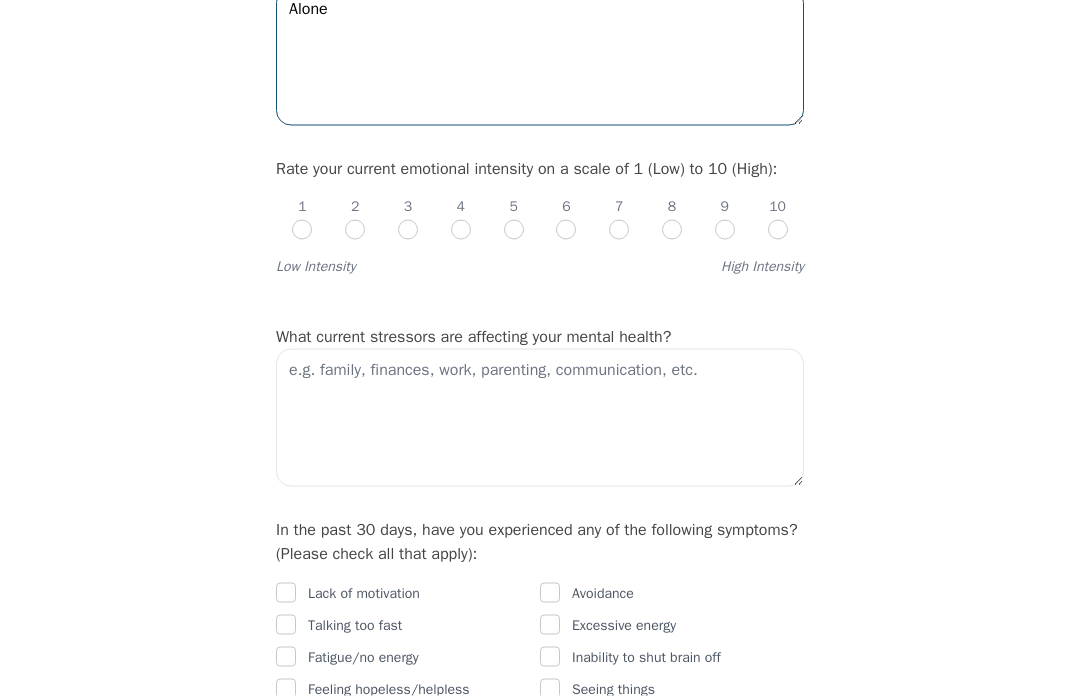 scroll, scrollTop: 744, scrollLeft: 0, axis: vertical 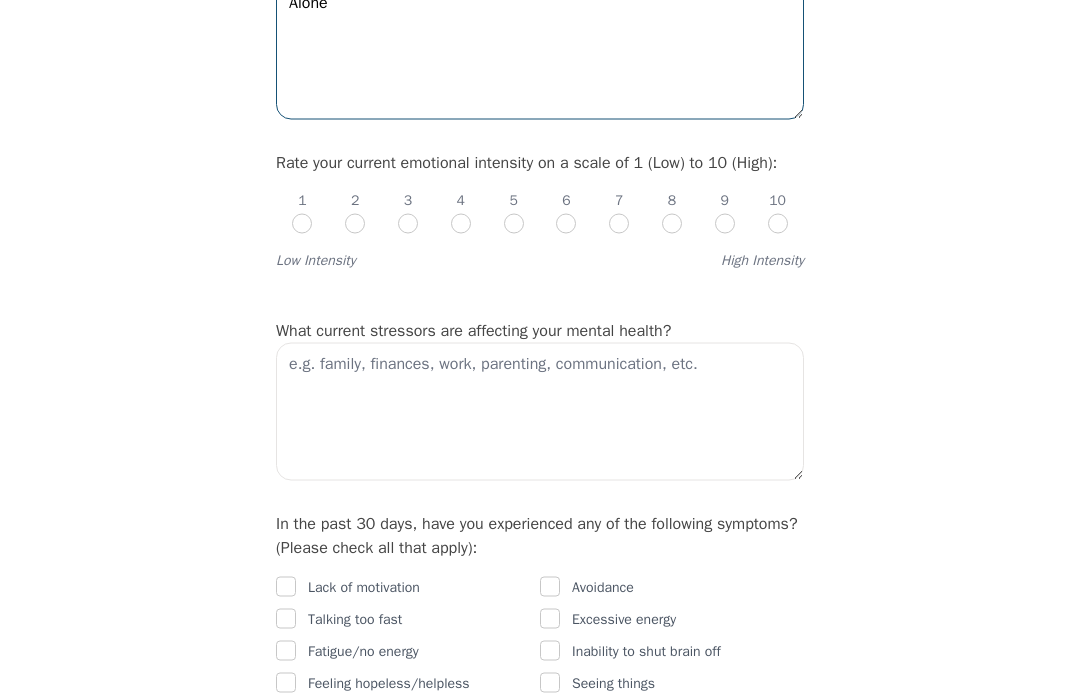 type on "Alone" 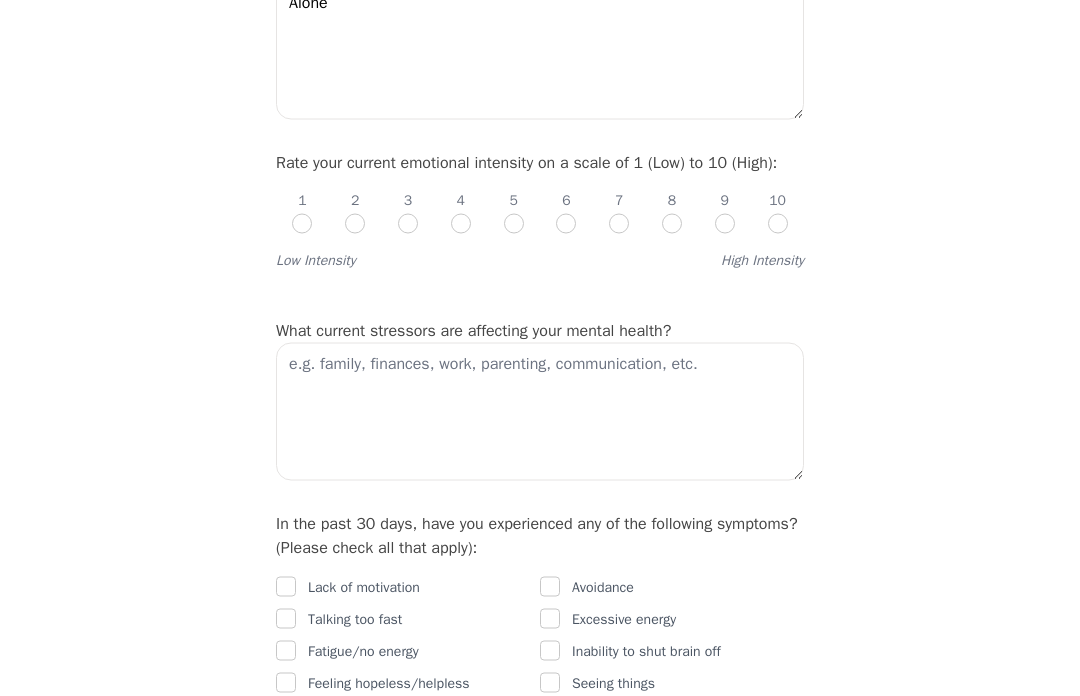 click on "1 2 3 4 5 6 7 8 9 10" at bounding box center (540, 205) 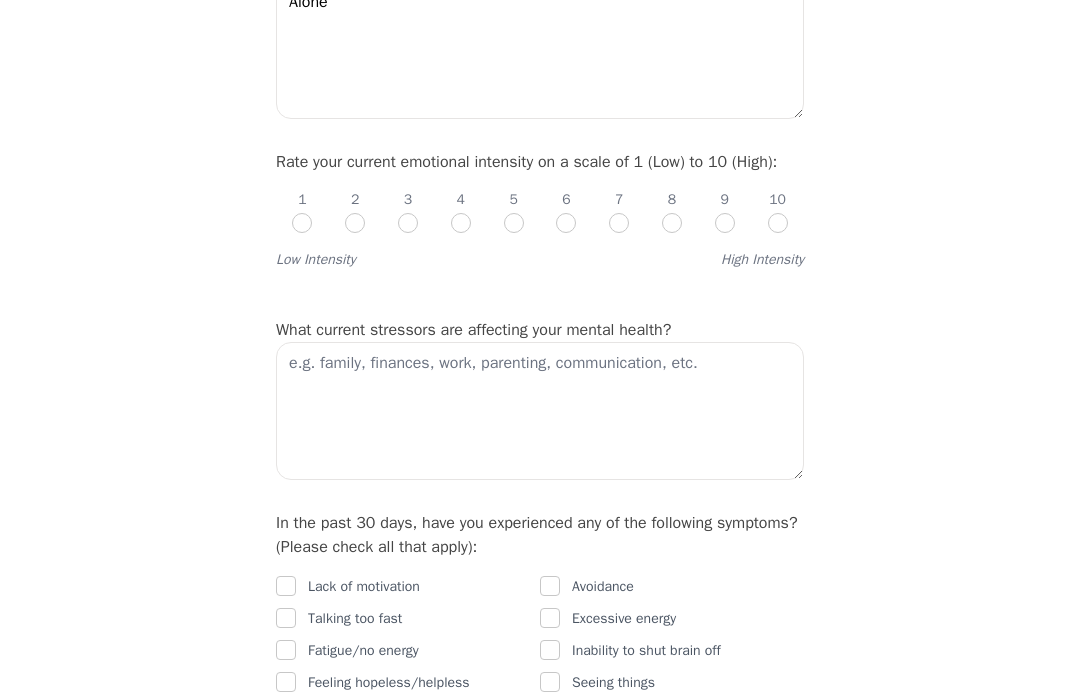 click on "1 2 3 4 5 6 7 8 9 10" at bounding box center (540, 204) 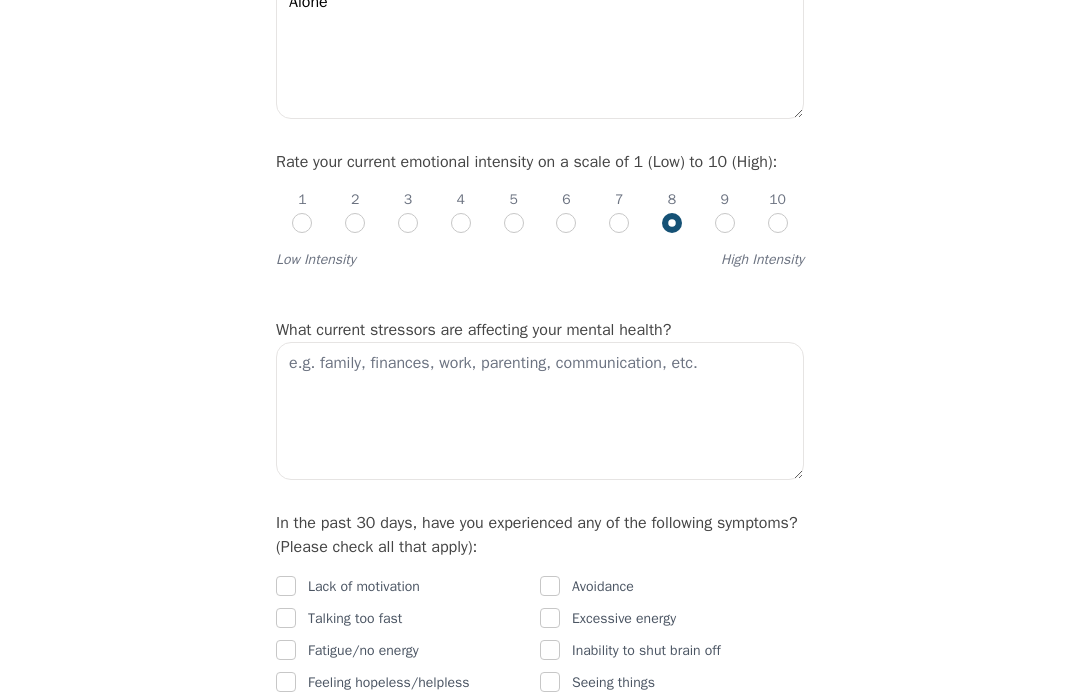 radio on "true" 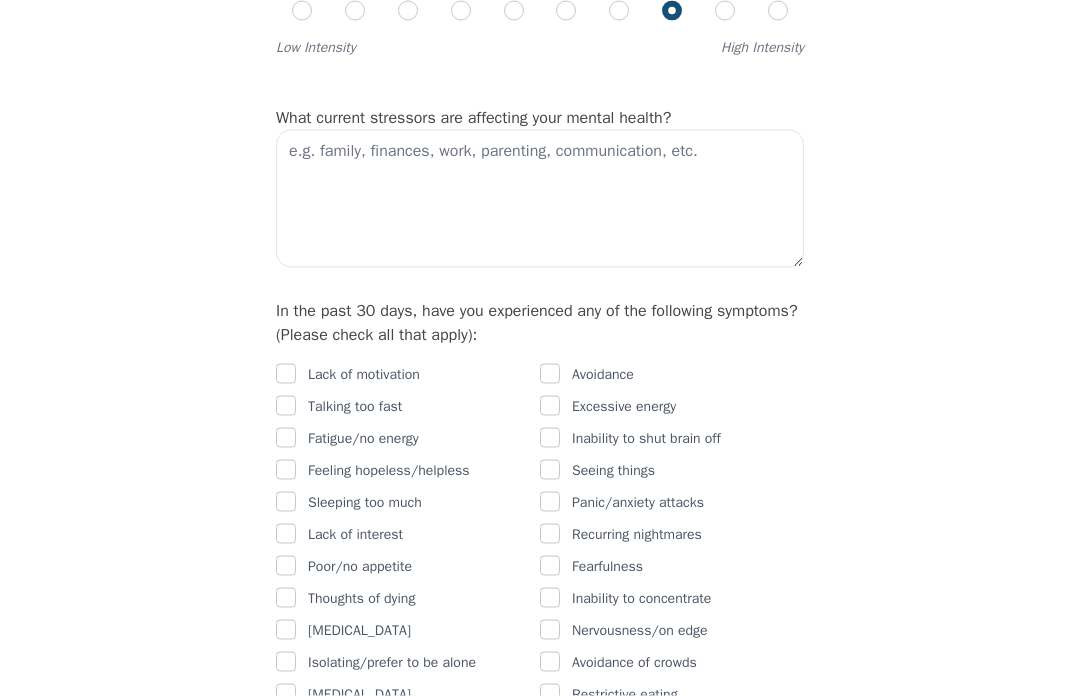 scroll, scrollTop: 958, scrollLeft: 0, axis: vertical 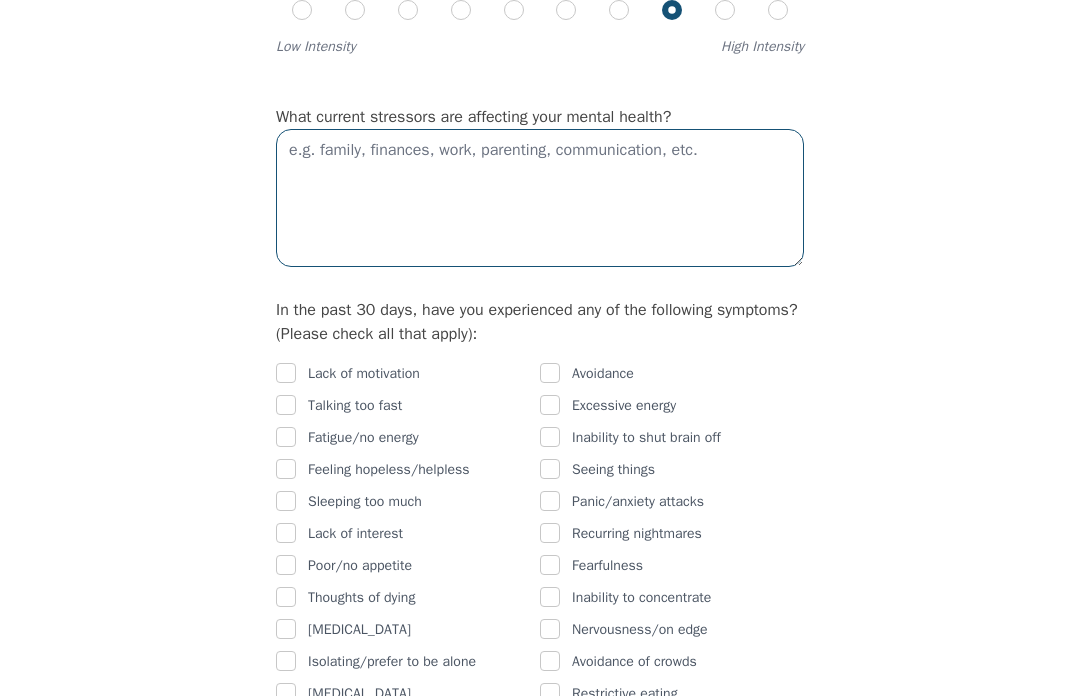 click at bounding box center [540, 198] 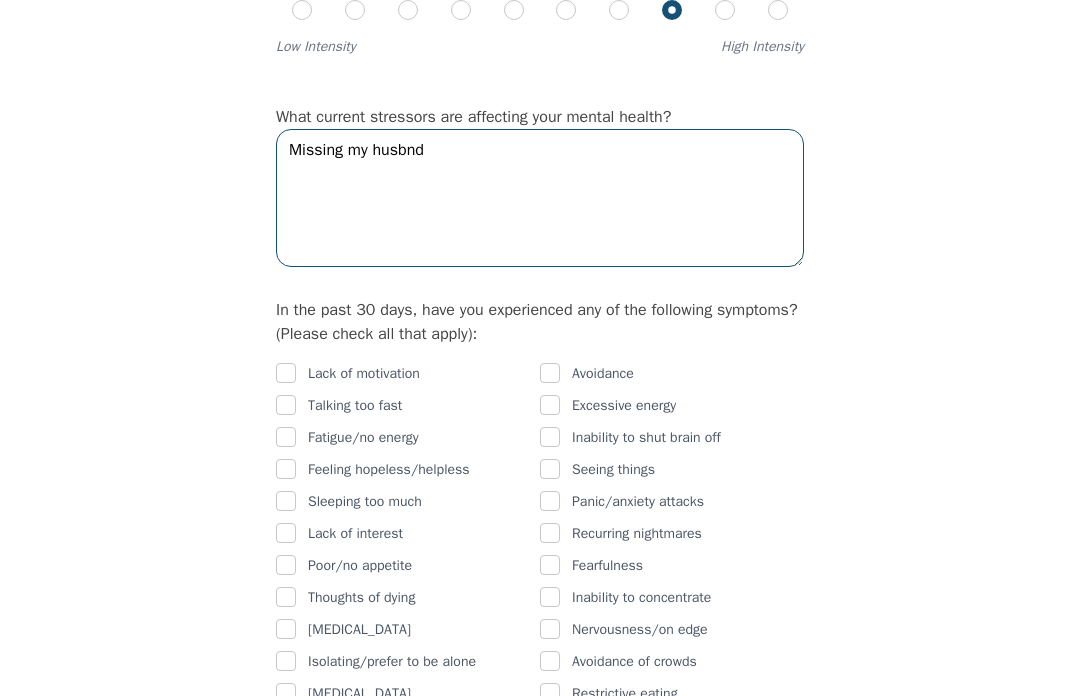 click on "Missing my husbnd" at bounding box center [540, 198] 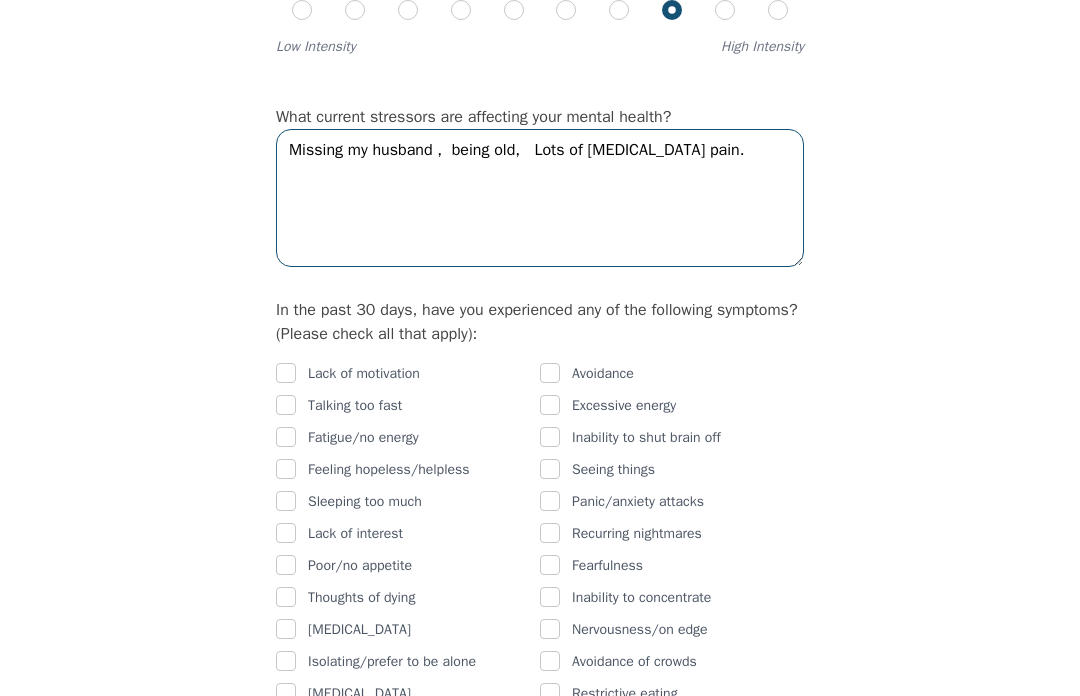 click on "Missing my husband ,  being old,   Lots of [MEDICAL_DATA] pain." at bounding box center (540, 198) 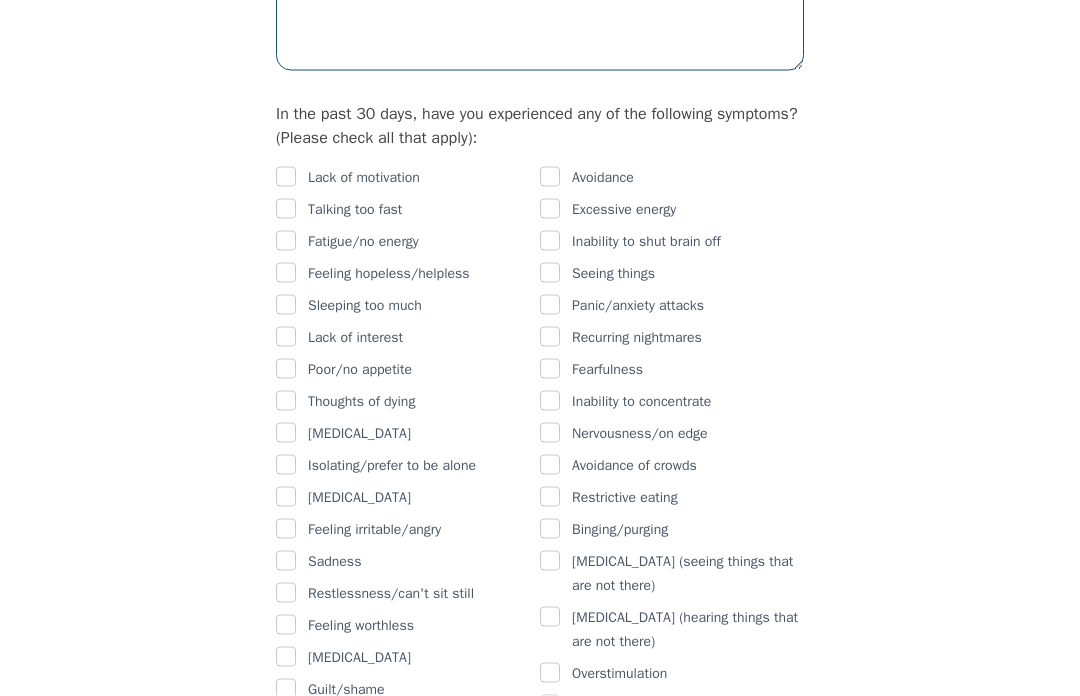 scroll, scrollTop: 1155, scrollLeft: 0, axis: vertical 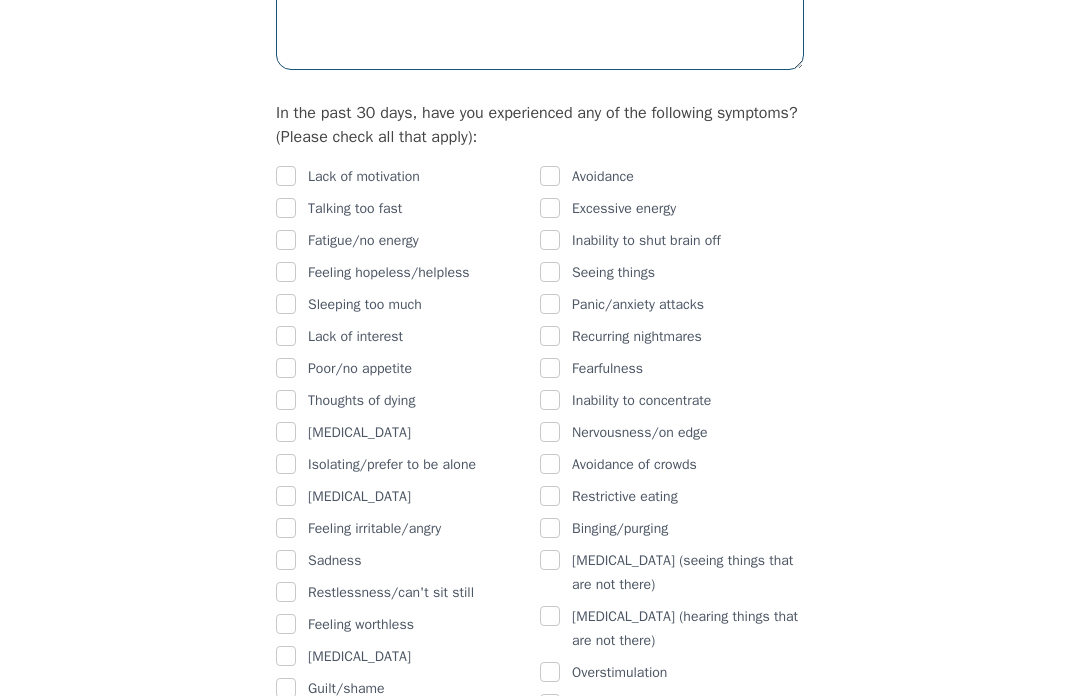 type on "Missing my husband ,  being old,   Lots of [MEDICAL_DATA] pain.  G" 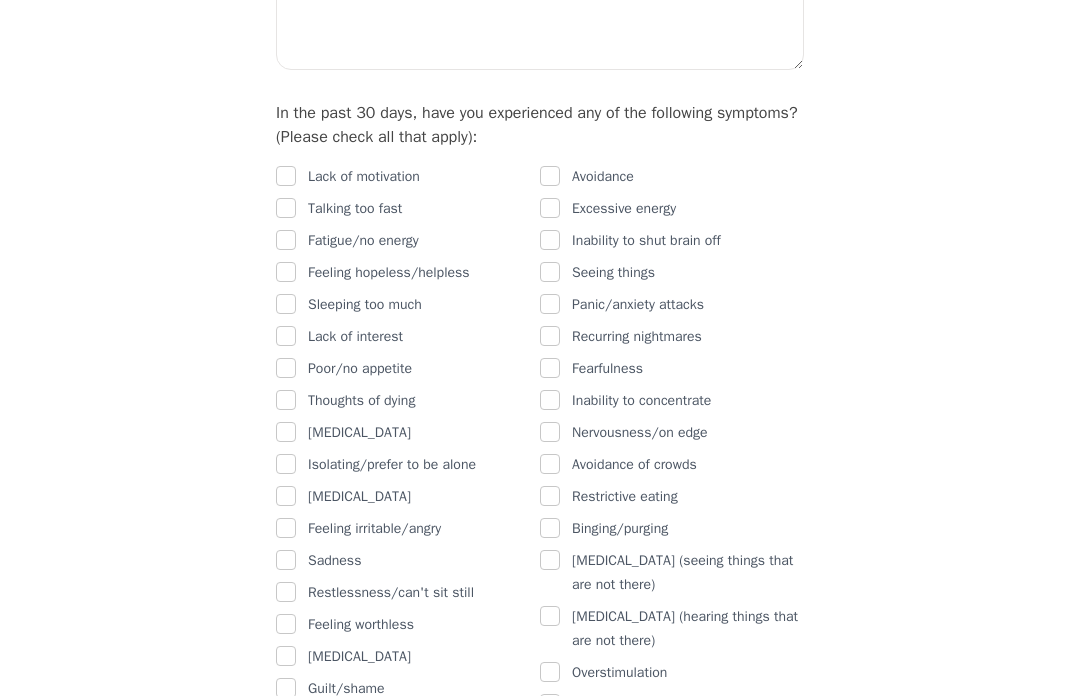 click on "Intake Assessment for [PERSON_NAME] Part 2 of 2: Clinical Self-Report Please complete the following information before your initial session. This step is crucial to kickstart your therapeutic journey with your therapist: Please describe what has brought you to seek therapy at this time? [MEDICAL_DATA],  not happy .  Thinking in tha past How are your current issues affecting your daily life, and for how long have you been experiencing them? 17 years,   Last 6 years harder On a daily basis, how do you typically feel? Alone Rate your current emotional intensity on a scale of 1 (Low) to 10 (High): 1 2 3 4 5 6 7 8 9 10 Low Intensity High Intensity What current stressors are affecting your mental health? Missing my husband ,  being old,   Lots of [MEDICAL_DATA] pain.  G In the past 30 days, have you experienced any of the following symptoms? (Please check all that apply): Lack of motivation Talking too fast Fatigue/no energy Feeling hopeless/helpless Sleeping too much Lack of interest Poor/no appetite Thoughts of dying Yes" at bounding box center [540, 664] 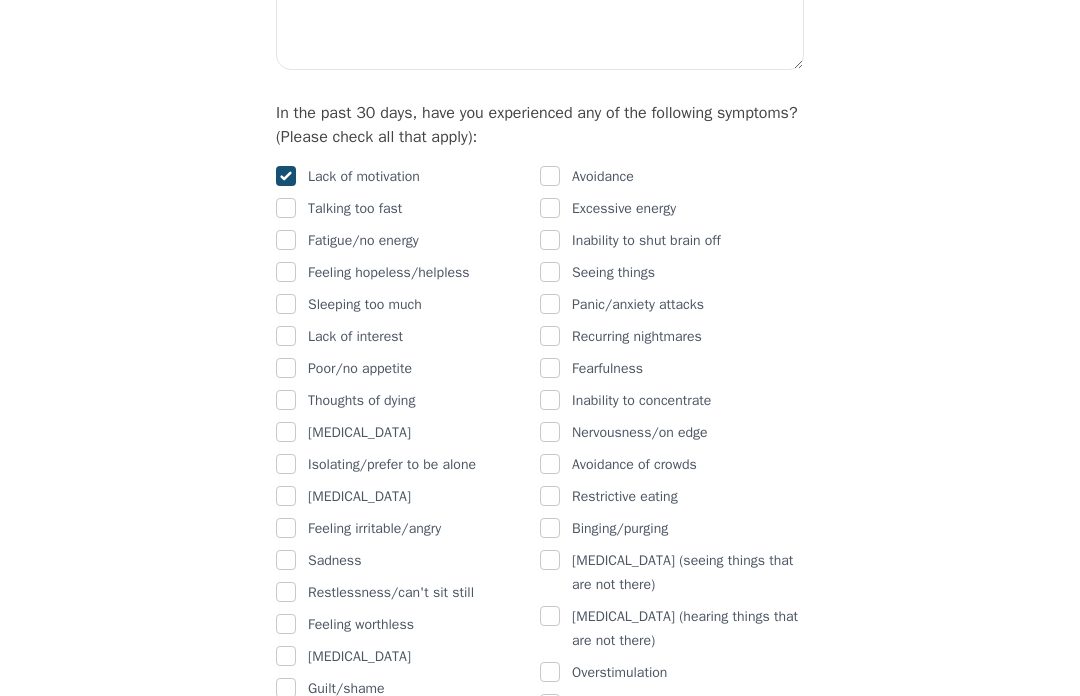 checkbox on "true" 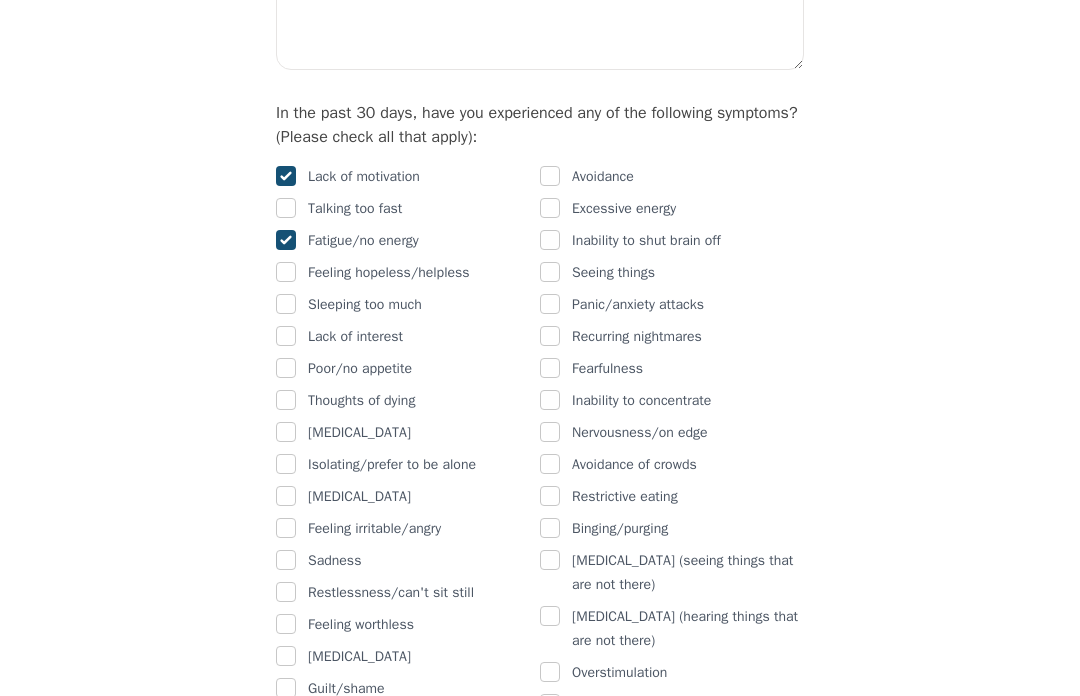 checkbox on "true" 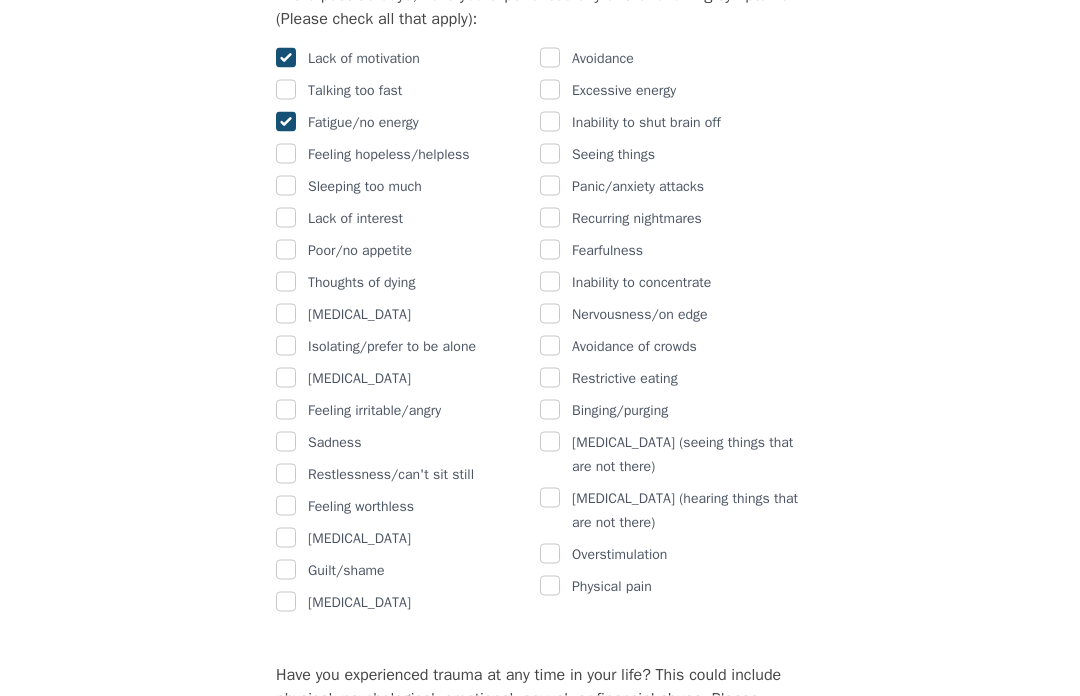 scroll, scrollTop: 1274, scrollLeft: 0, axis: vertical 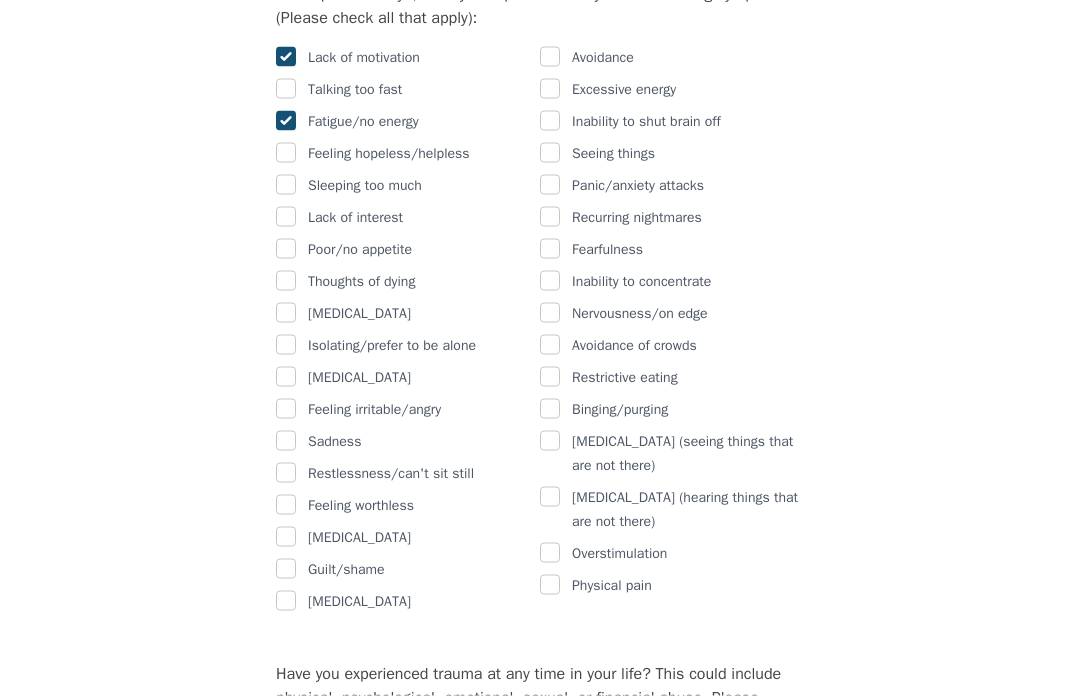 click on "Feeling hopeless/helpless" at bounding box center (389, 154) 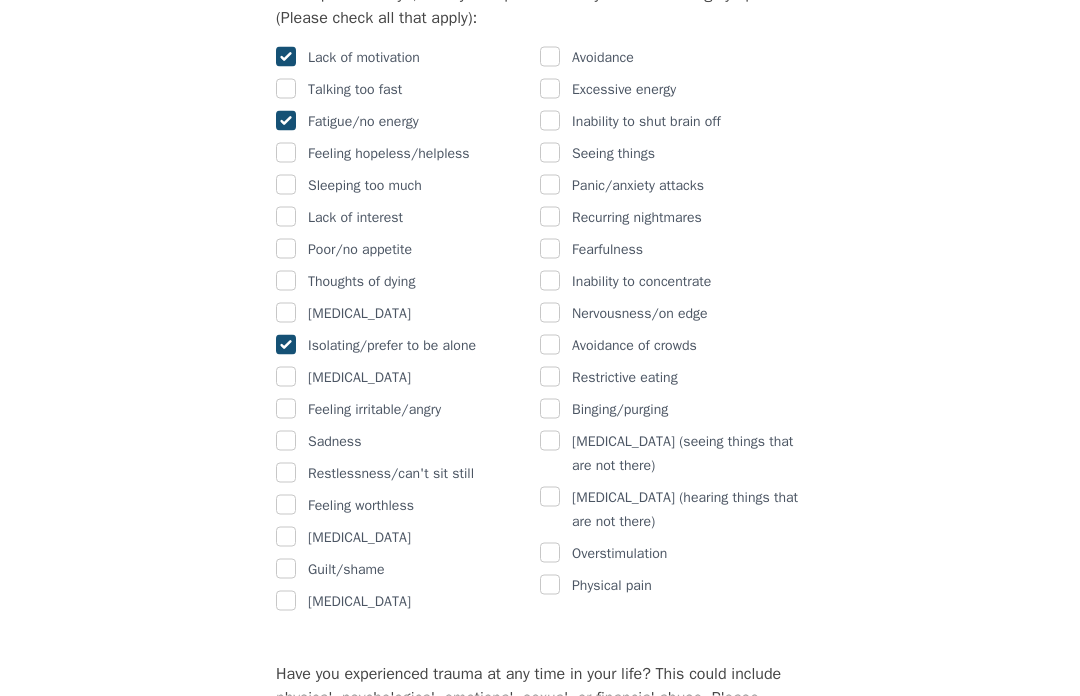 checkbox on "true" 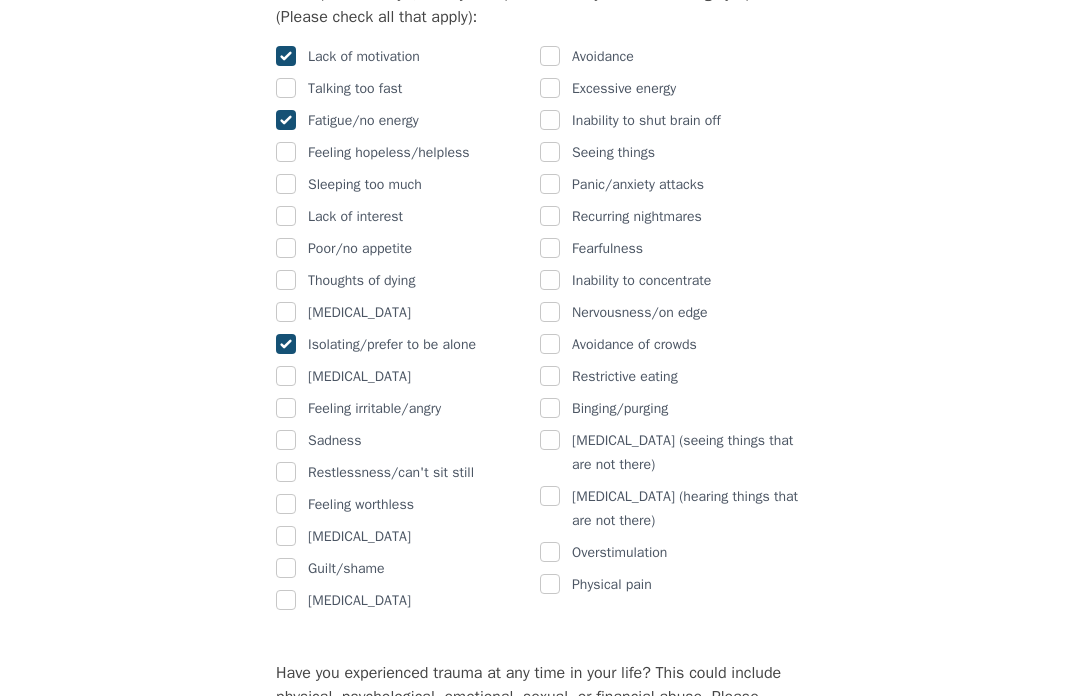 click at bounding box center [286, 152] 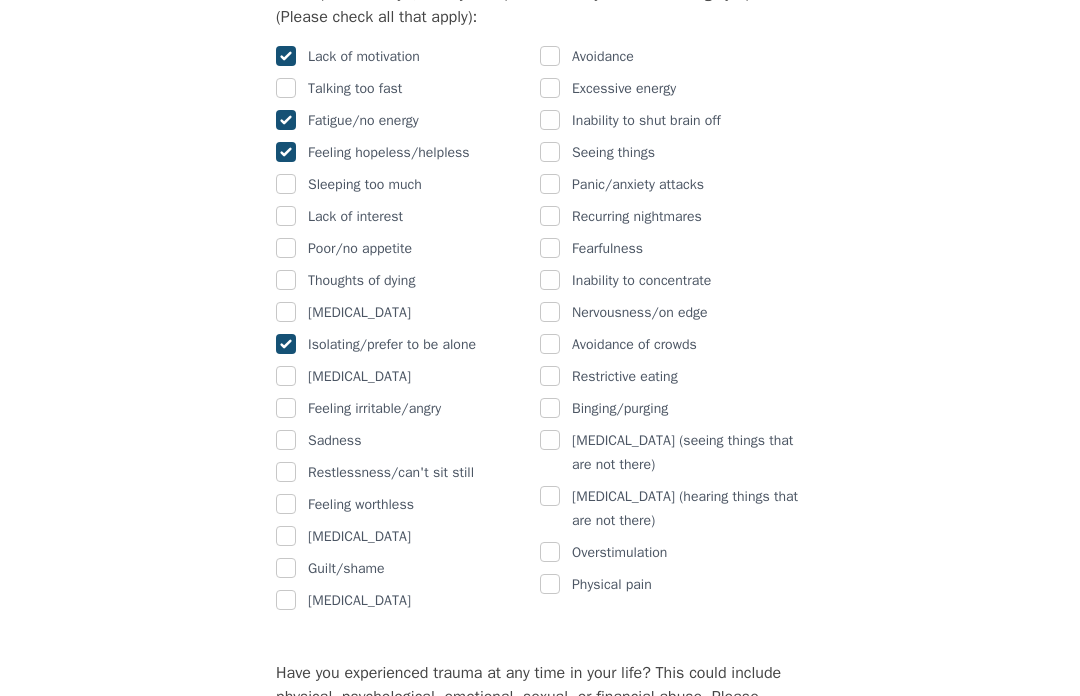 checkbox on "true" 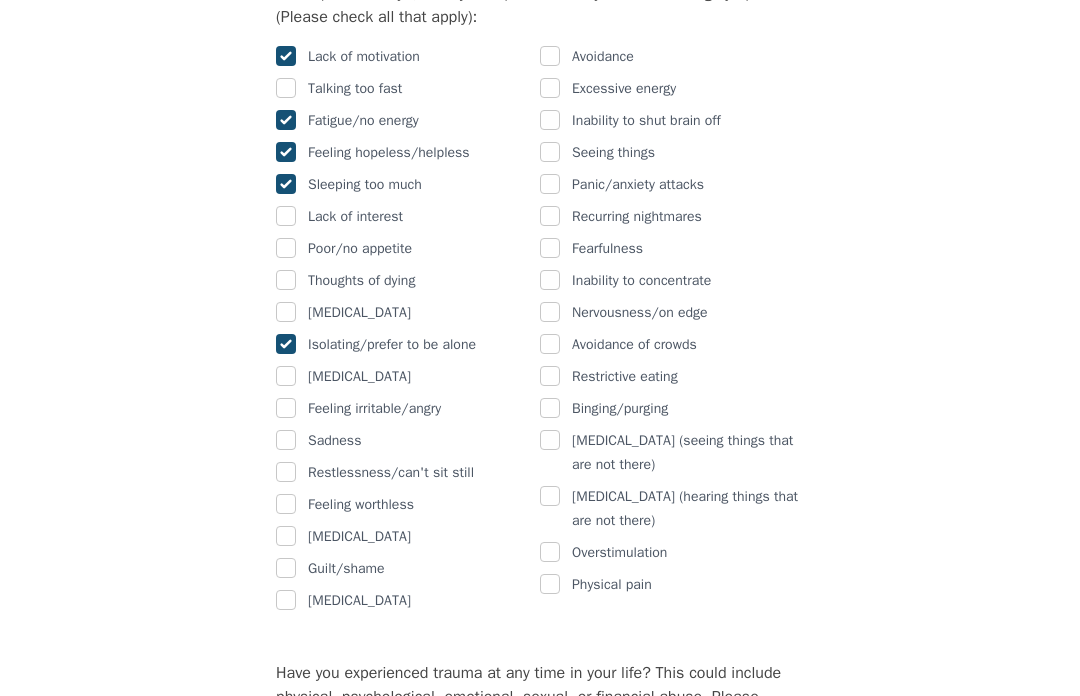 click at bounding box center [286, 216] 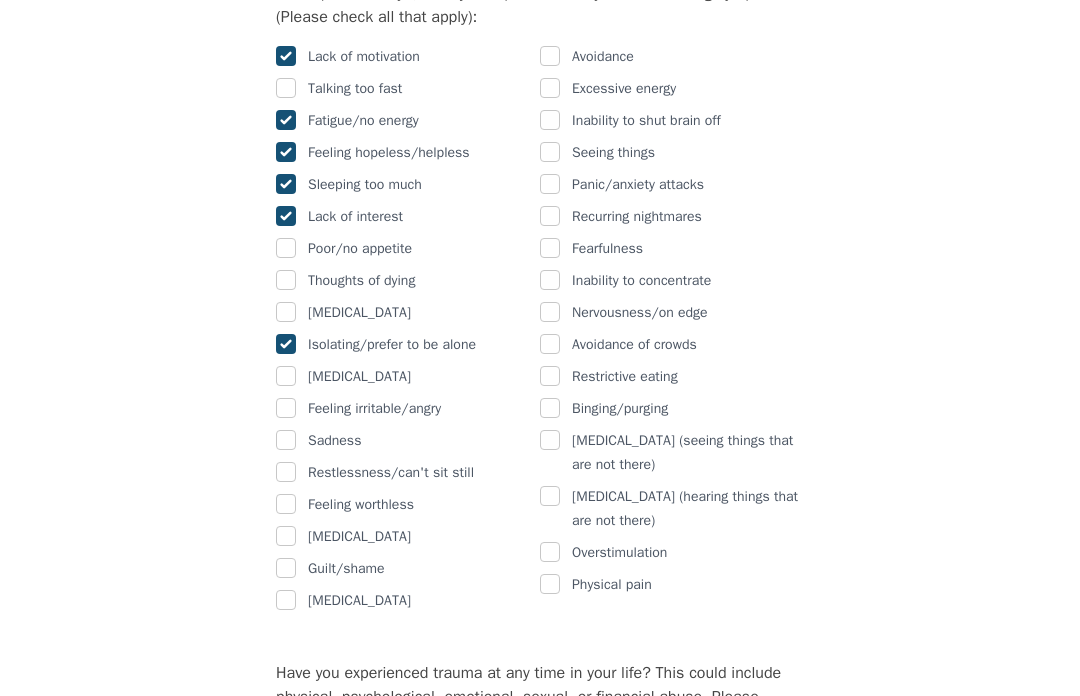 checkbox on "true" 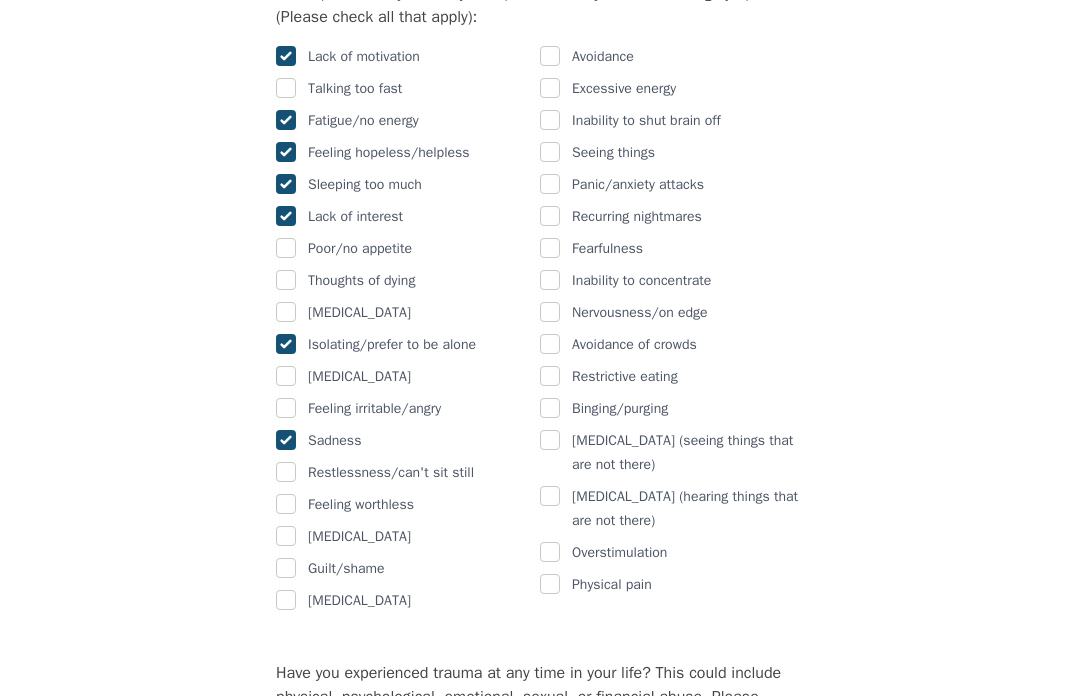 checkbox on "true" 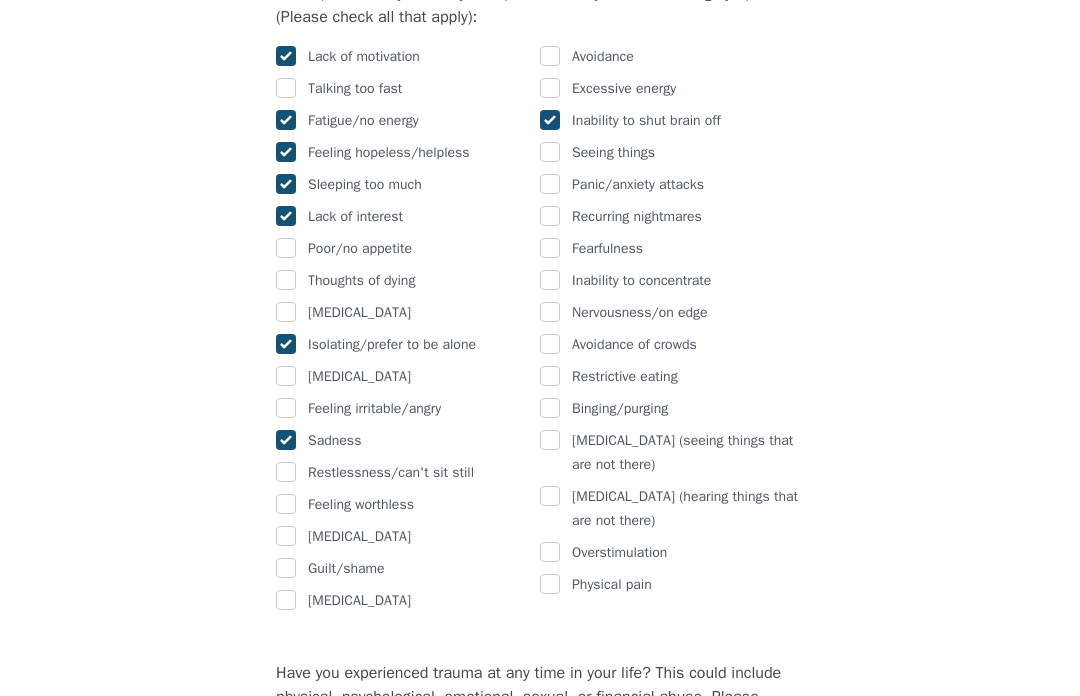checkbox on "true" 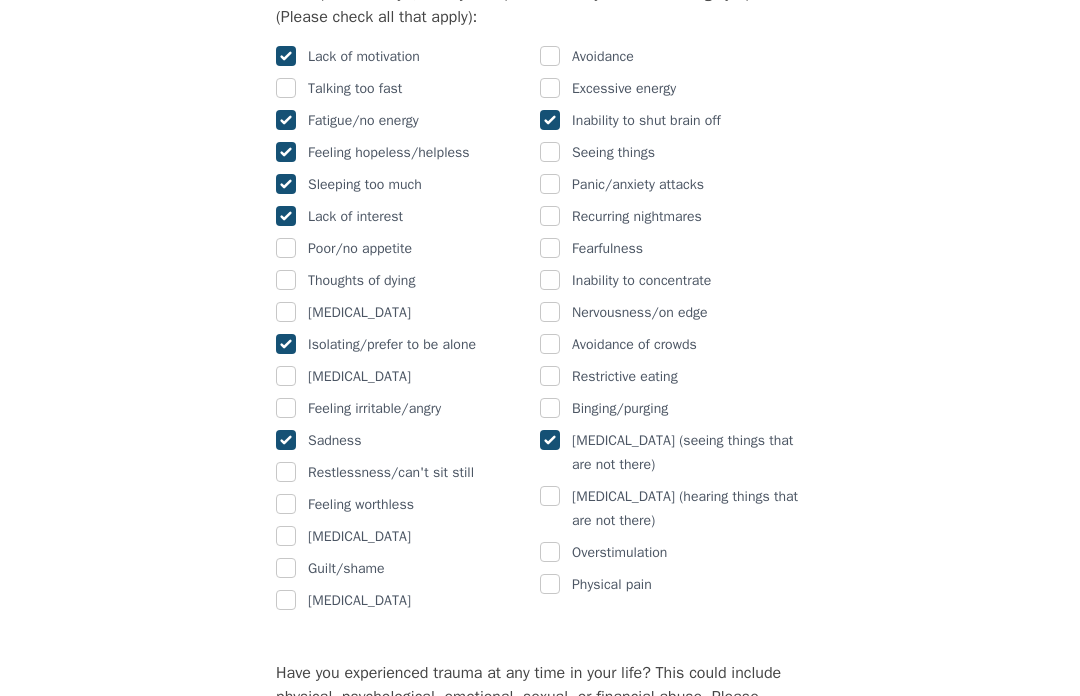 checkbox on "true" 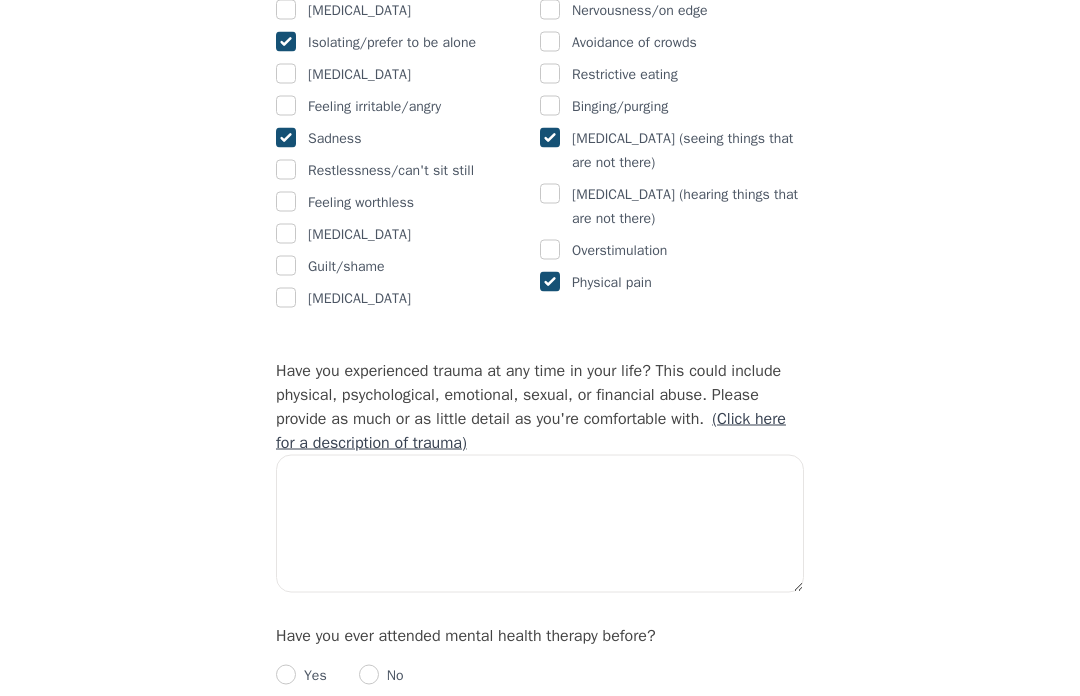 scroll, scrollTop: 1584, scrollLeft: 0, axis: vertical 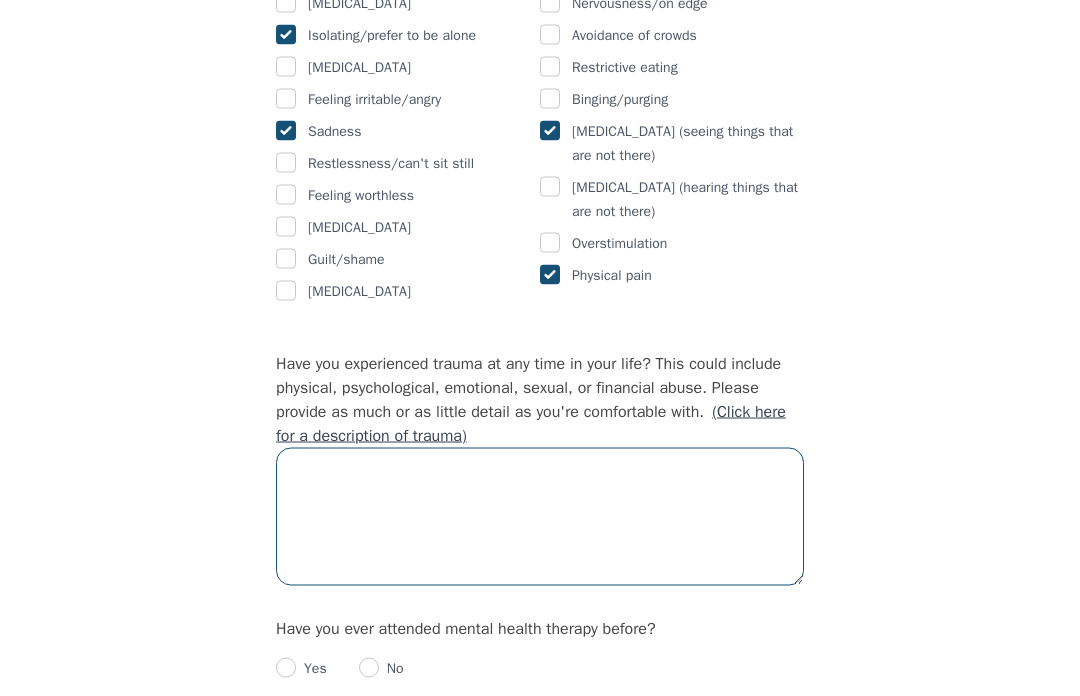 click at bounding box center (540, 517) 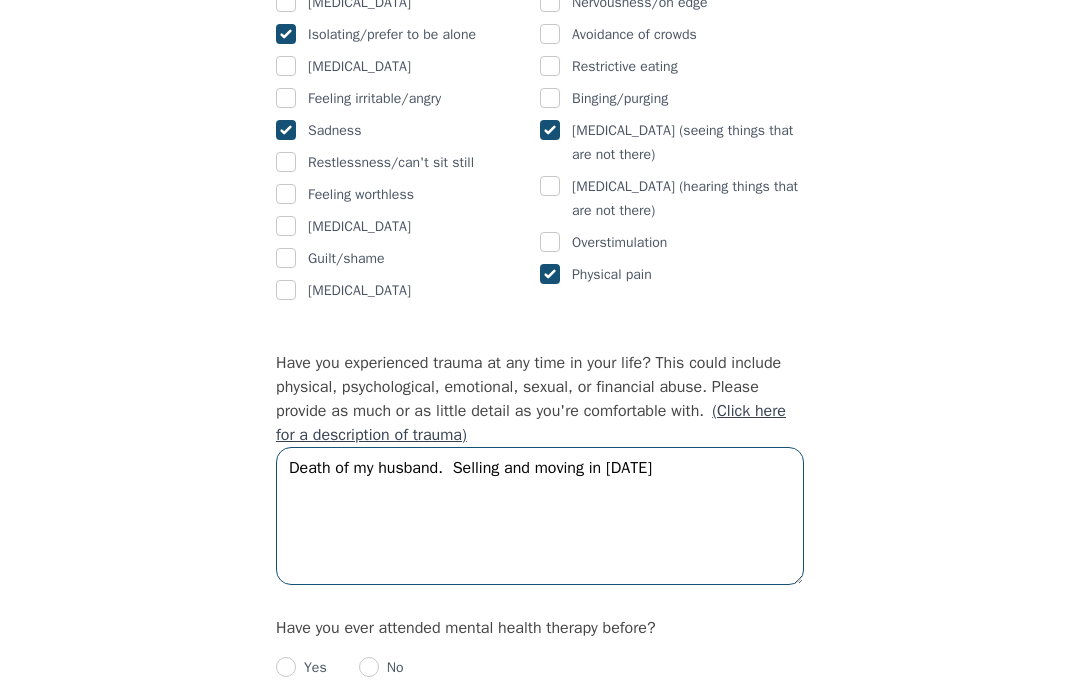 click on "Death of my husband.  Selling and moving in [DATE]" at bounding box center (540, 516) 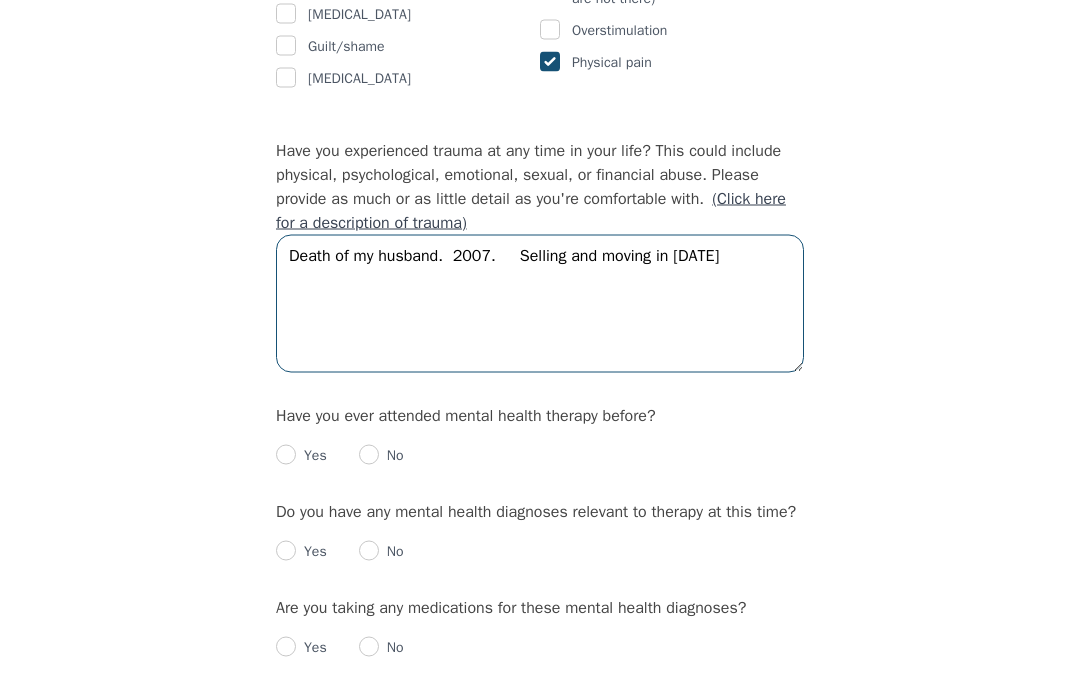 scroll, scrollTop: 1798, scrollLeft: 0, axis: vertical 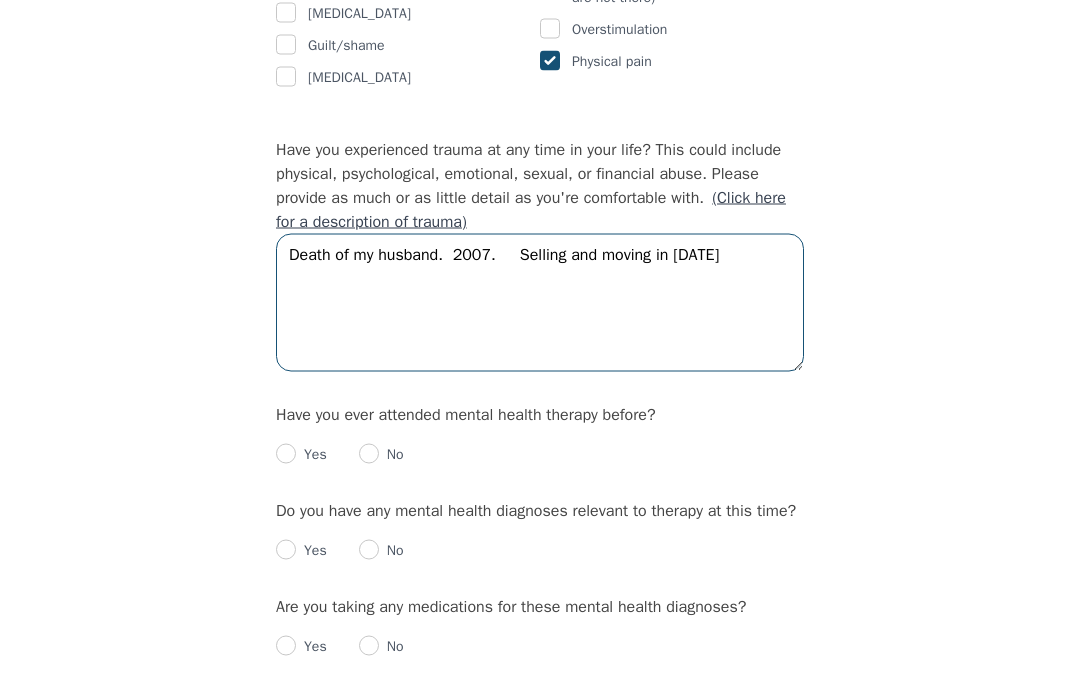 type on "Death of my husband.  2007.     Selling and moving in [DATE]" 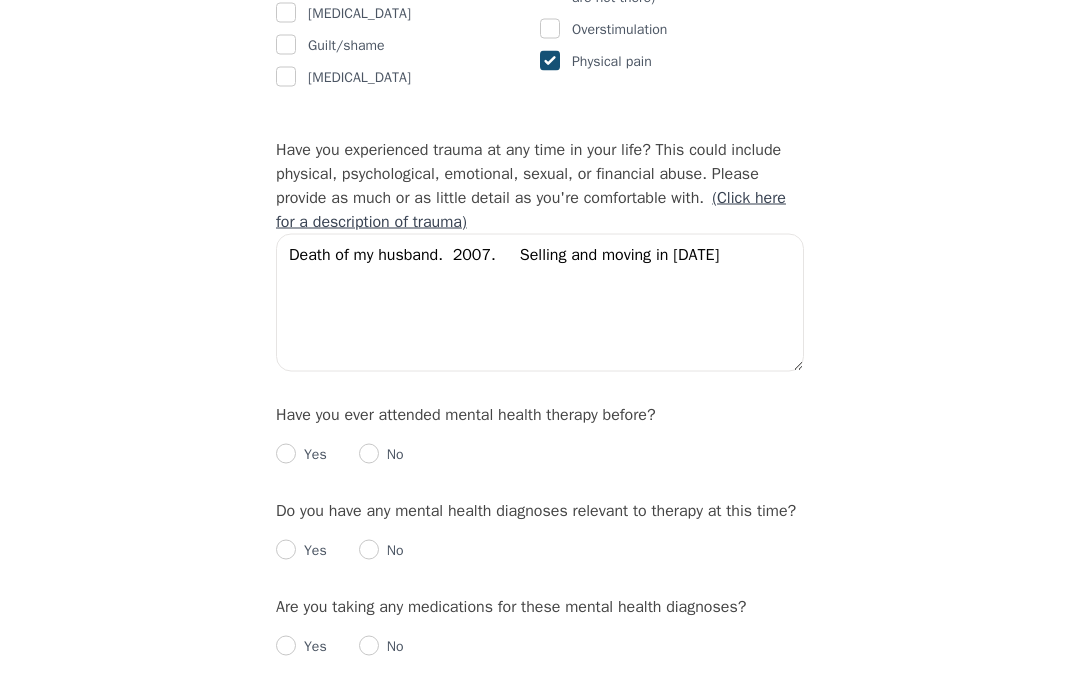 click at bounding box center [369, 454] 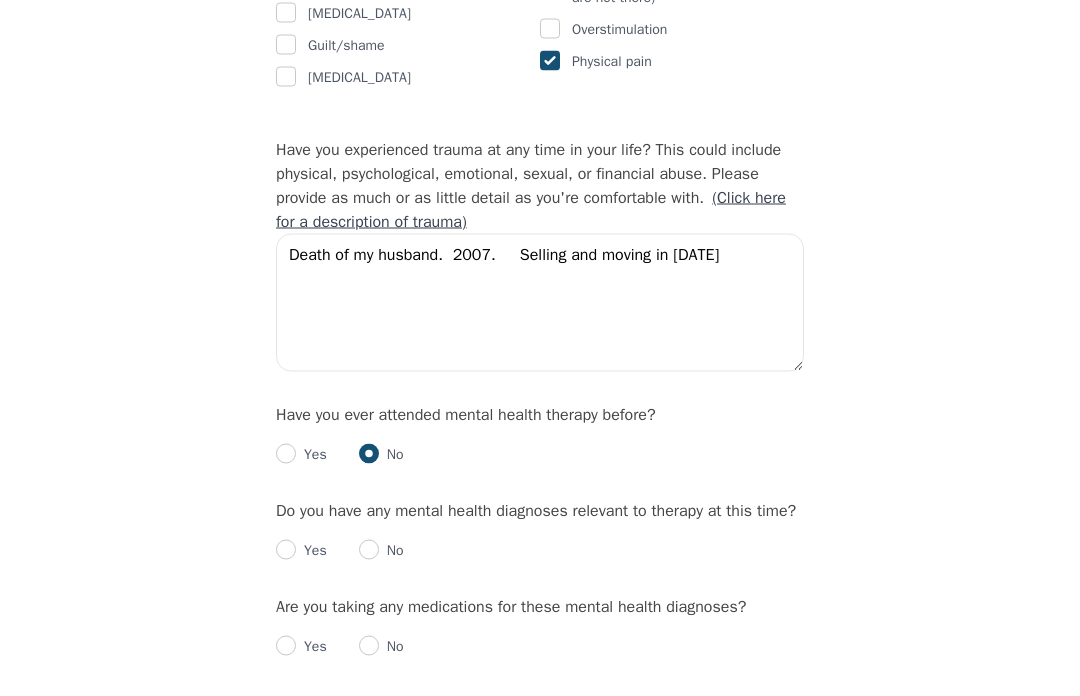 radio on "true" 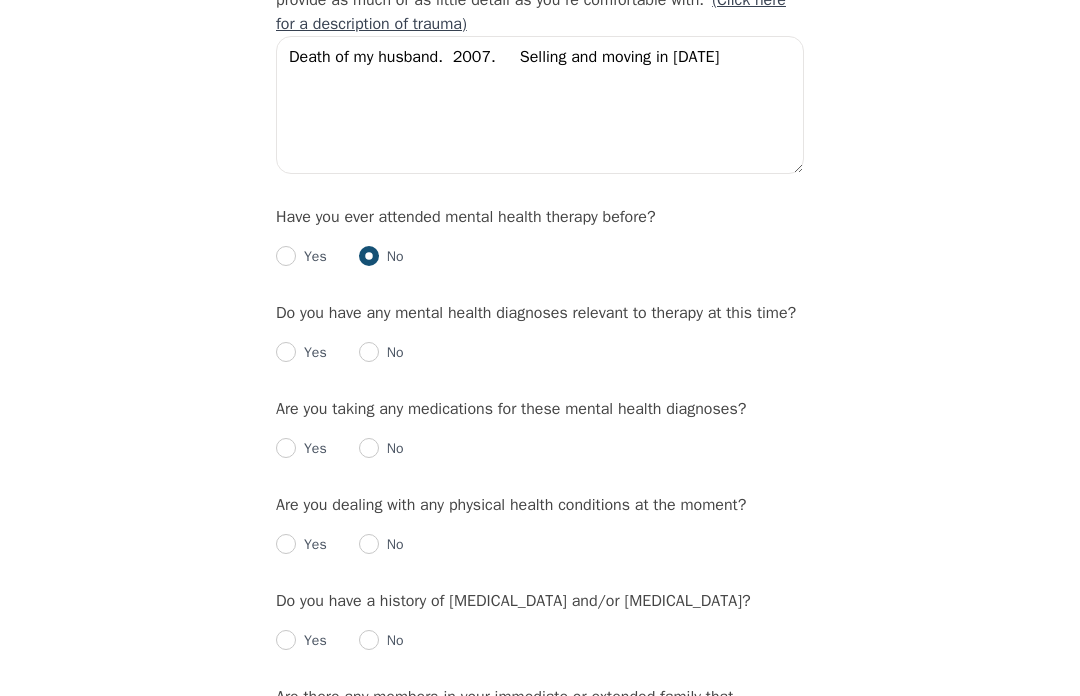 scroll, scrollTop: 2003, scrollLeft: 0, axis: vertical 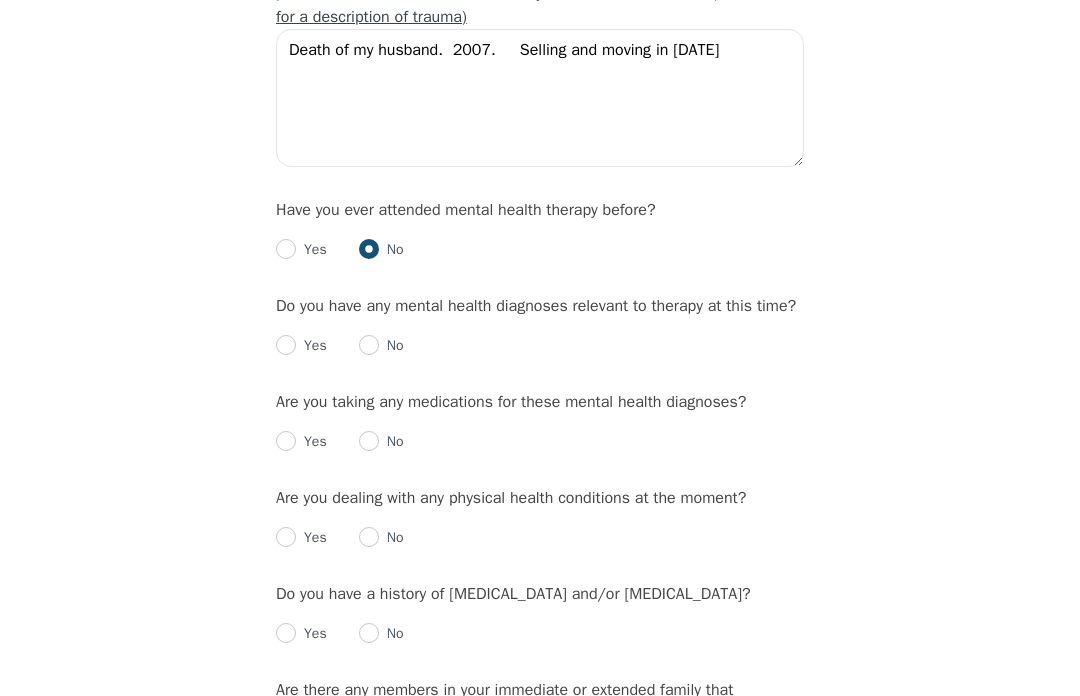 click at bounding box center [369, 345] 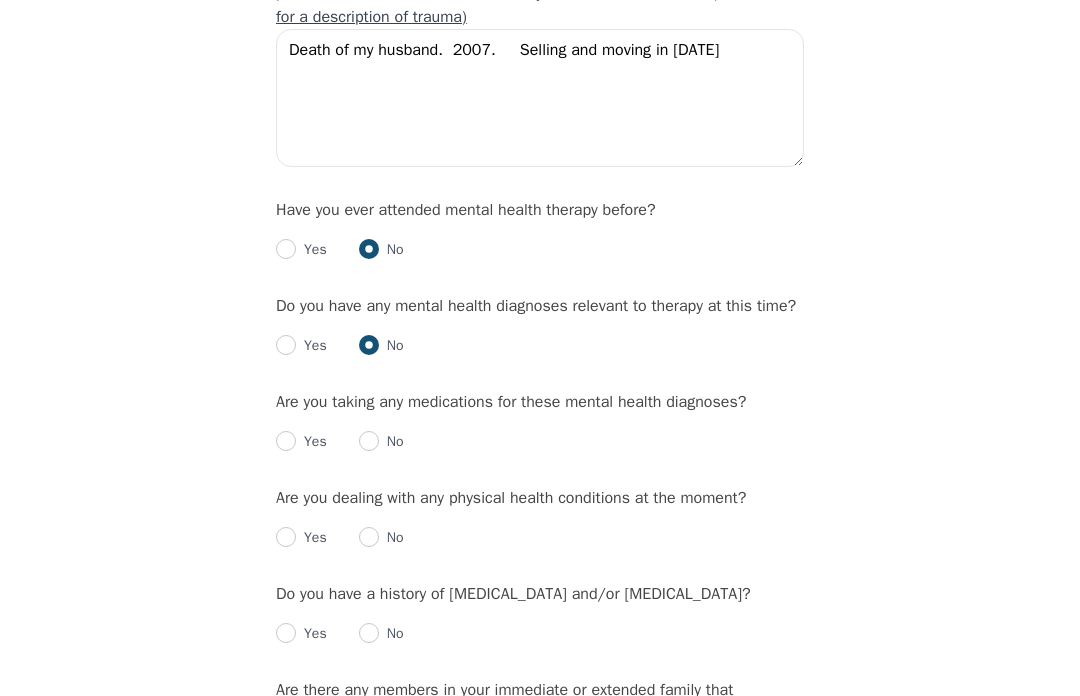 radio on "true" 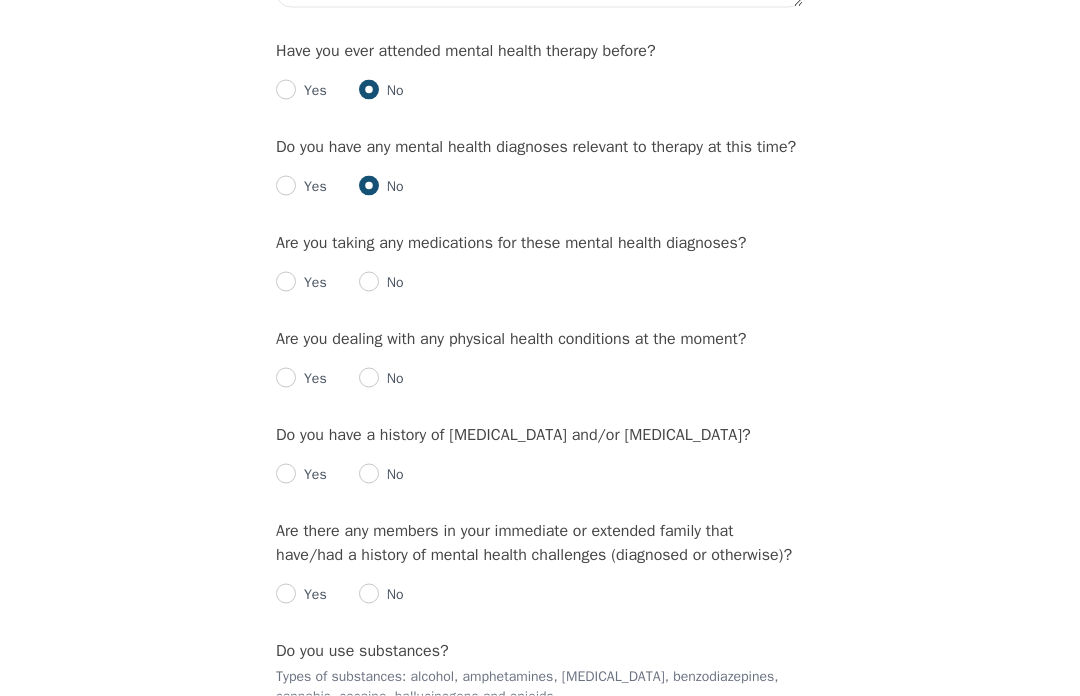 scroll, scrollTop: 2165, scrollLeft: 0, axis: vertical 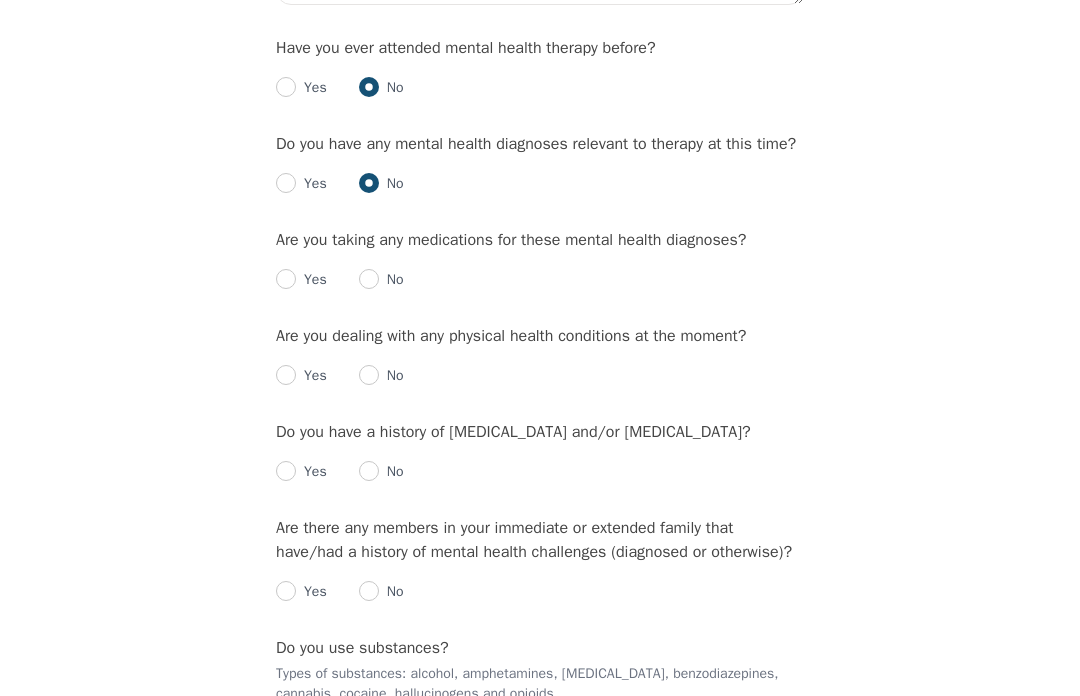click at bounding box center [286, 279] 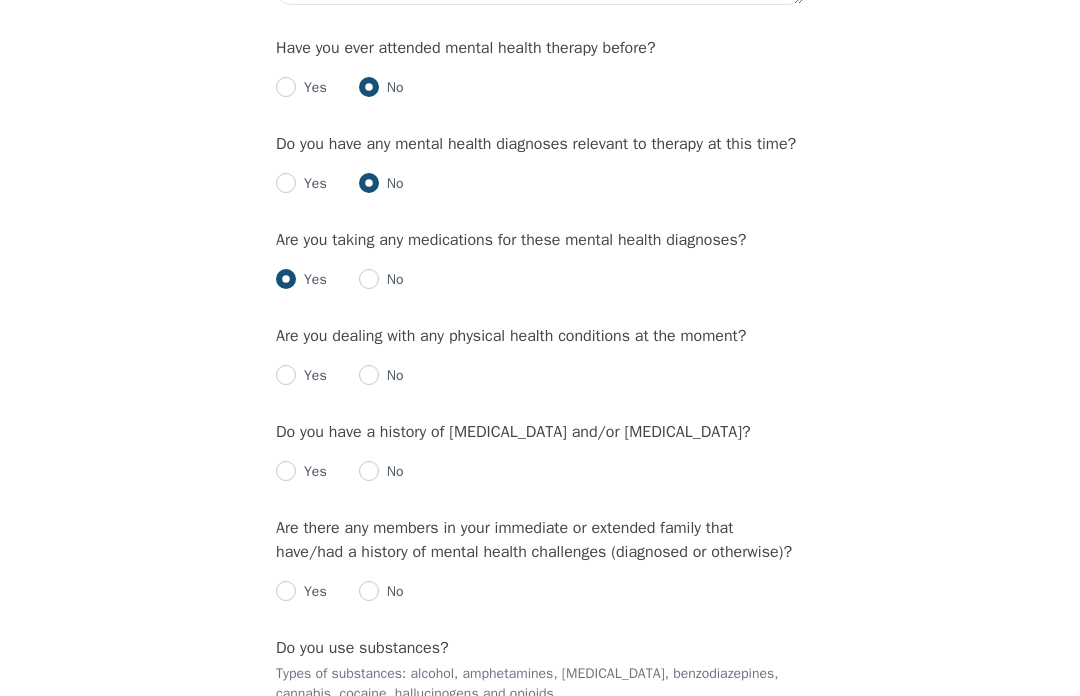 radio on "true" 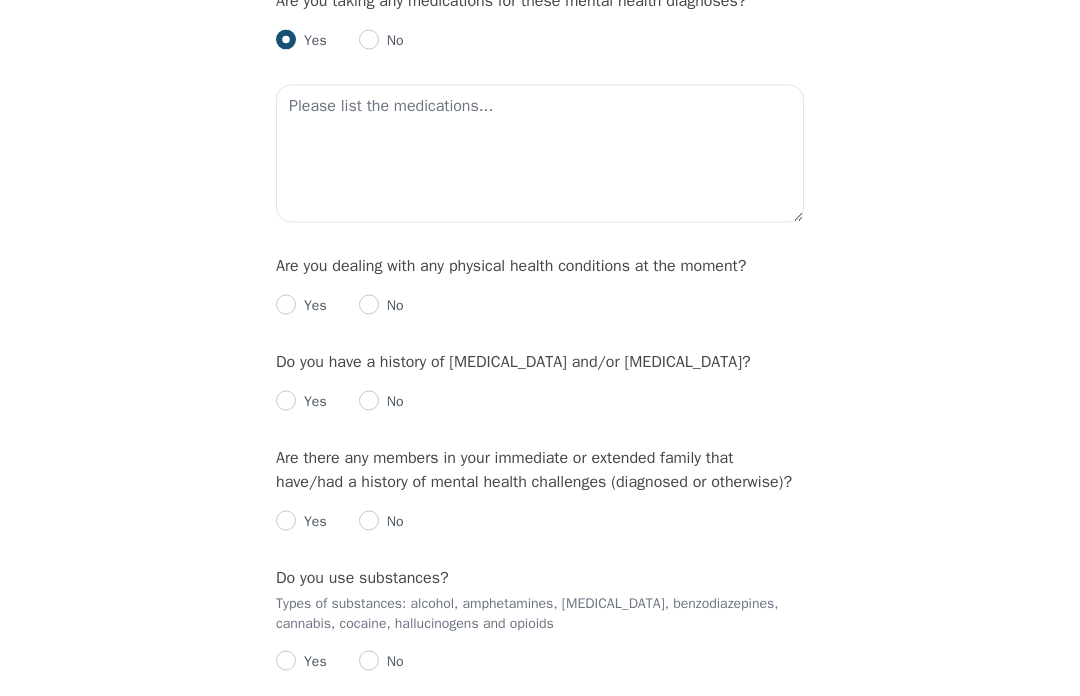 scroll, scrollTop: 2405, scrollLeft: 0, axis: vertical 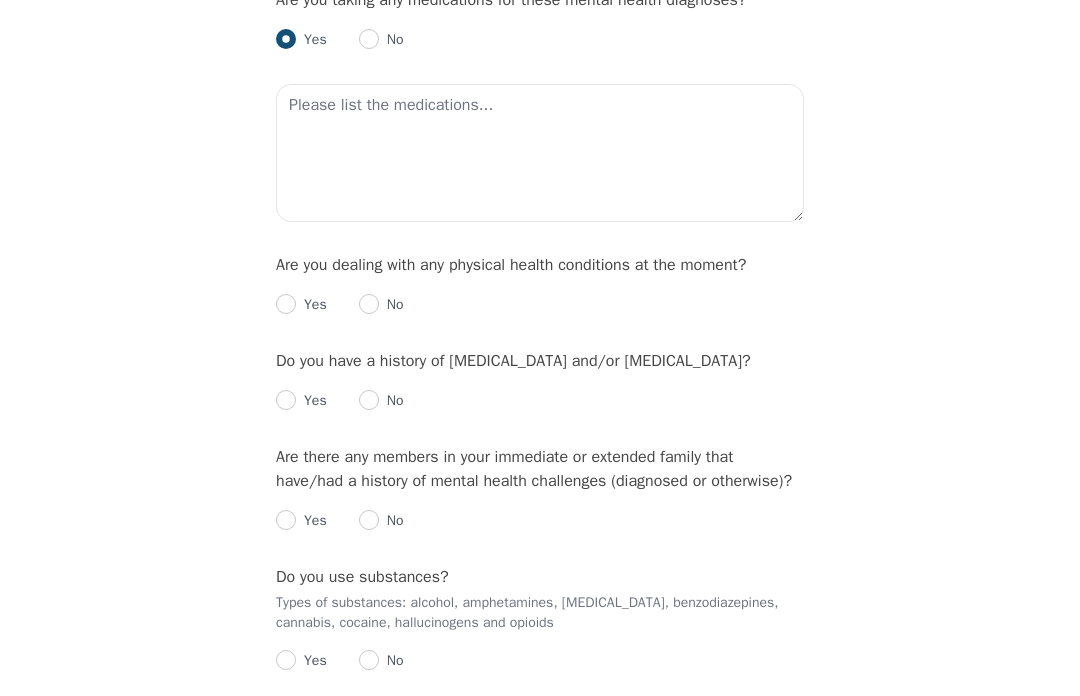 click at bounding box center (286, 304) 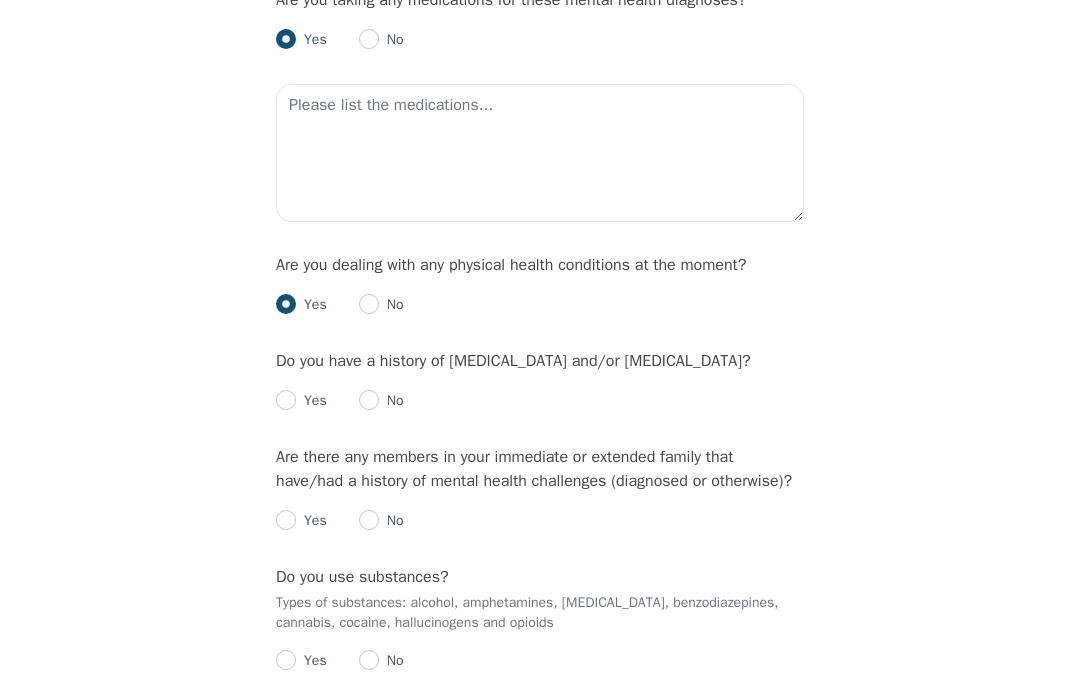 radio on "true" 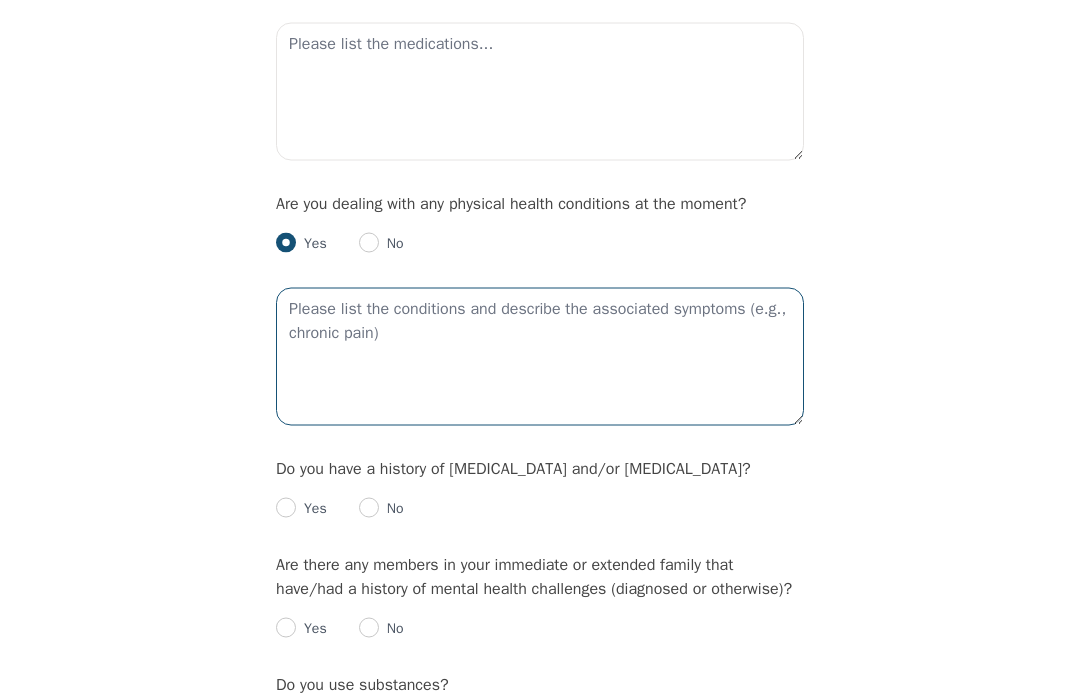 click at bounding box center [540, 357] 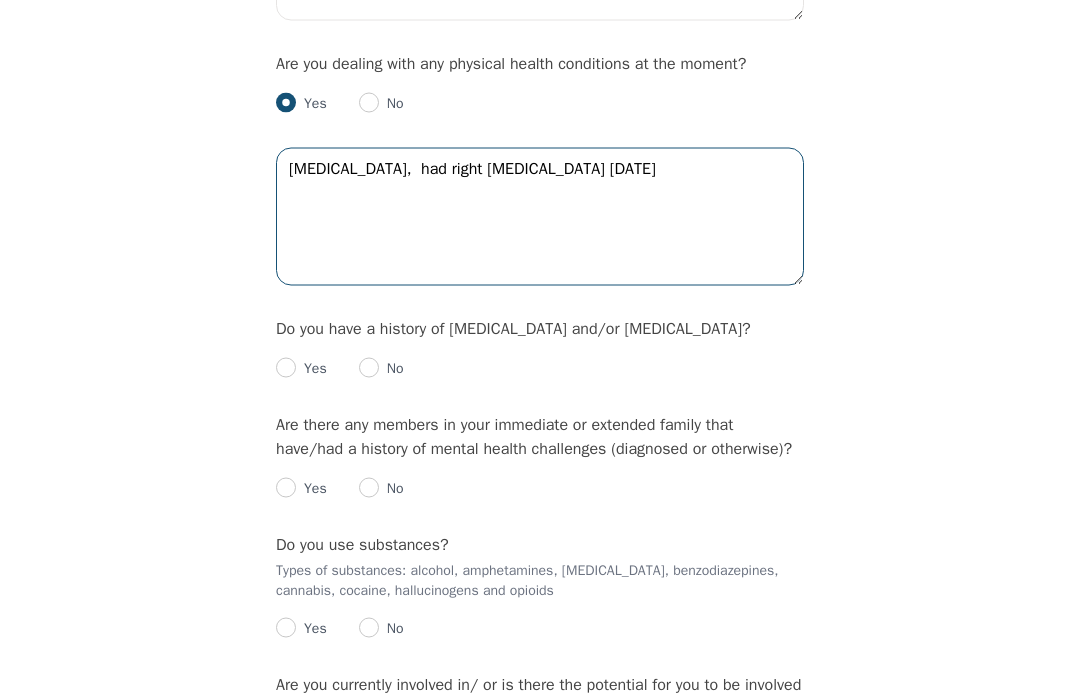 scroll, scrollTop: 2610, scrollLeft: 0, axis: vertical 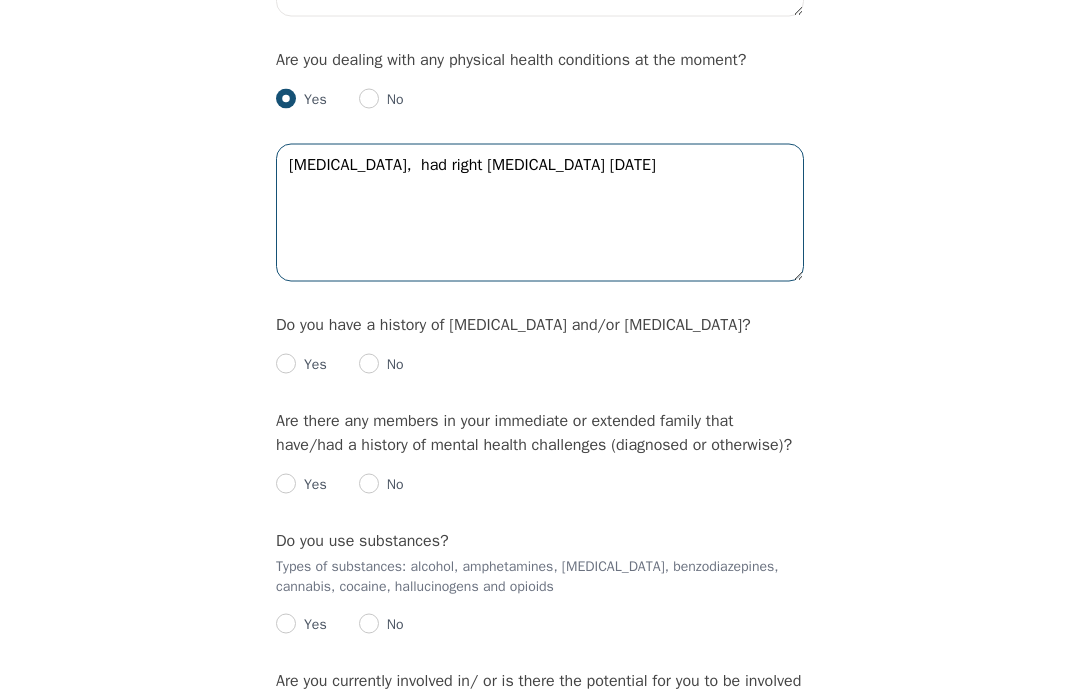 type on "[MEDICAL_DATA],  had right [MEDICAL_DATA] [DATE]" 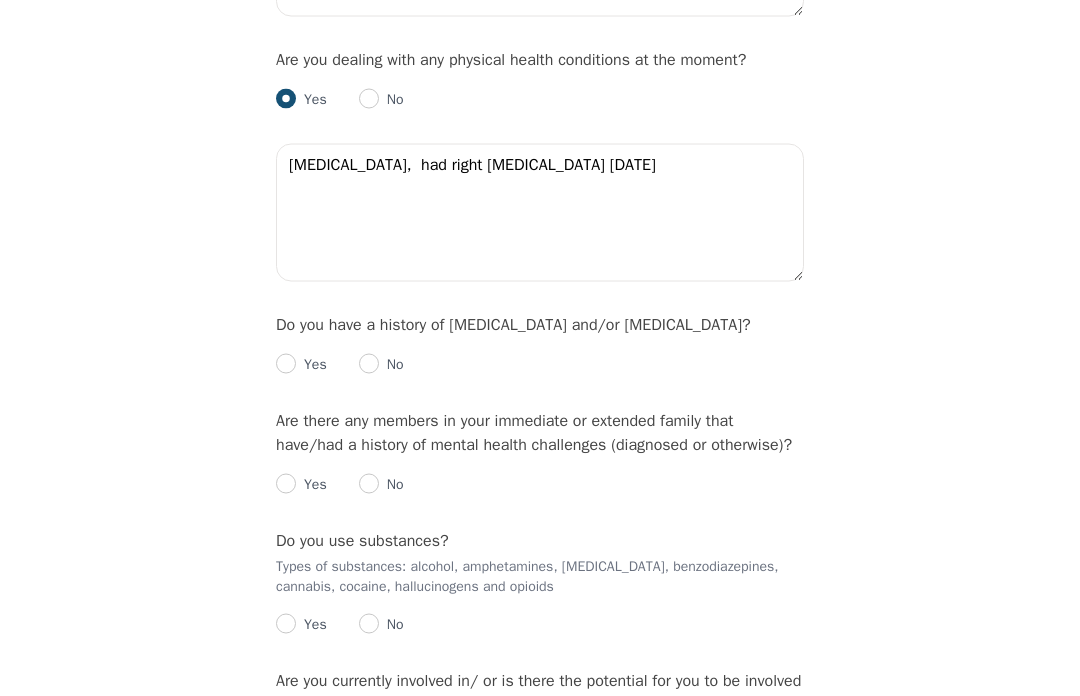 click at bounding box center (286, 364) 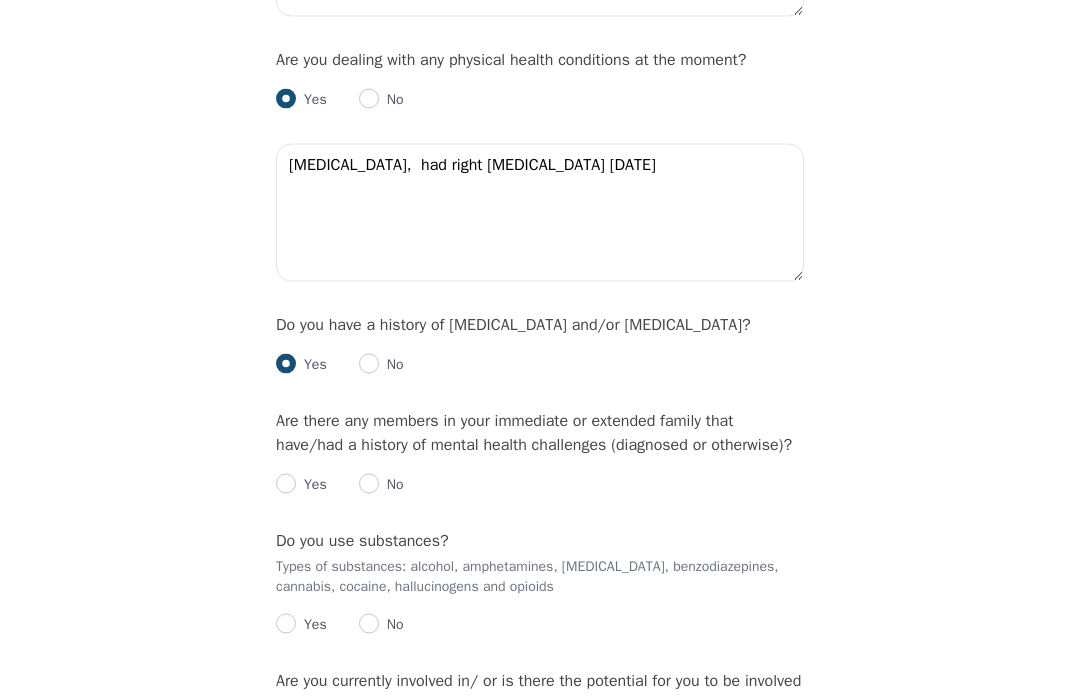 radio on "true" 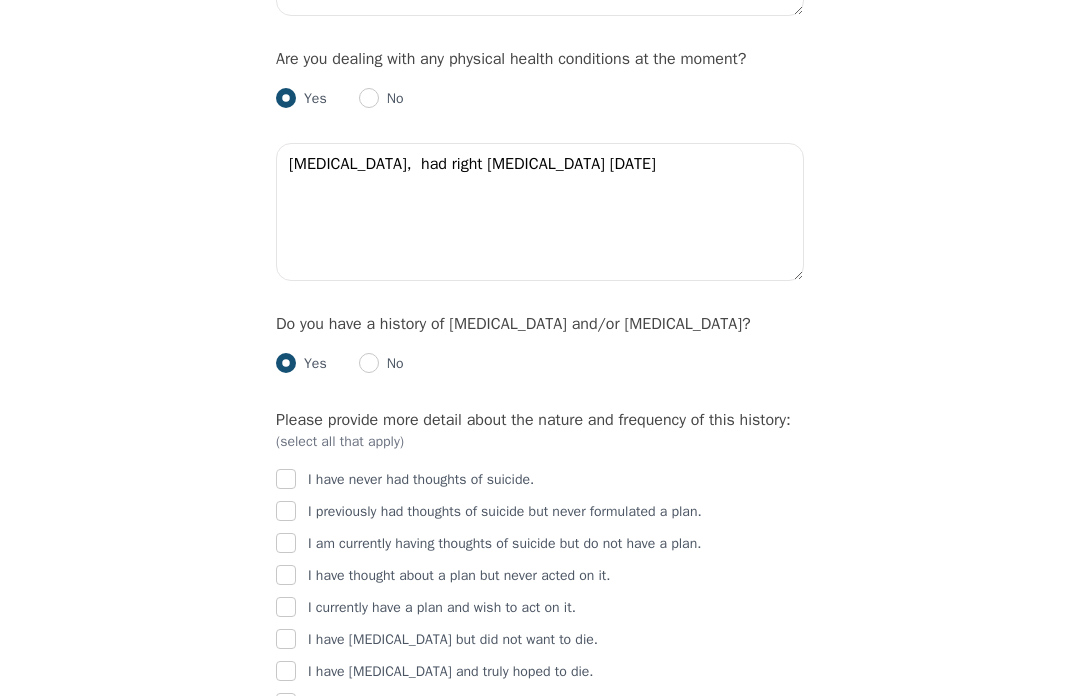click on "Yes No" at bounding box center (540, 356) 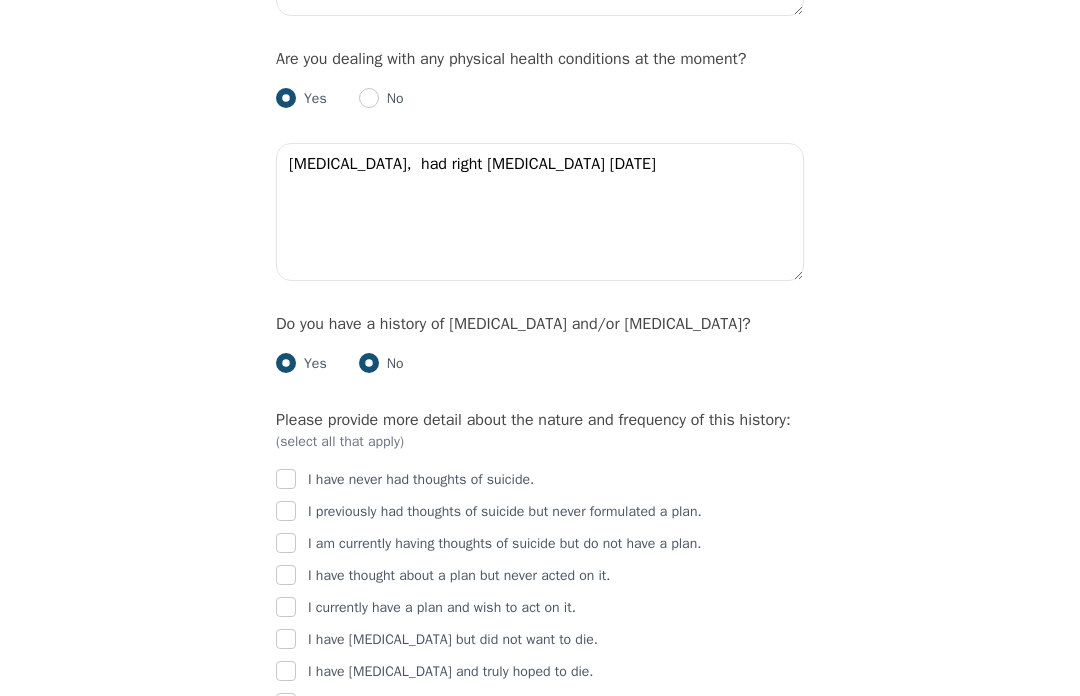 radio on "true" 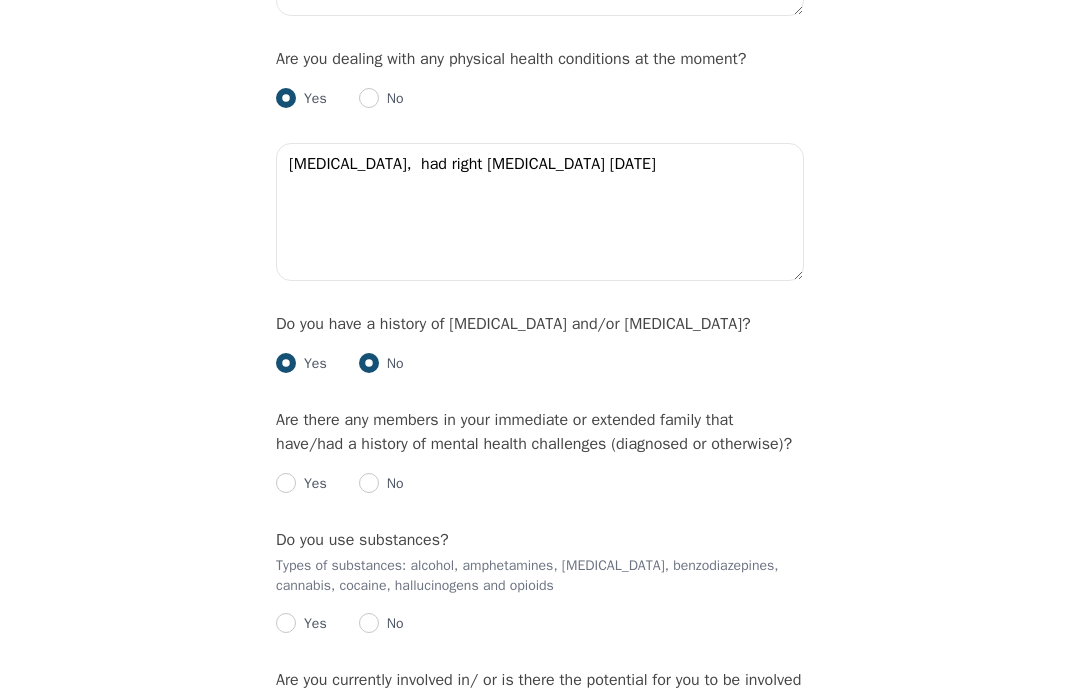 radio on "false" 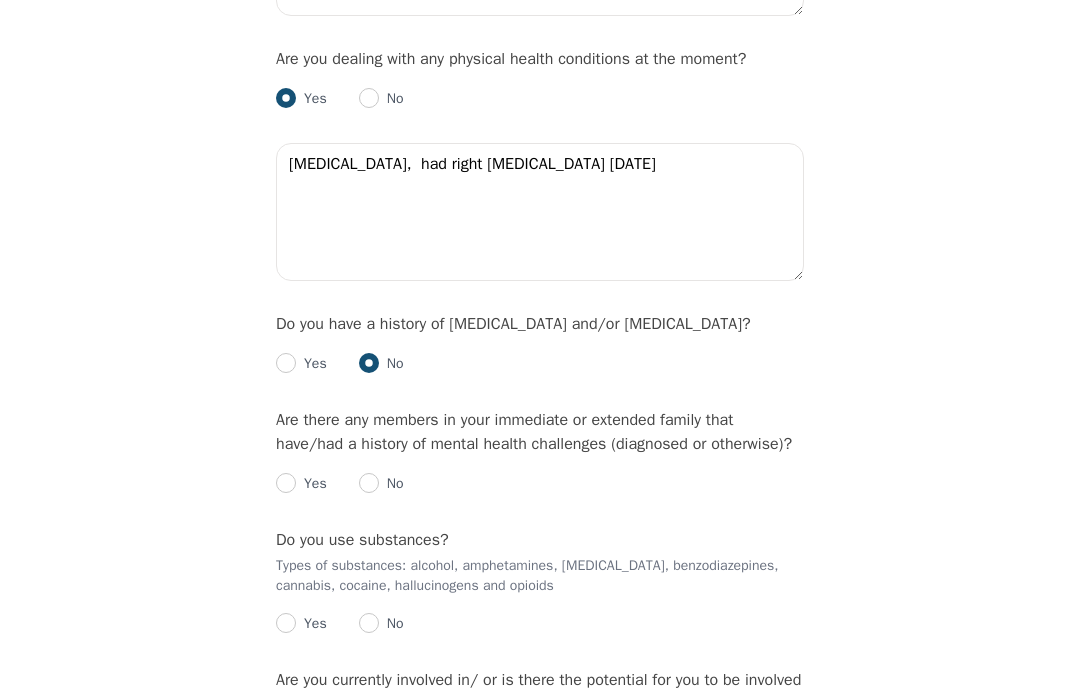 click on "Yes No" at bounding box center (540, 356) 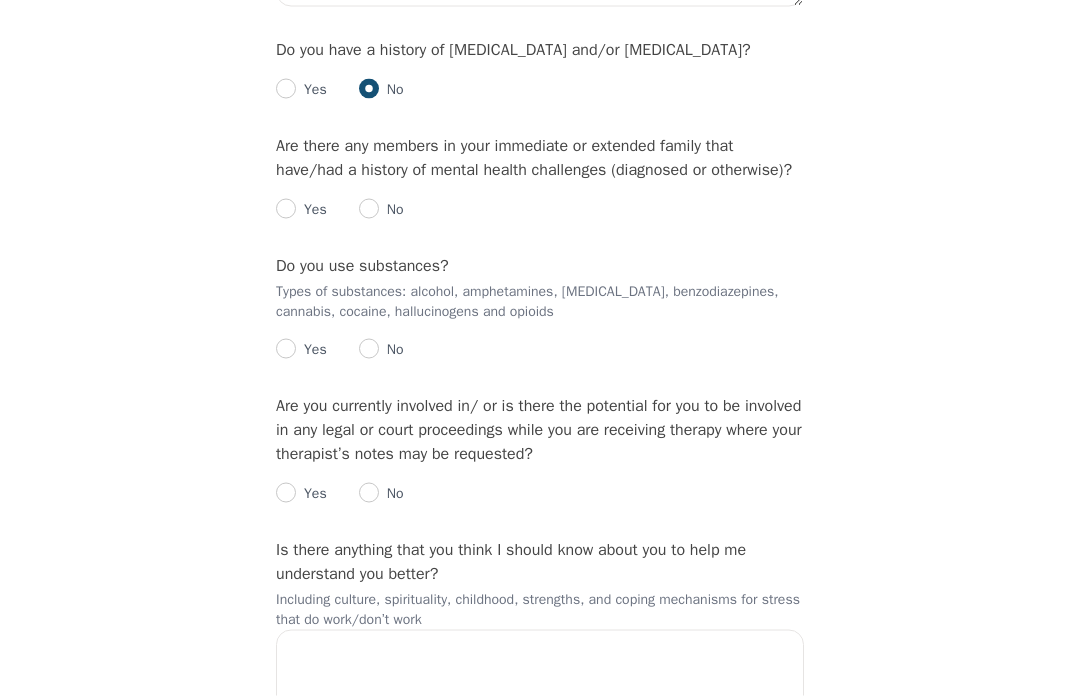 scroll, scrollTop: 2887, scrollLeft: 0, axis: vertical 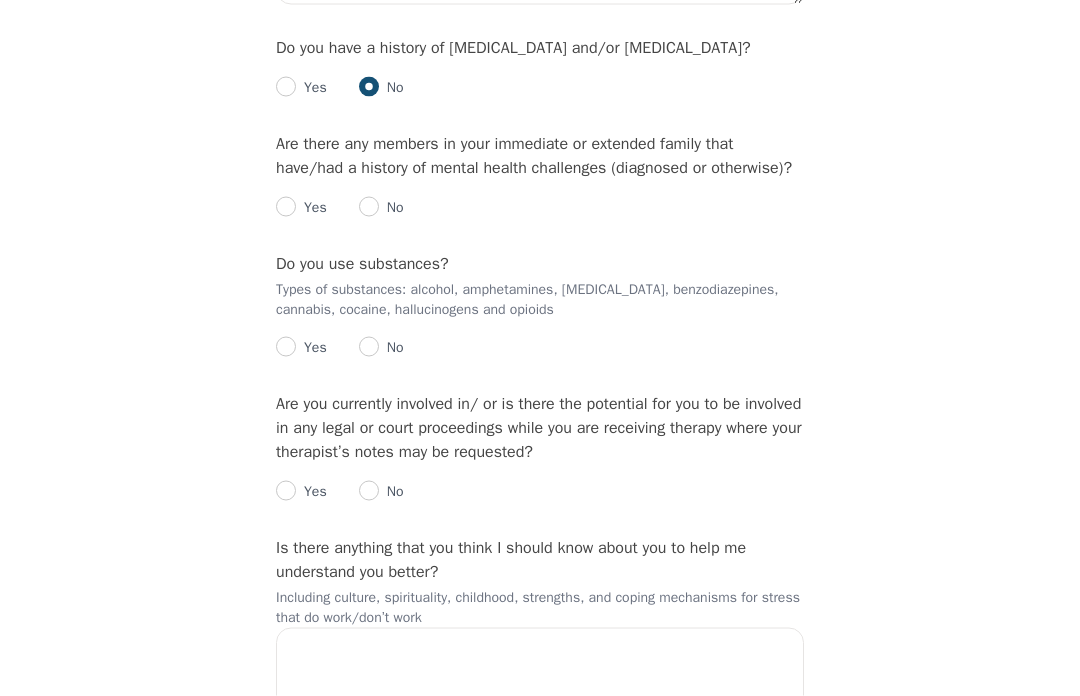 click on "Intake Assessment for [PERSON_NAME] Part 2 of 2: Clinical Self-Report Please complete the following information before your initial session. This step is crucial to kickstart your therapeutic journey with your therapist: Please describe what has brought you to seek therapy at this time? [MEDICAL_DATA],  not happy .  Thinking in tha past How are your current issues affecting your daily life, and for how long have you been experiencing them? 17 years,   Last 6 years harder On a daily basis, how do you typically feel? Alone Rate your current emotional intensity on a scale of 1 (Low) to 10 (High): 1 2 3 4 5 6 7 8 9 10 Low Intensity High Intensity What current stressors are affecting your mental health? Missing my husband ,  being old,   Lots of [MEDICAL_DATA] pain.  G In the past 30 days, have you experienced any of the following symptoms? (Please check all that apply): Lack of motivation Talking too fast Fatigue/no energy Feeling hopeless/helpless Sleeping too much Lack of interest Poor/no appetite Thoughts of dying Yes" at bounding box center (540, -899) 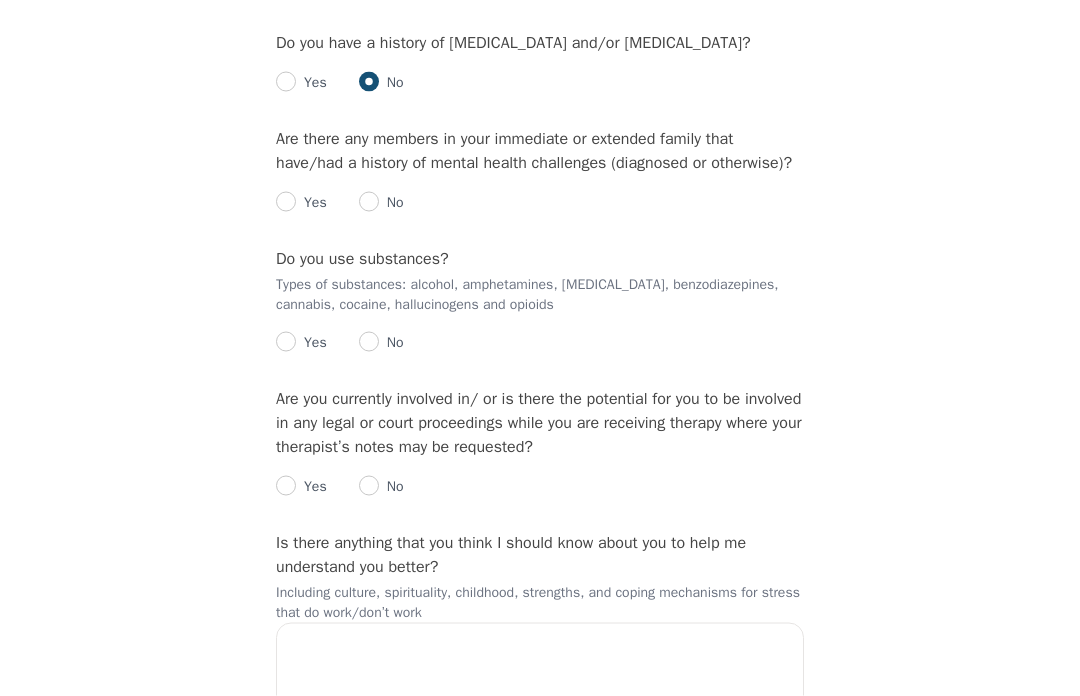 scroll, scrollTop: 2893, scrollLeft: 0, axis: vertical 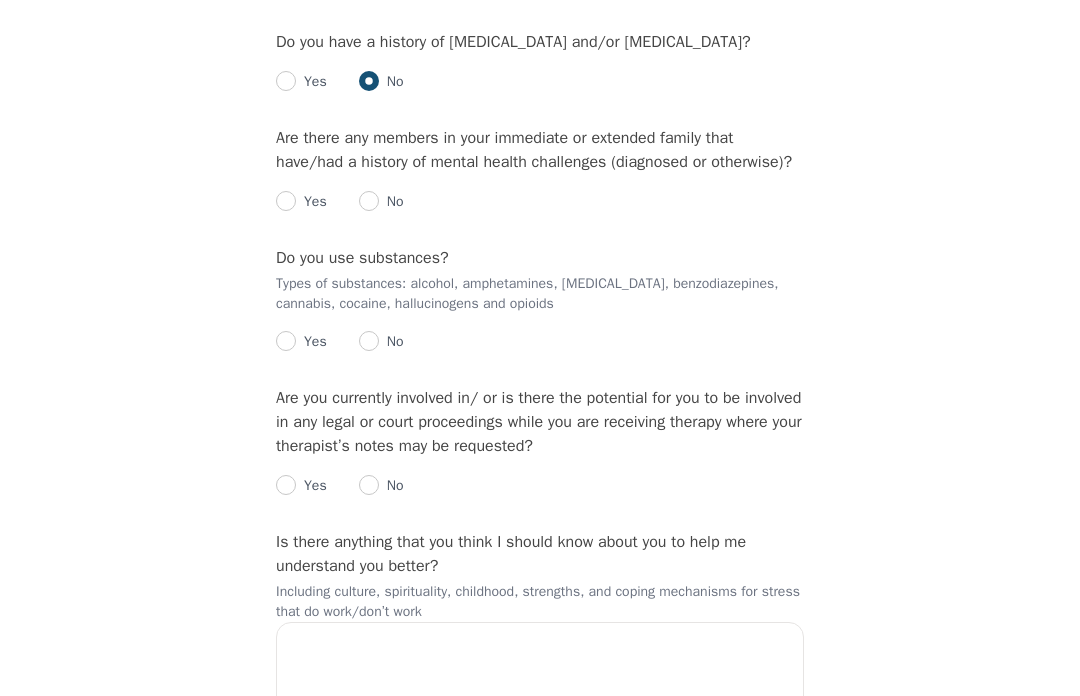 click on "Intake Assessment for [PERSON_NAME] Part 2 of 2: Clinical Self-Report Please complete the following information before your initial session. This step is crucial to kickstart your therapeutic journey with your therapist: Please describe what has brought you to seek therapy at this time? [MEDICAL_DATA],  not happy .  Thinking in tha past How are your current issues affecting your daily life, and for how long have you been experiencing them? 17 years,   Last 6 years harder On a daily basis, how do you typically feel? Alone Rate your current emotional intensity on a scale of 1 (Low) to 10 (High): 1 2 3 4 5 6 7 8 9 10 Low Intensity High Intensity What current stressors are affecting your mental health? Missing my husband ,  being old,   Lots of [MEDICAL_DATA] pain.  G In the past 30 days, have you experienced any of the following symptoms? (Please check all that apply): Lack of motivation Talking too fast Fatigue/no energy Feeling hopeless/helpless Sleeping too much Lack of interest Poor/no appetite Thoughts of dying Yes" at bounding box center [540, -905] 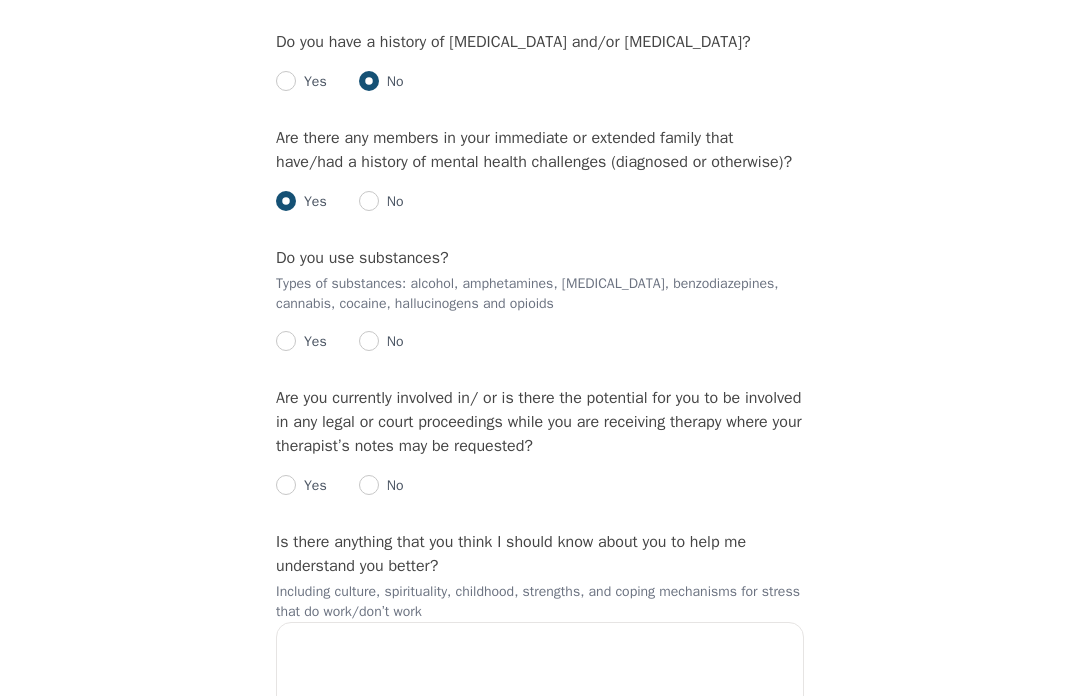 radio on "true" 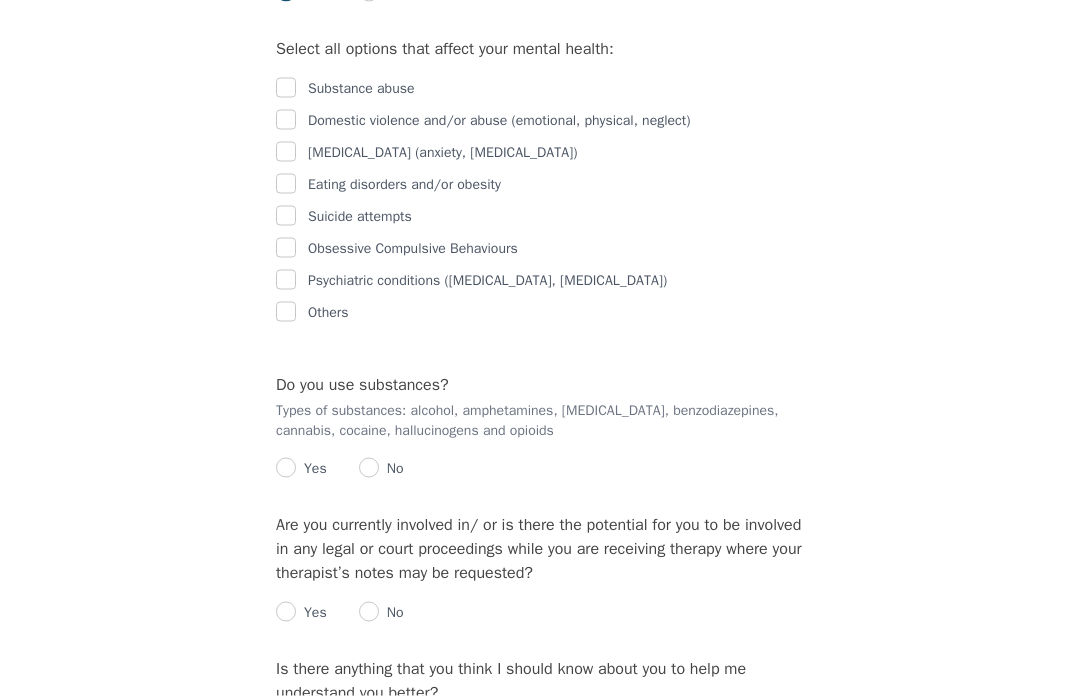 scroll, scrollTop: 3104, scrollLeft: 0, axis: vertical 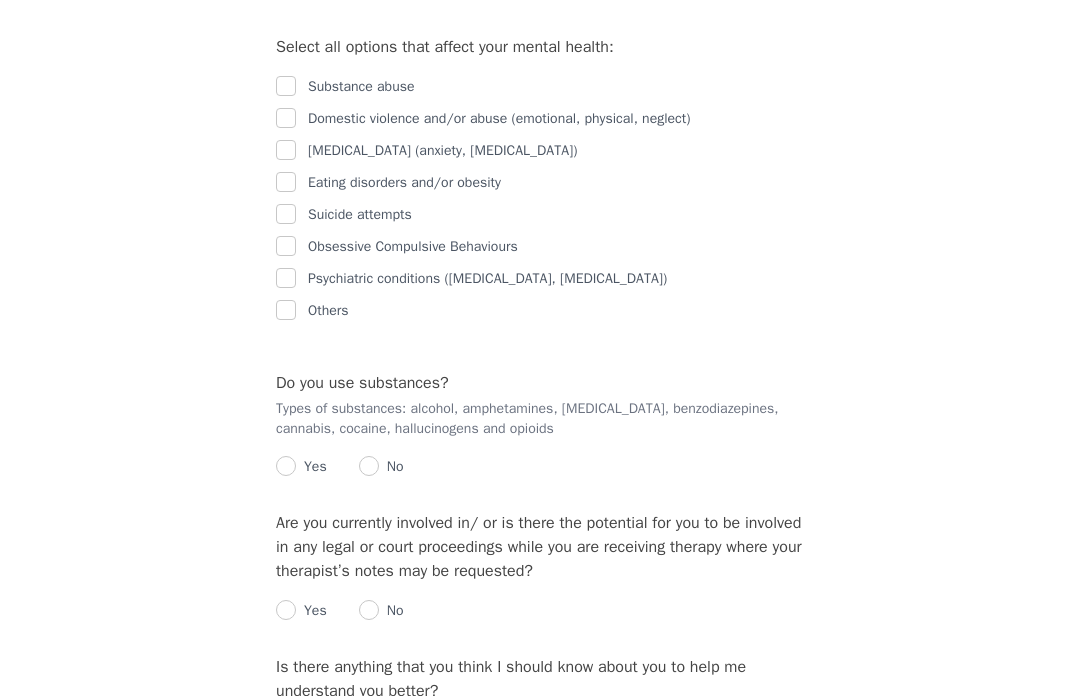 click at bounding box center [286, 86] 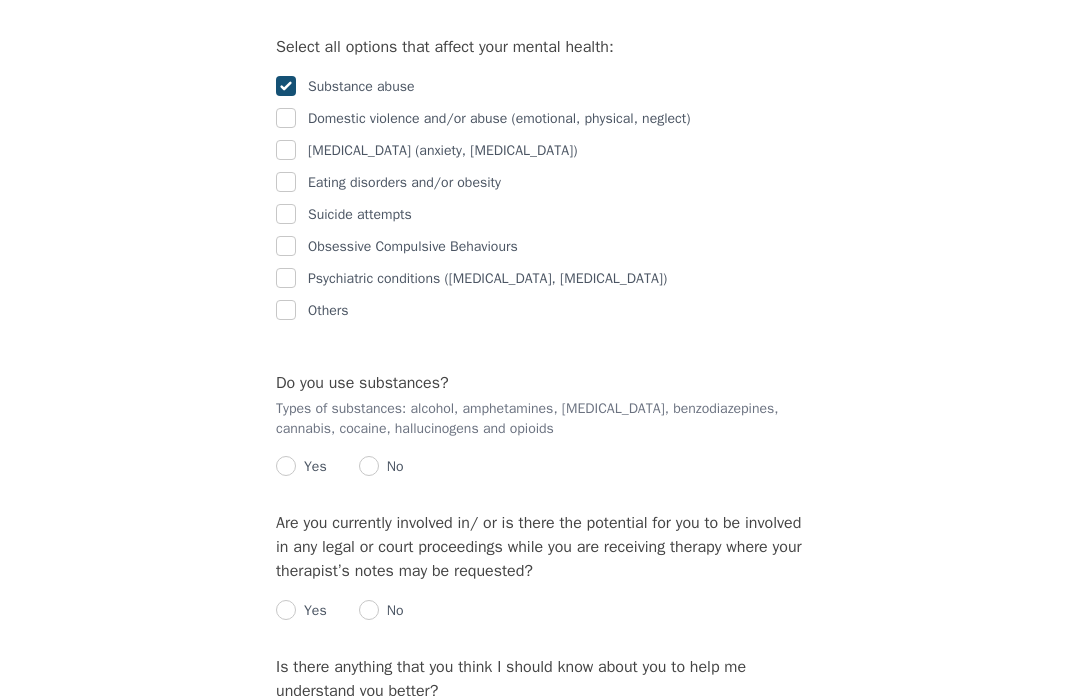 click on "Substance abuse" at bounding box center (361, 87) 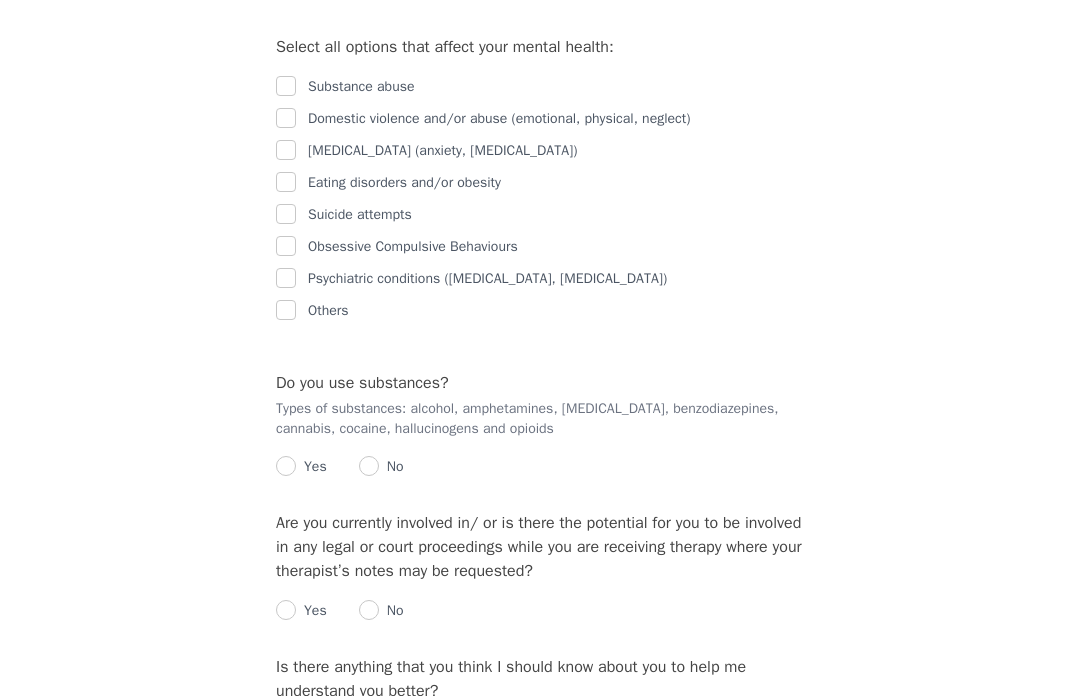 checkbox on "false" 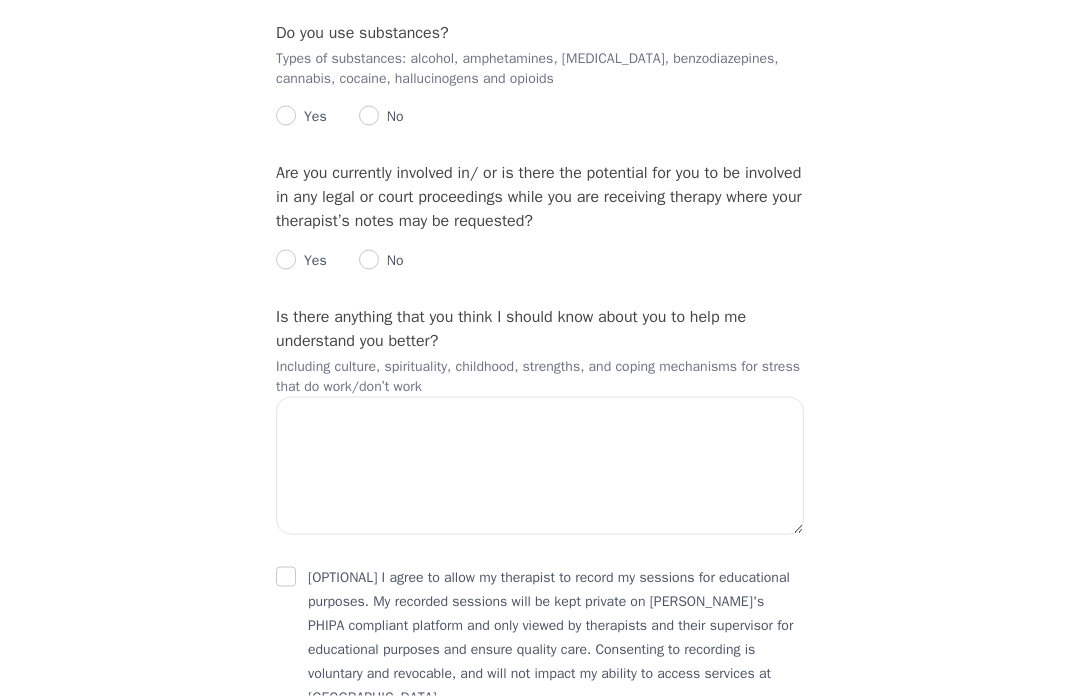 scroll, scrollTop: 3455, scrollLeft: 0, axis: vertical 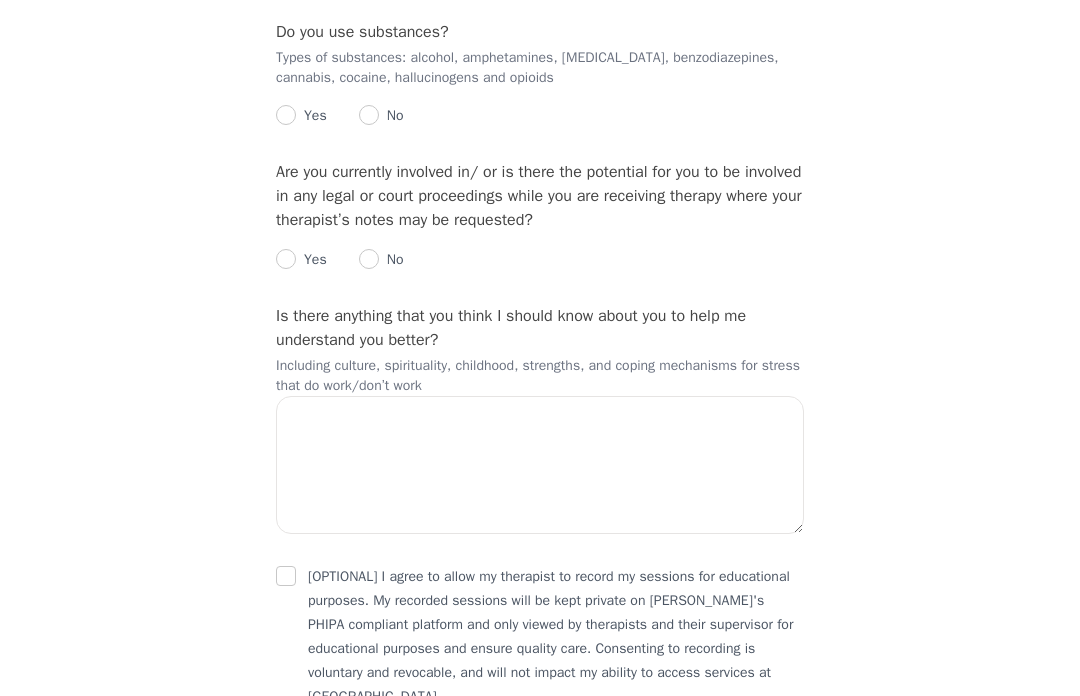 click on "Intake Assessment for [PERSON_NAME] Part 2 of 2: Clinical Self-Report Please complete the following information before your initial session. This step is crucial to kickstart your therapeutic journey with your therapist: Please describe what has brought you to seek therapy at this time? [MEDICAL_DATA],  not happy .  Thinking in tha past How are your current issues affecting your daily life, and for how long have you been experiencing them? 17 years,   Last 6 years harder On a daily basis, how do you typically feel? Alone Rate your current emotional intensity on a scale of 1 (Low) to 10 (High): 1 2 3 4 5 6 7 8 9 10 Low Intensity High Intensity What current stressors are affecting your mental health? Missing my husband ,  being old,   Lots of [MEDICAL_DATA] pain.  G In the past 30 days, have you experienced any of the following symptoms? (Please check all that apply): Lack of motivation Talking too fast Fatigue/no energy Feeling hopeless/helpless Sleeping too much Lack of interest Poor/no appetite Thoughts of dying Yes" at bounding box center [540, -1299] 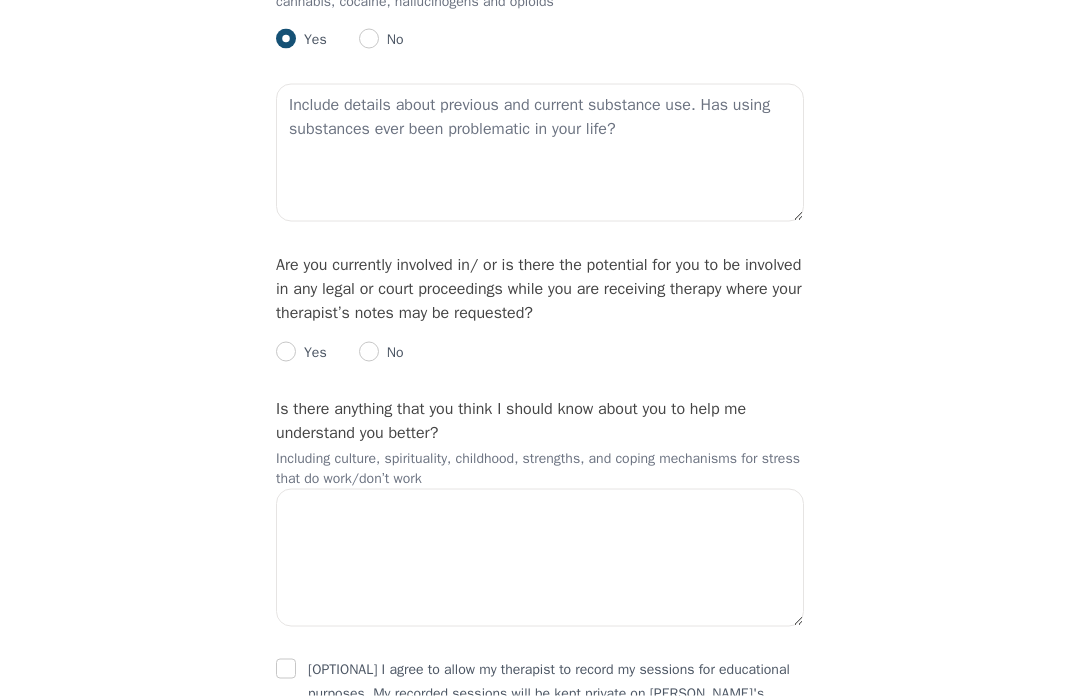 scroll, scrollTop: 3532, scrollLeft: 0, axis: vertical 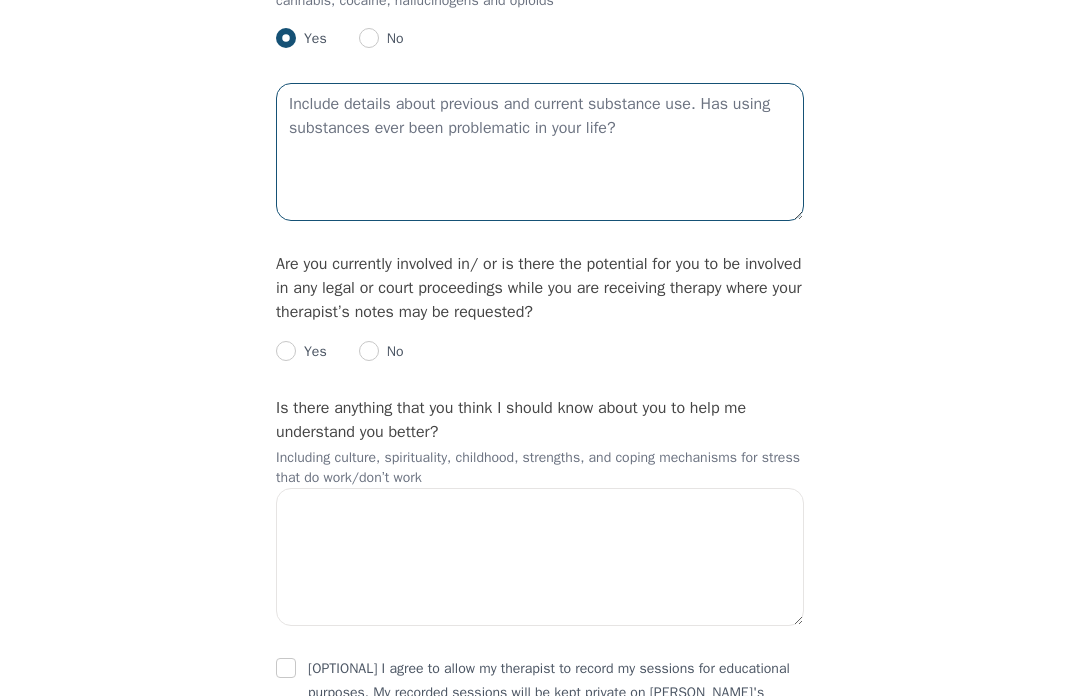 click at bounding box center [540, 152] 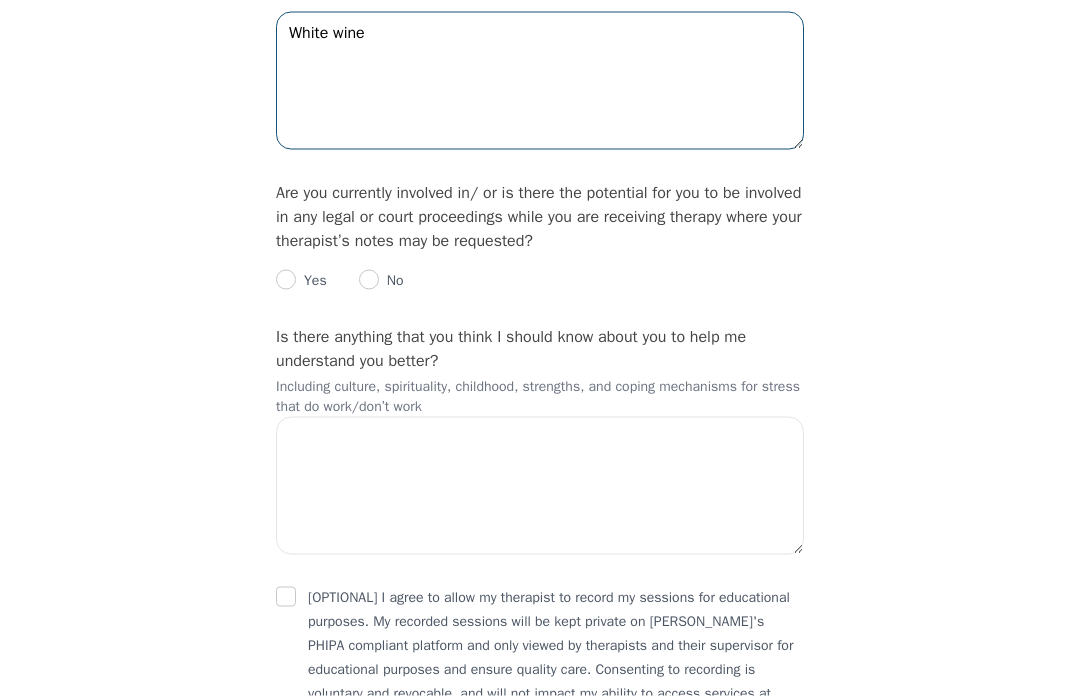 scroll, scrollTop: 3604, scrollLeft: 0, axis: vertical 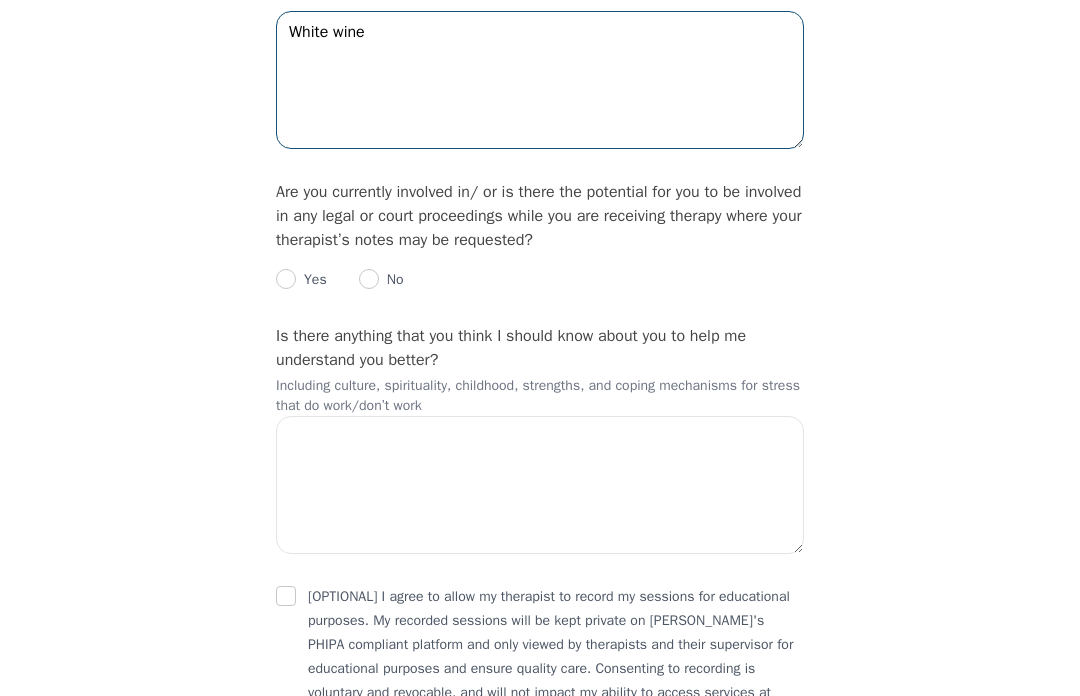 type on "White wine" 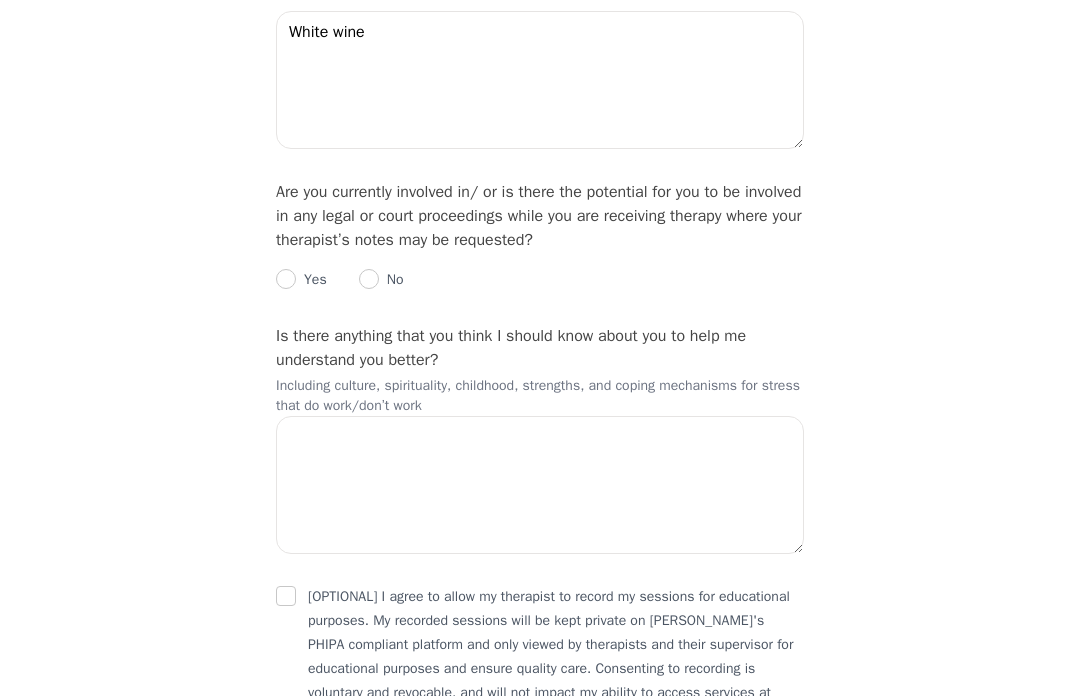 click at bounding box center (369, 279) 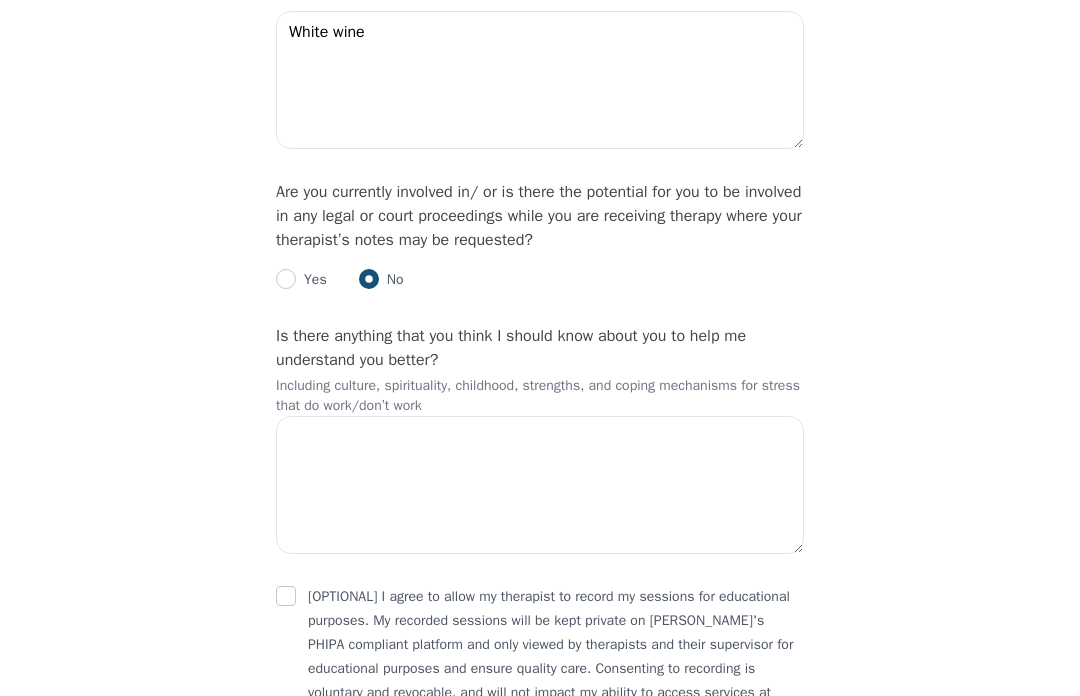 radio on "true" 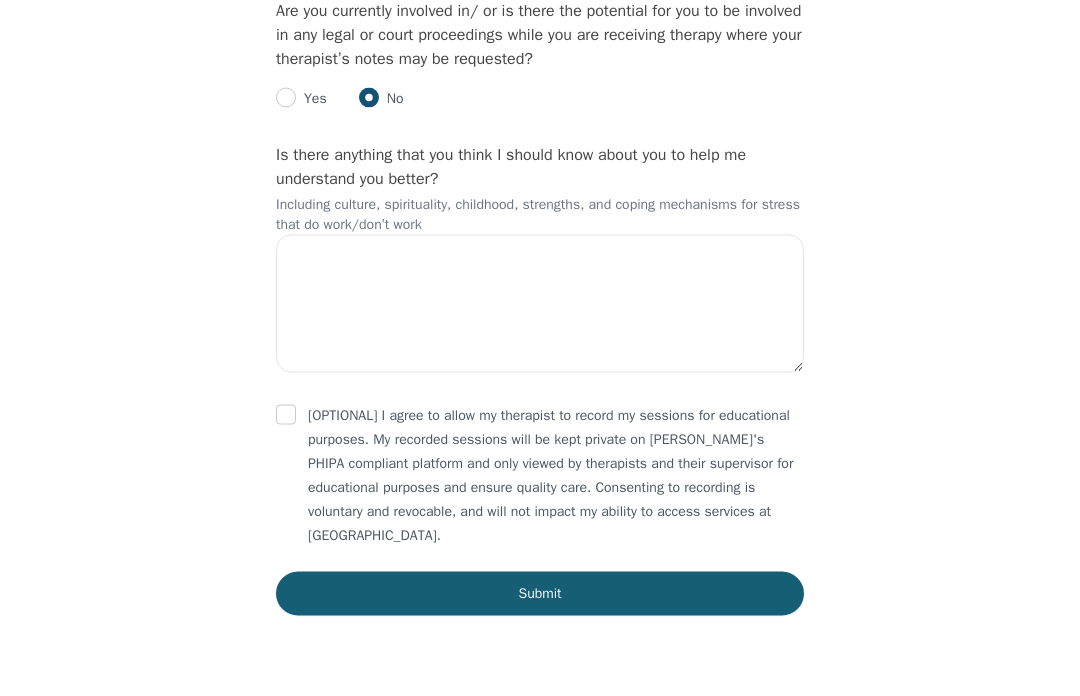 scroll, scrollTop: 3815, scrollLeft: 0, axis: vertical 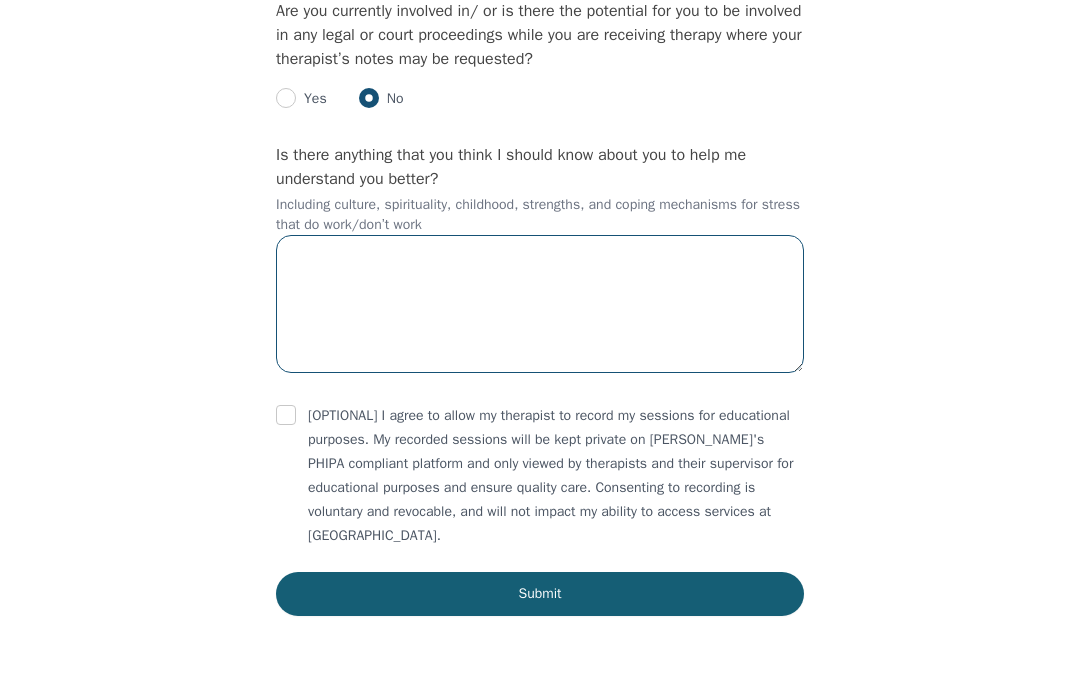 click at bounding box center (540, 304) 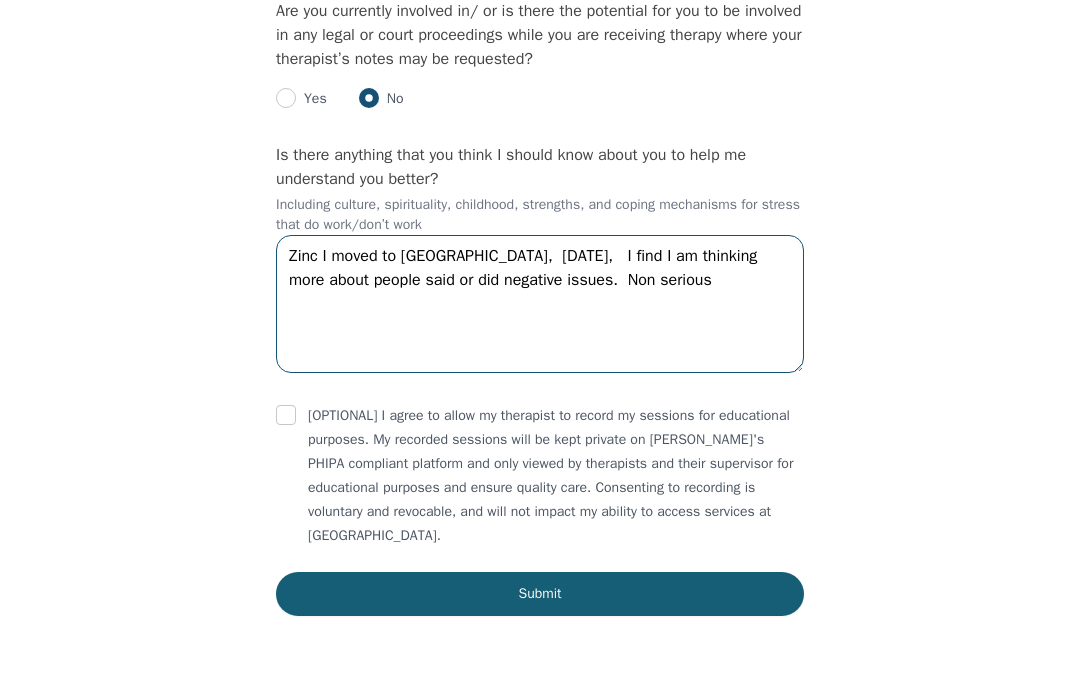 click on "Zinc I moved to [GEOGRAPHIC_DATA],  [DATE],   I find I am thinking more about people said or did negative issues.  Non seeious" at bounding box center (540, 304) 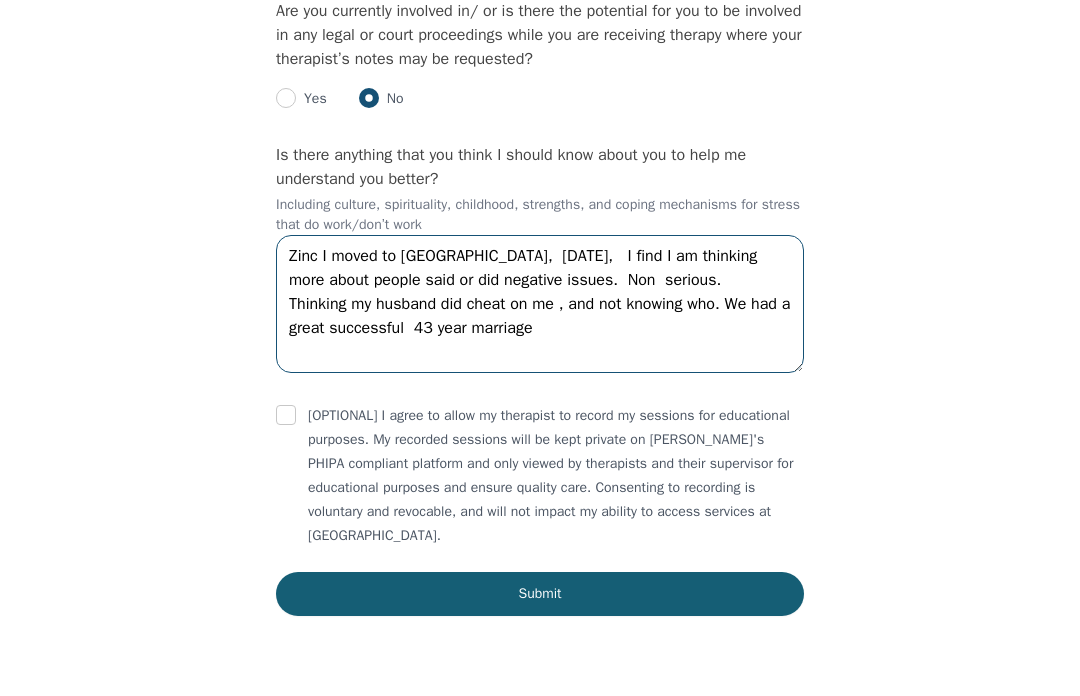 type on "Zinc I moved to [GEOGRAPHIC_DATA],  [DATE],   I find I am thinking more about people said or did negative issues.  Non  serious.
Thinking my husband did cheat on me , and not knowing who. We had a great successful  43 year marriage" 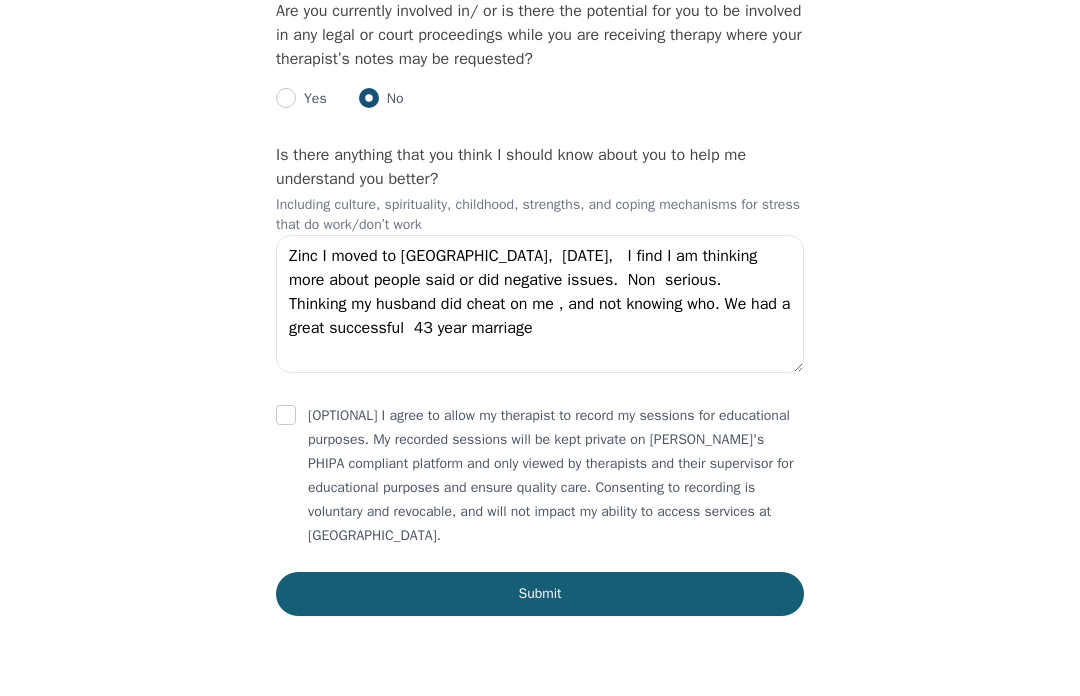 click at bounding box center [286, 415] 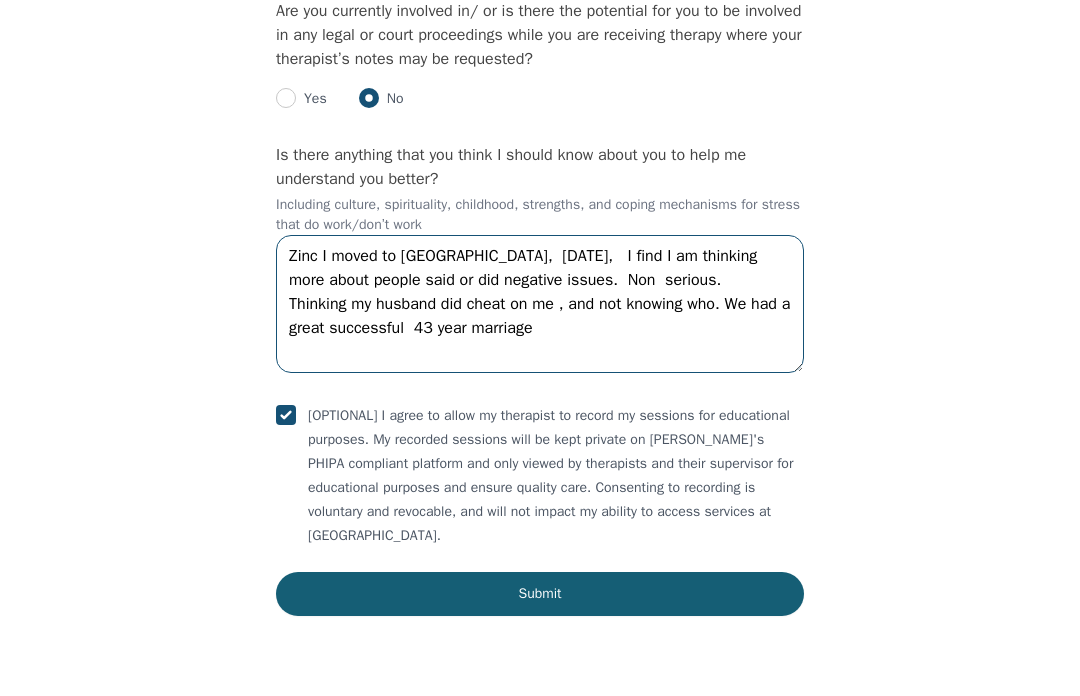 click on "Zinc I moved to [GEOGRAPHIC_DATA],  [DATE],   I find I am thinking more about people said or did negative issues.  Non  serious.
Thinking my husband did cheat on me , and not knowing who. We had a great successful  43 year marriage" at bounding box center [540, 304] 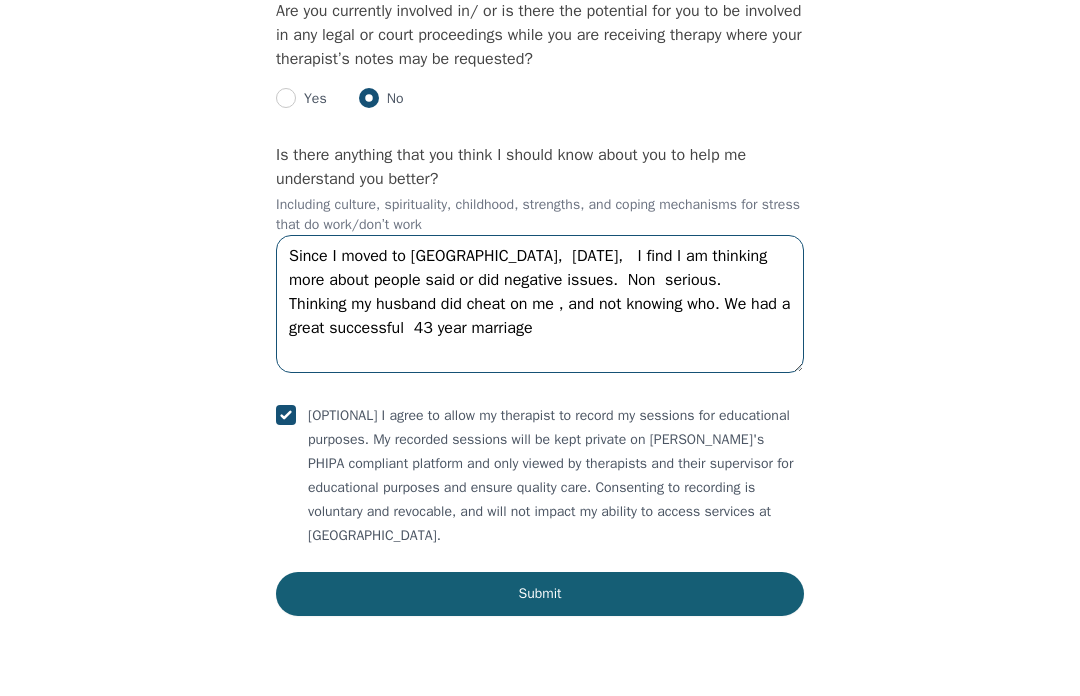 click on "Since I moved to [GEOGRAPHIC_DATA],  [DATE],   I find I am thinking more about people said or did negative issues.  Non  serious.
Thinking my husband did cheat on me , and not knowing who. We had a great successful  43 year marriage" at bounding box center [540, 304] 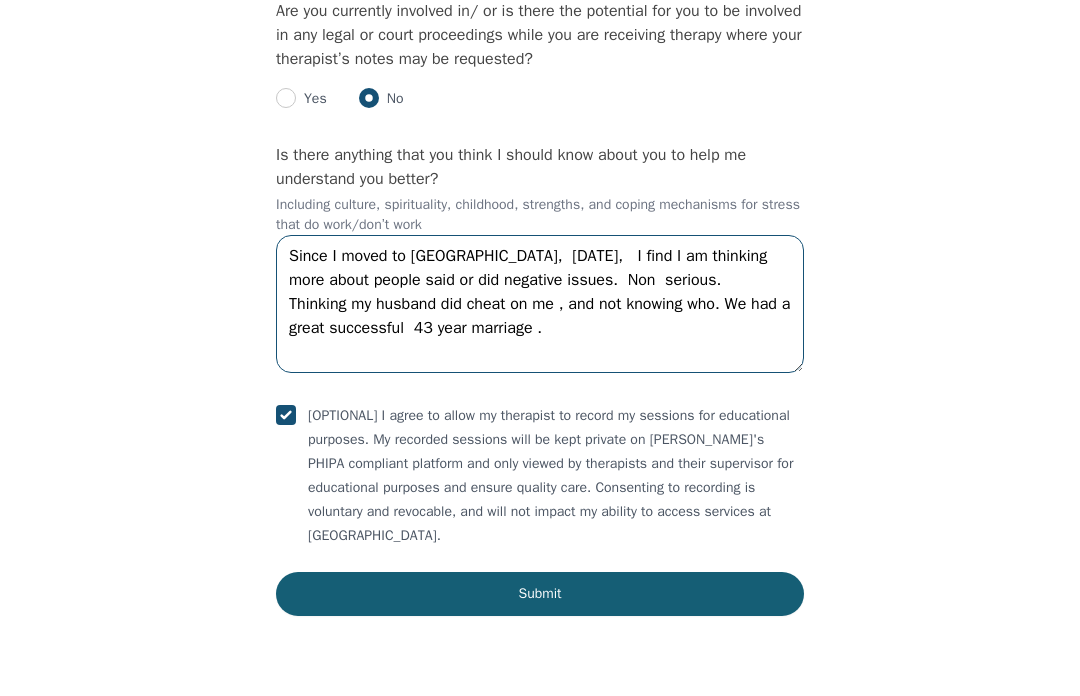type on "Since I moved to [GEOGRAPHIC_DATA],  [DATE],   I find I am thinking more about people said or did negative issues.  Non  serious.
Thinking my husband did cheat on me , and not knowing who. We had a great successful  43 year marriage ." 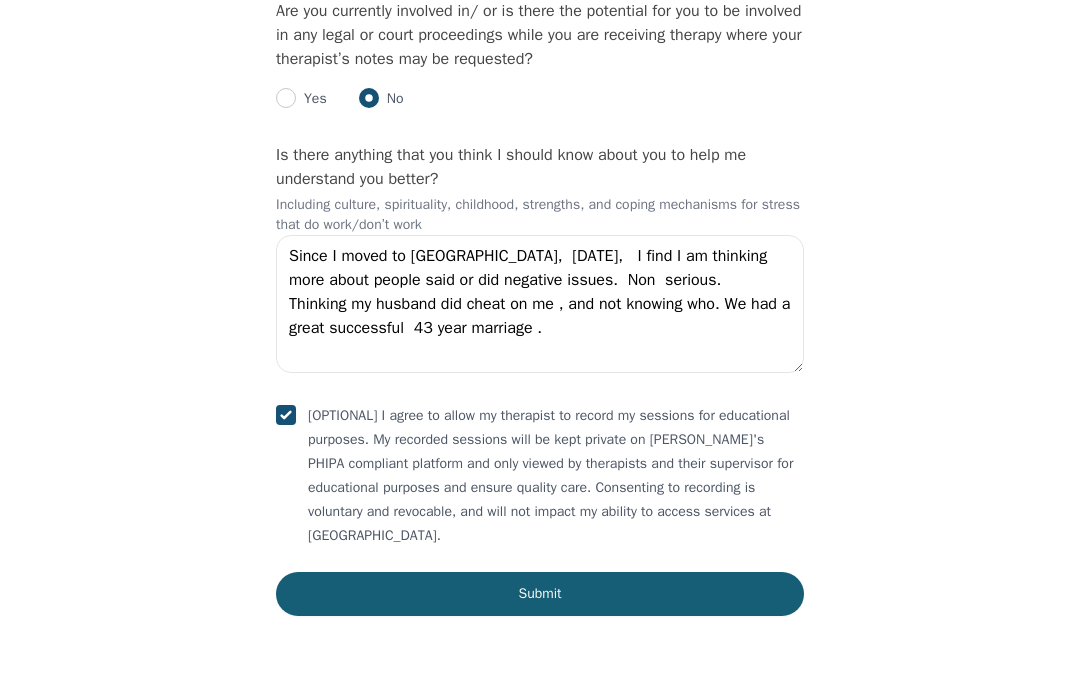 click on "Submit" at bounding box center (540, 594) 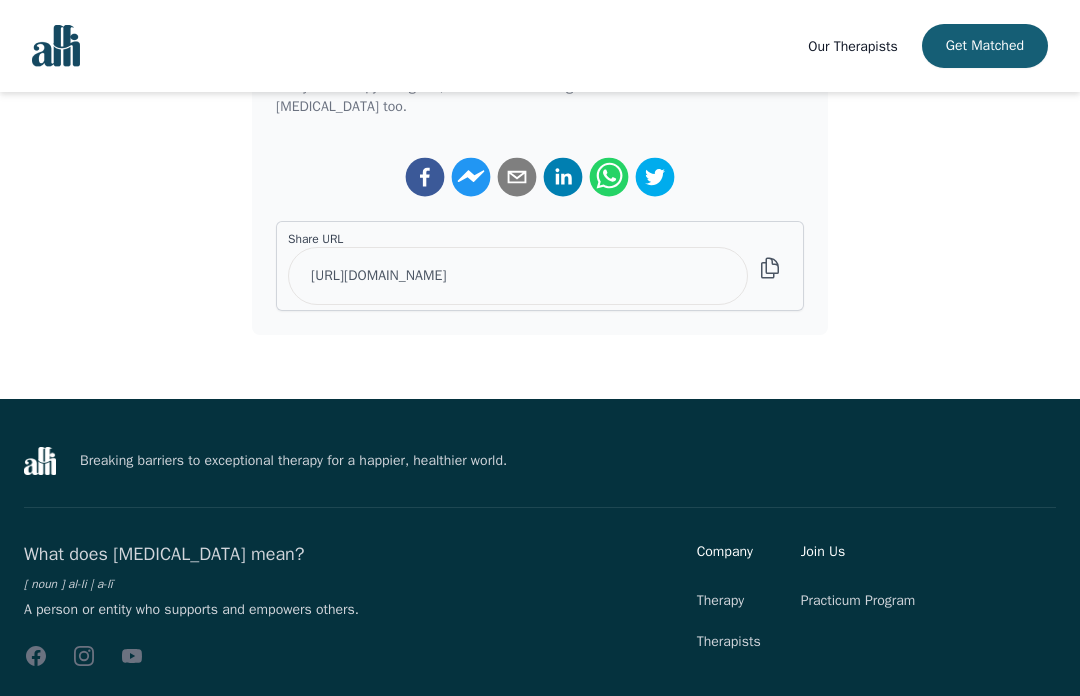 scroll, scrollTop: 0, scrollLeft: 0, axis: both 